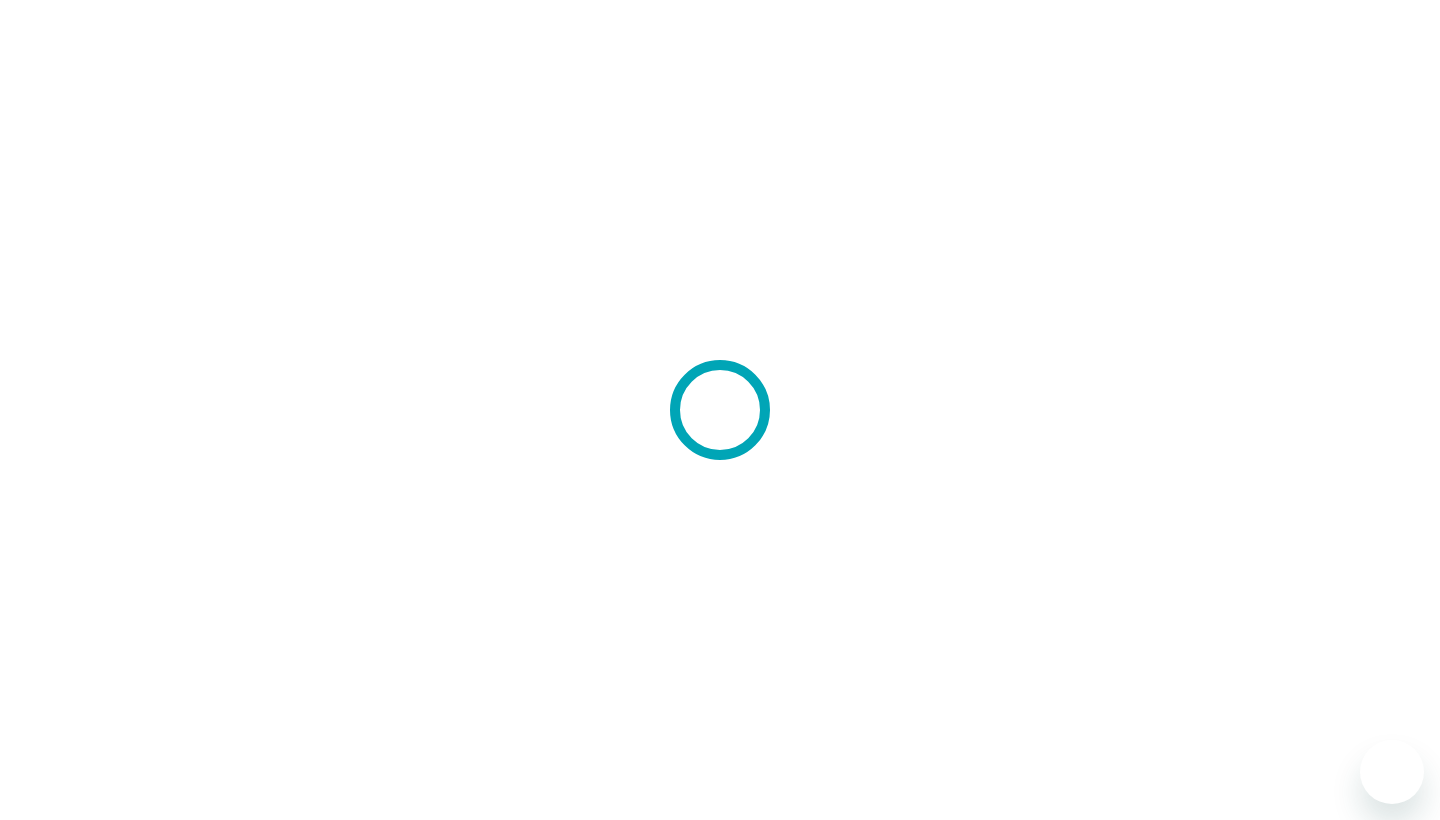 scroll, scrollTop: 0, scrollLeft: 0, axis: both 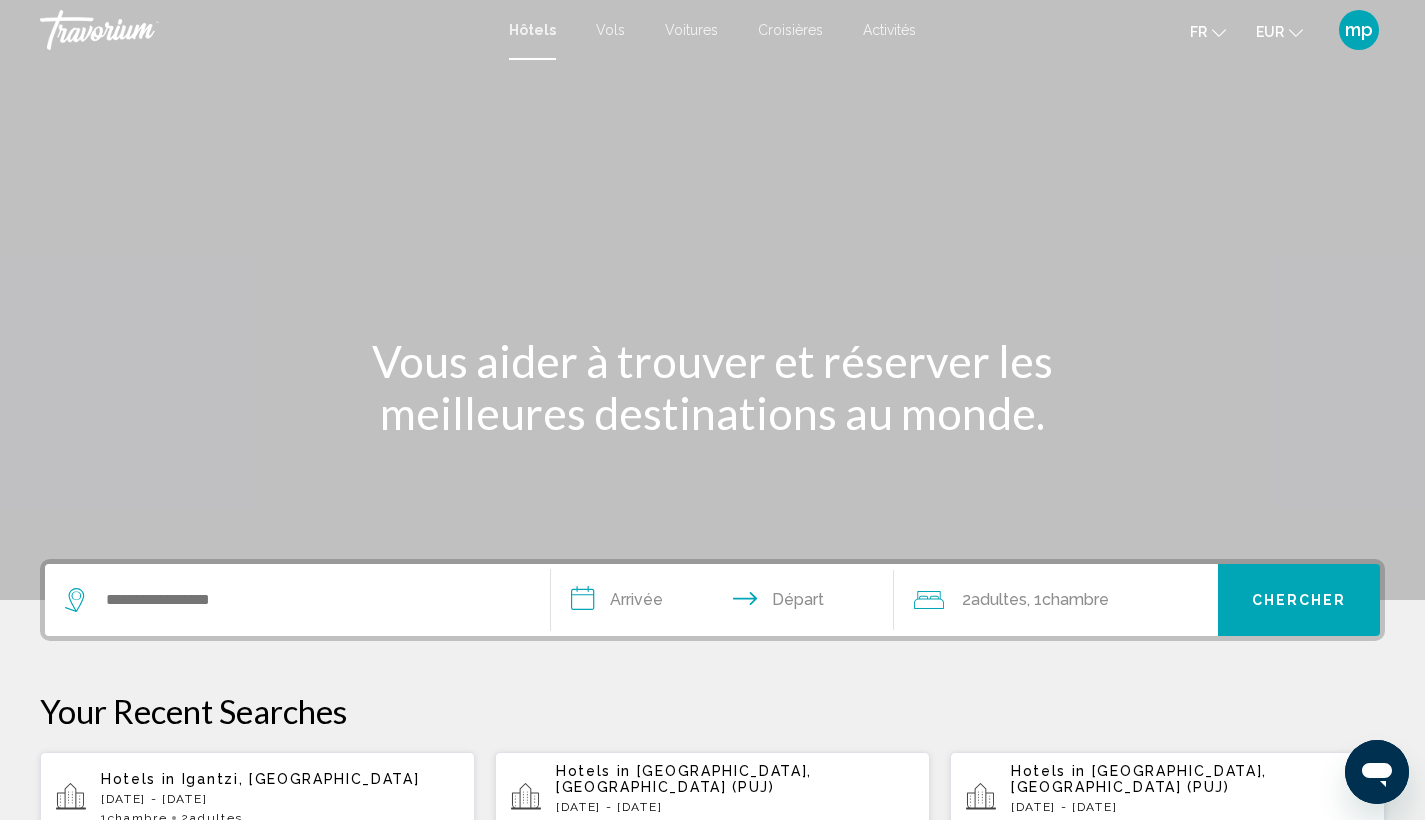 click at bounding box center (297, 600) 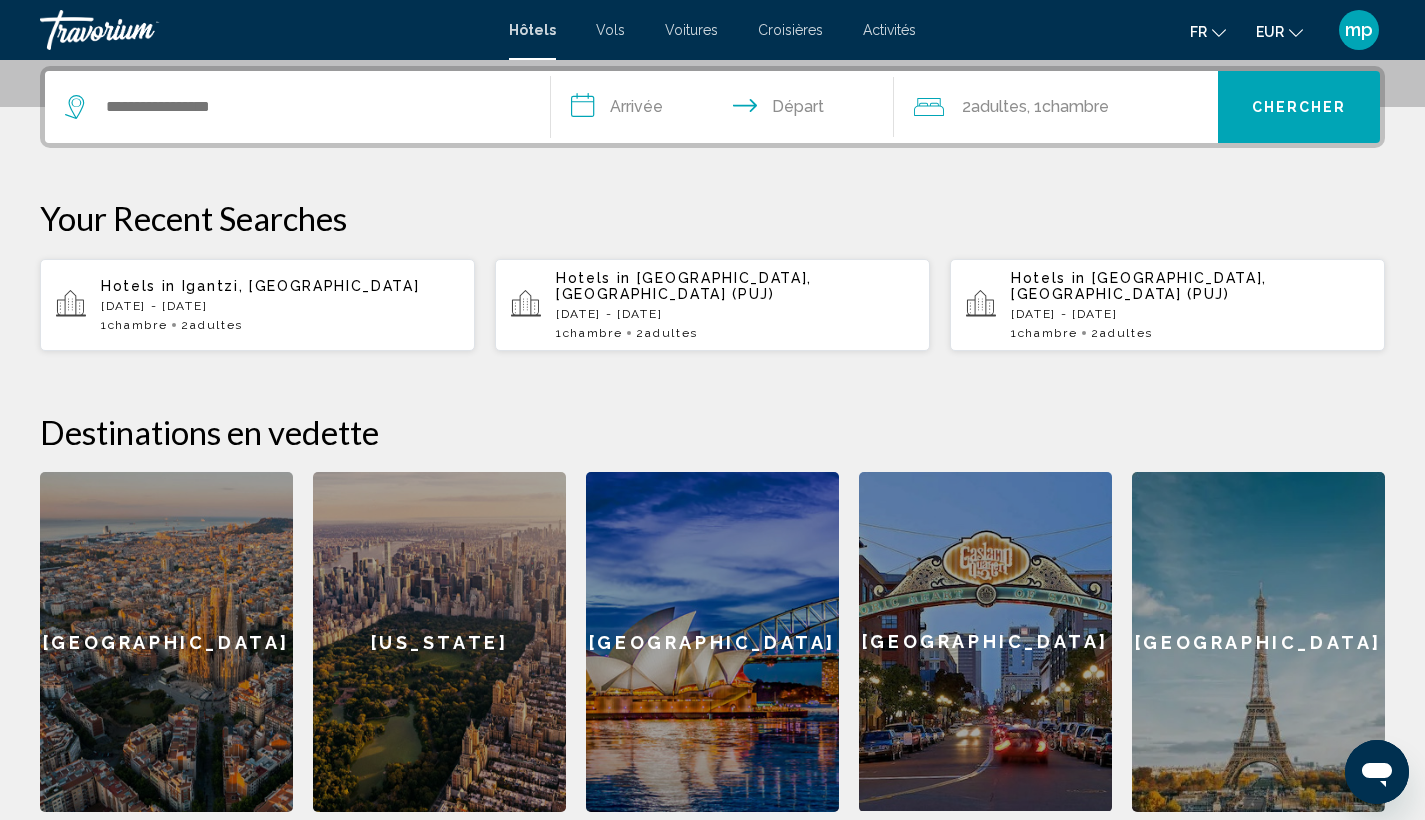 scroll, scrollTop: 494, scrollLeft: 0, axis: vertical 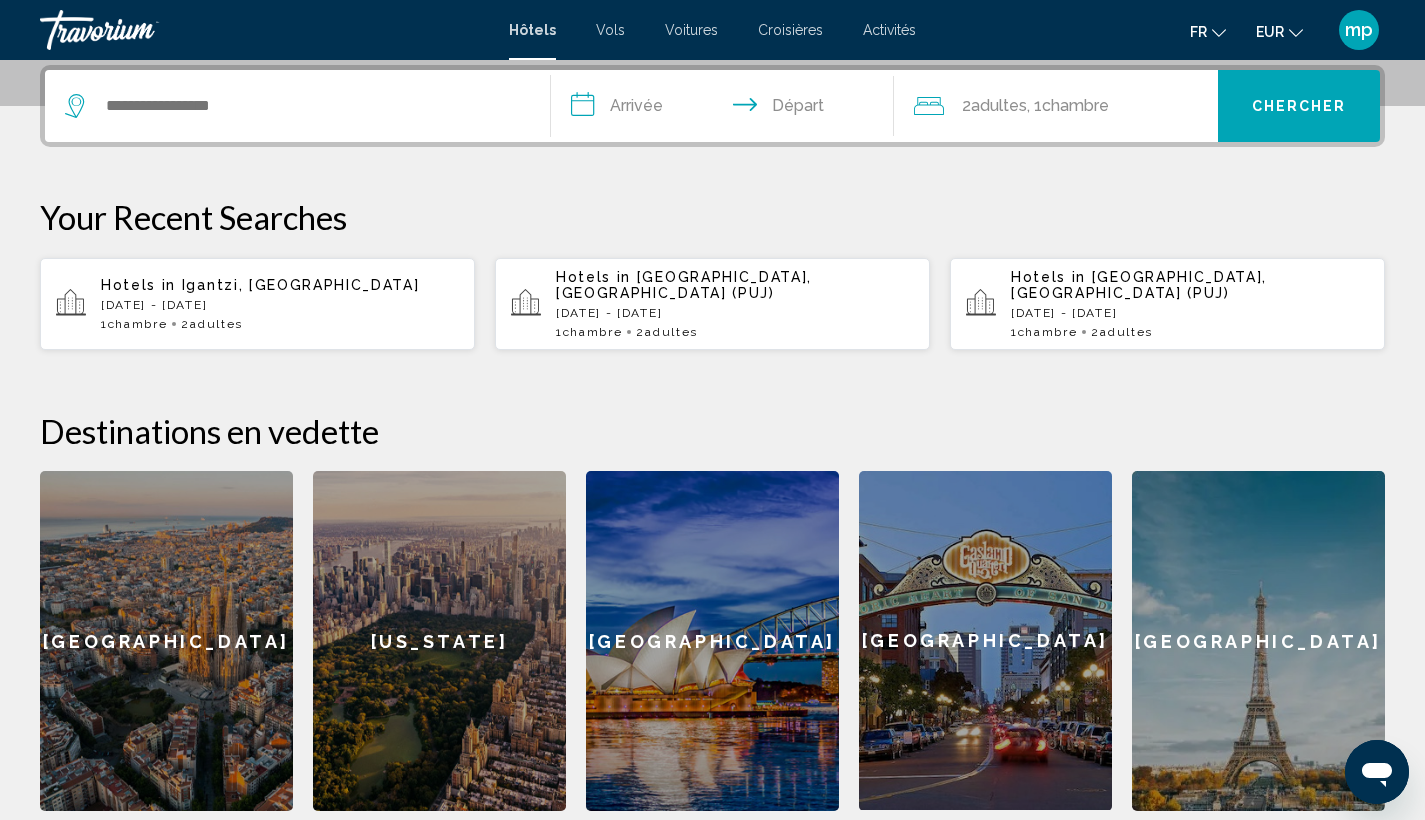 click at bounding box center [297, 106] 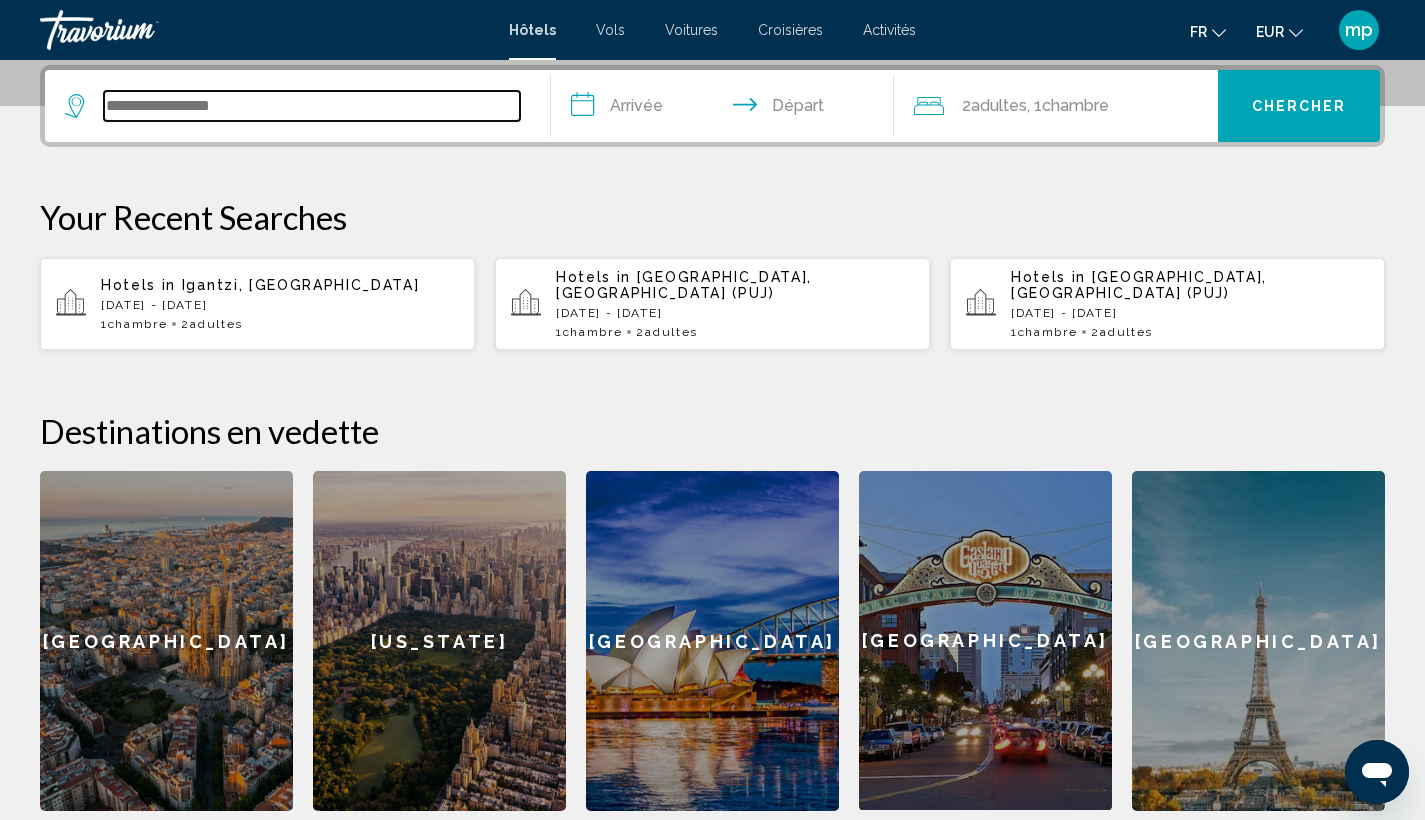 click at bounding box center [312, 106] 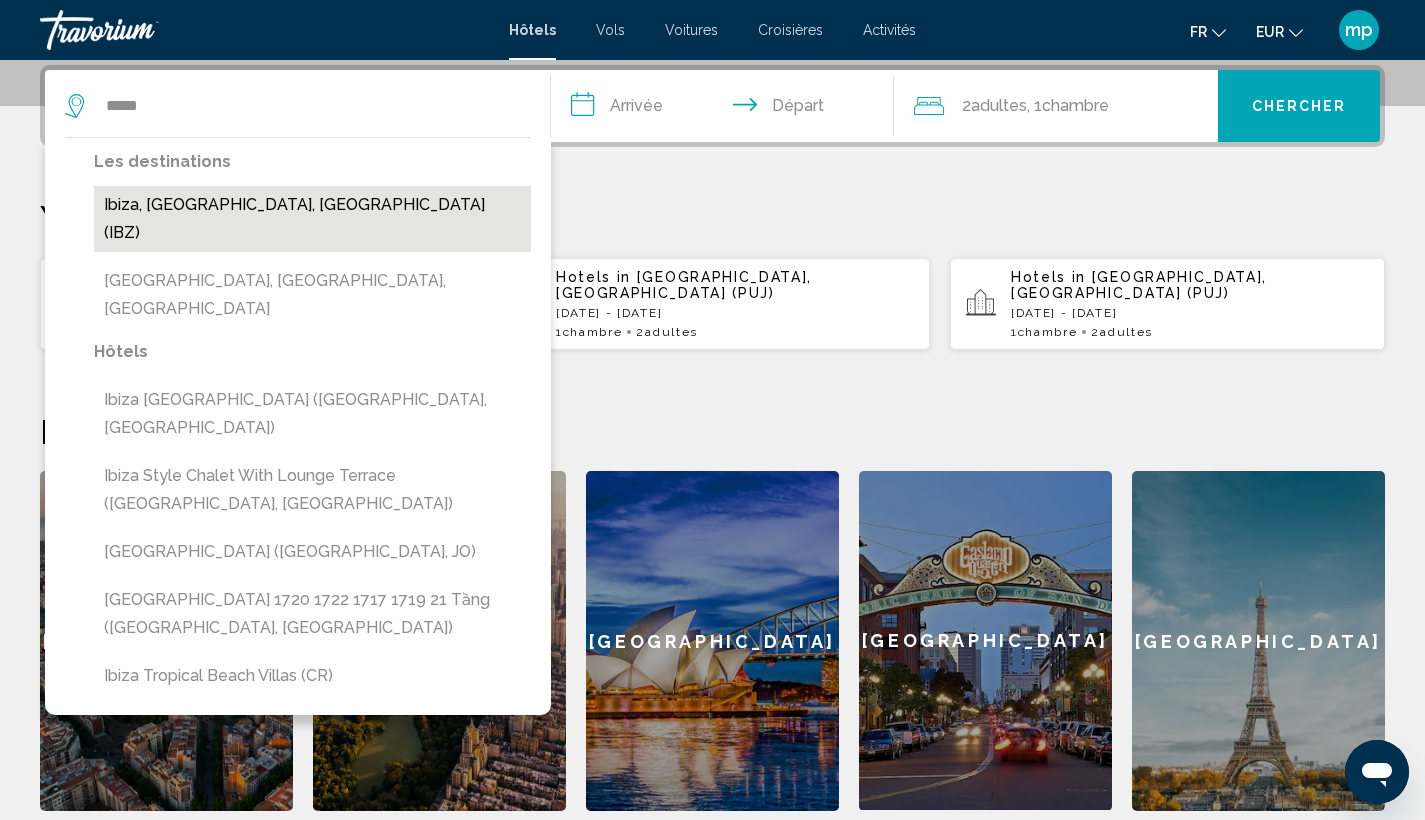 click on "Ibiza, Ibiza Island, Spain (IBZ)" at bounding box center [312, 219] 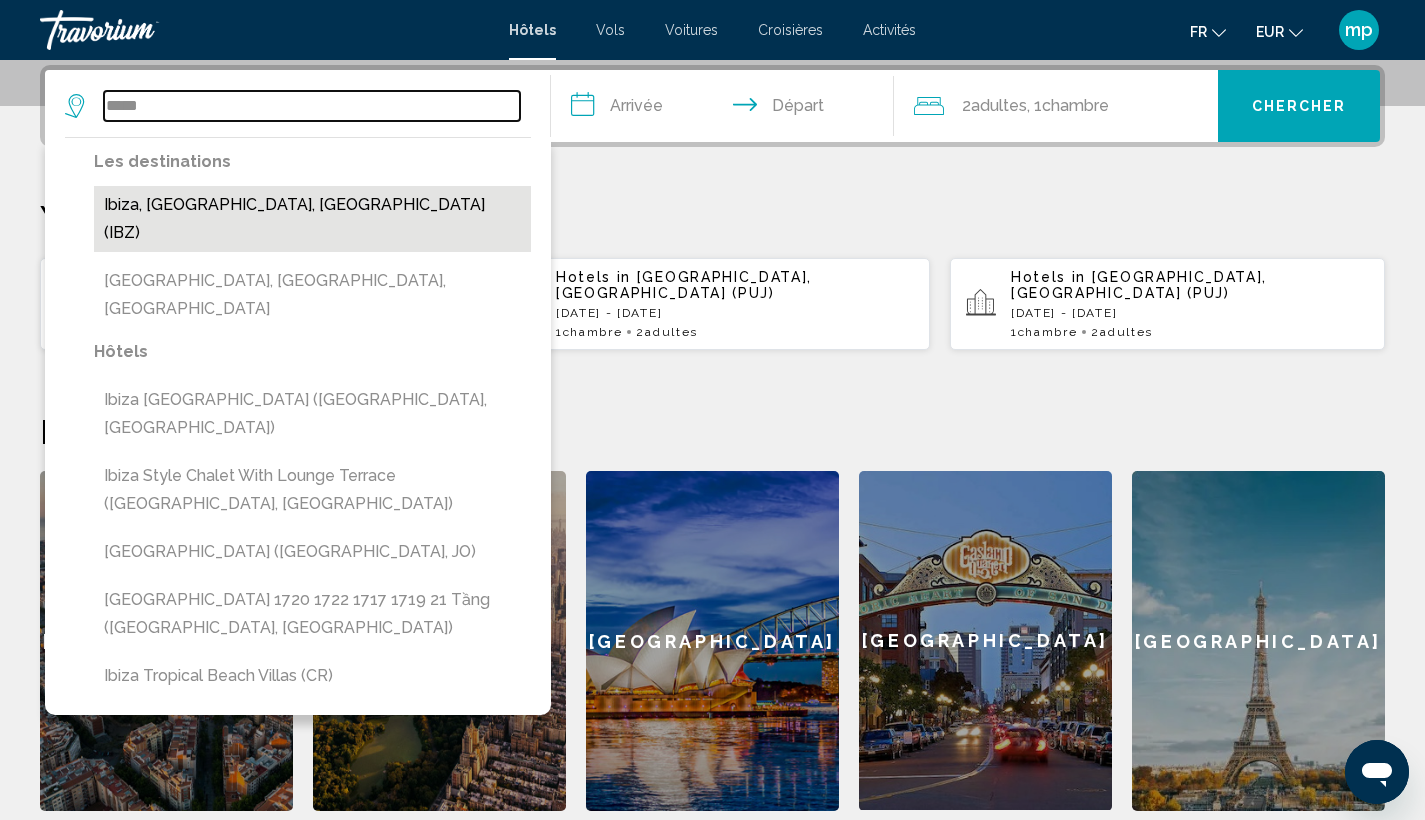 type on "**********" 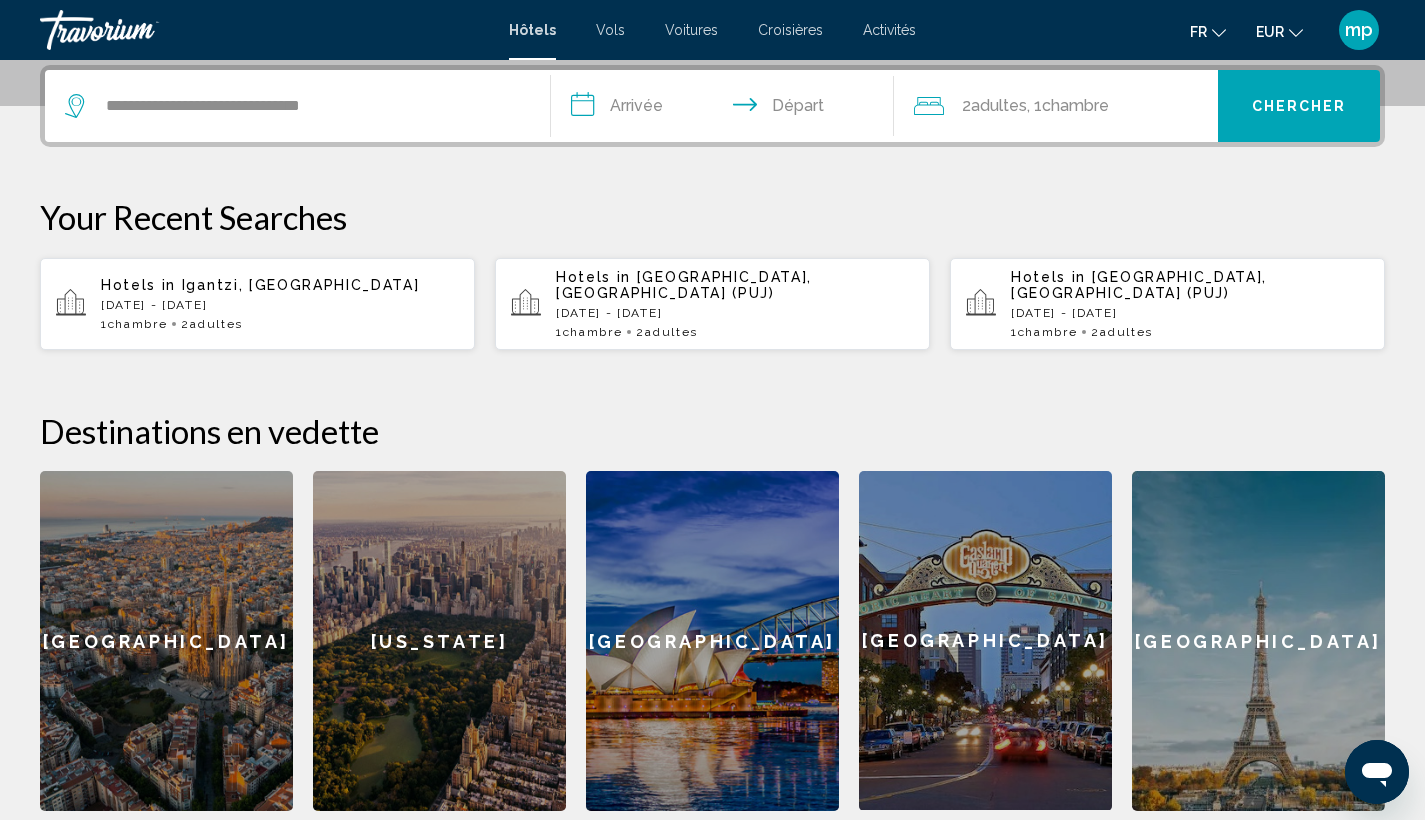 click on "**********" at bounding box center [727, 109] 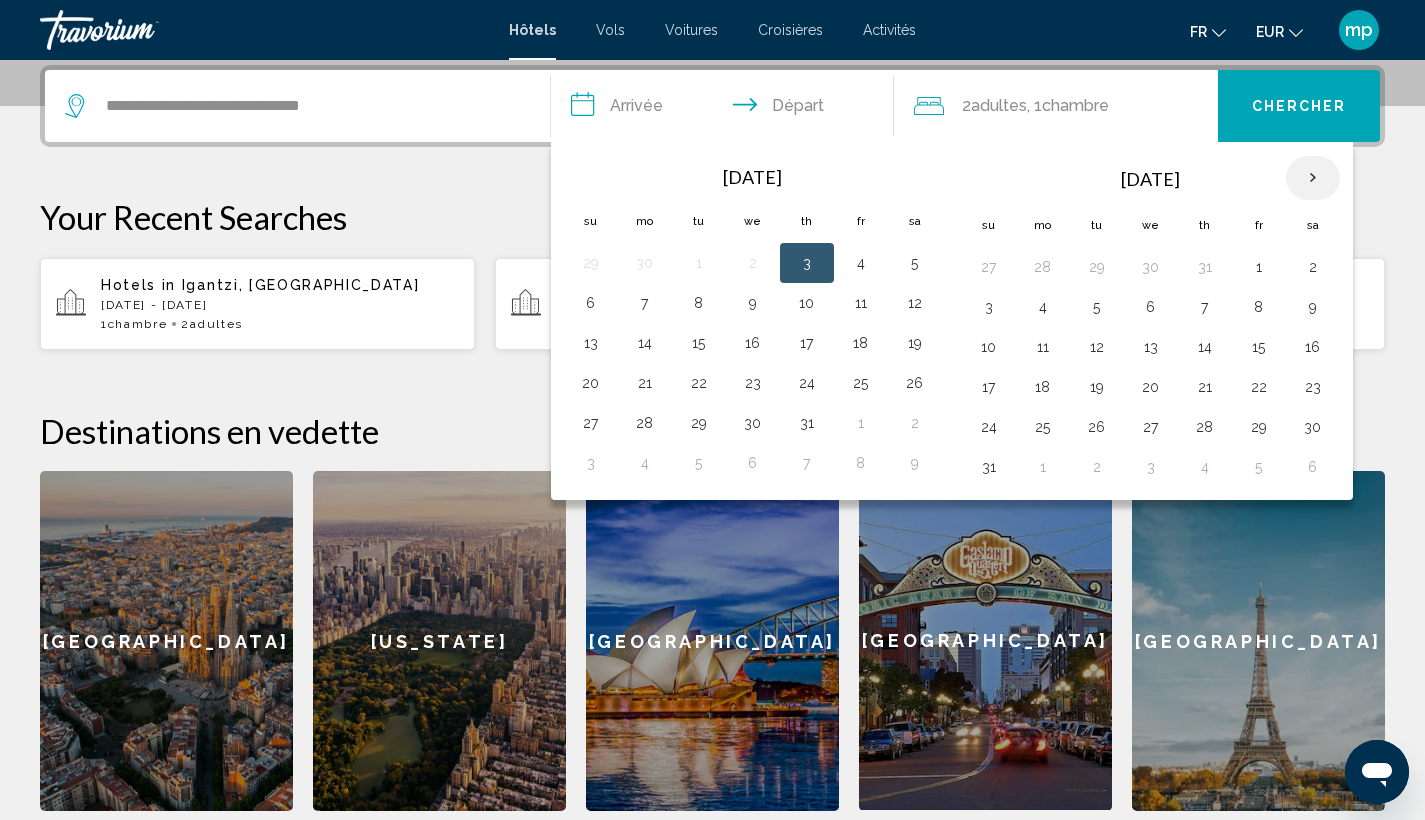 click at bounding box center [1313, 178] 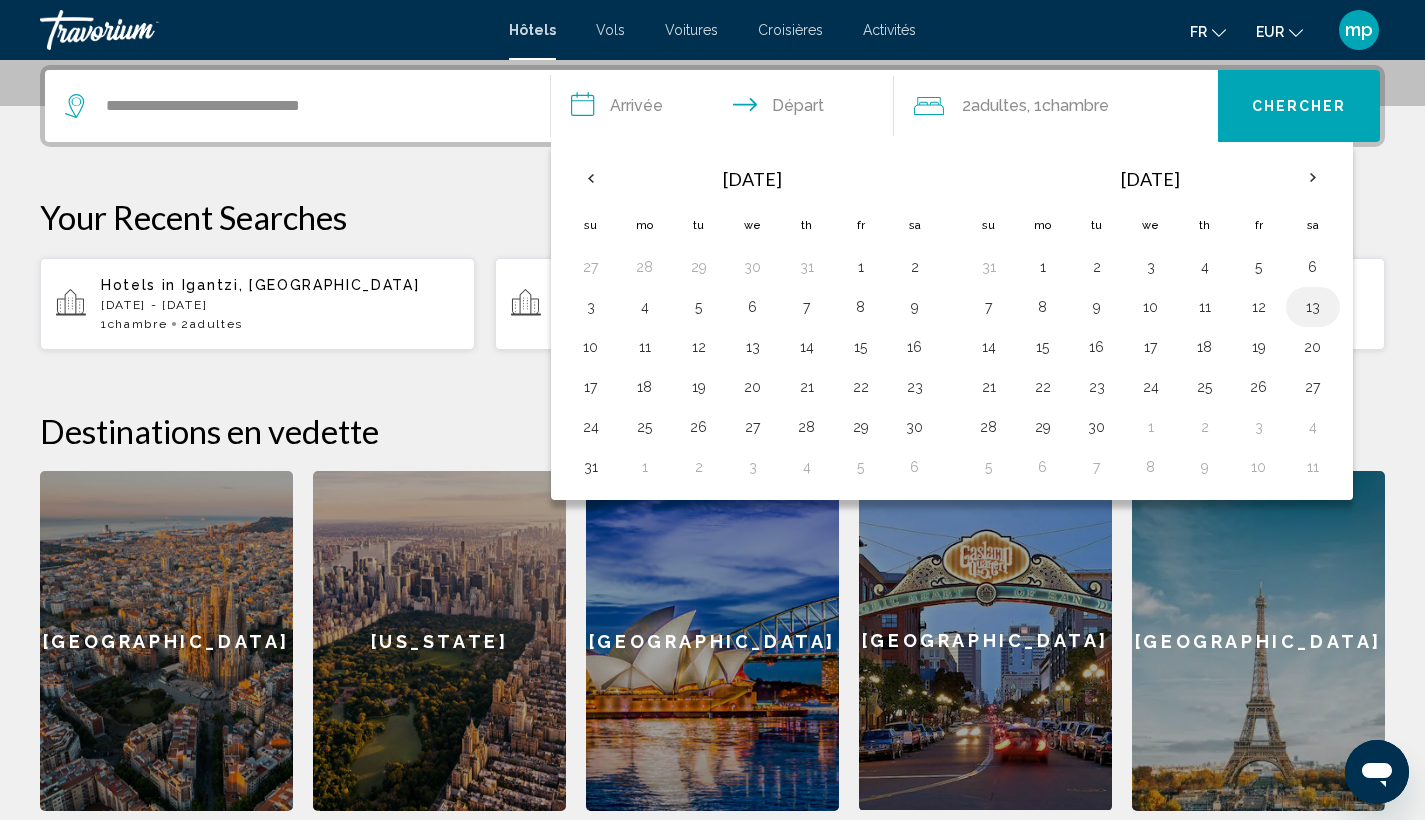 click on "13" at bounding box center [1313, 307] 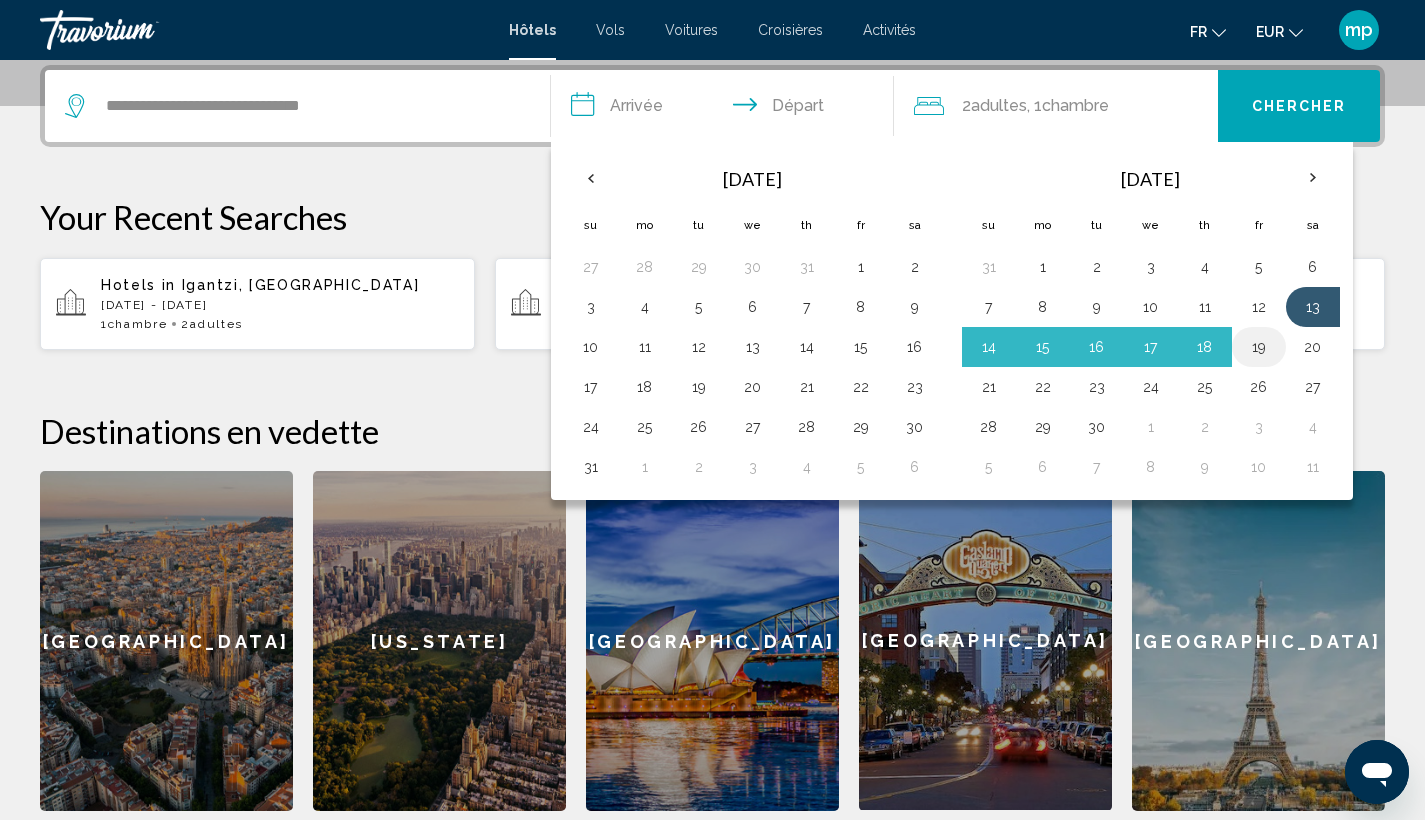 click on "19" at bounding box center (1259, 347) 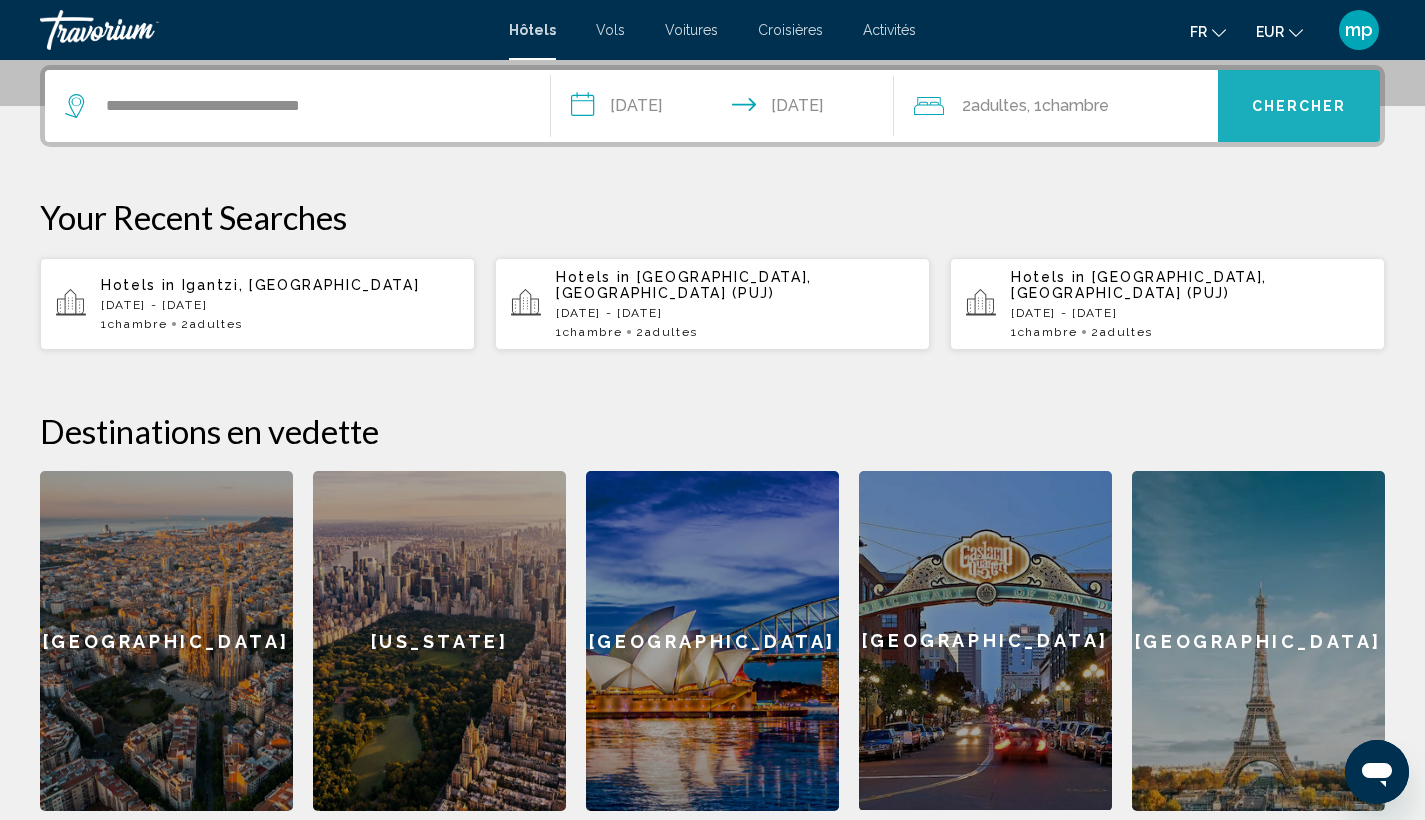 click on "Chercher" at bounding box center (1299, 106) 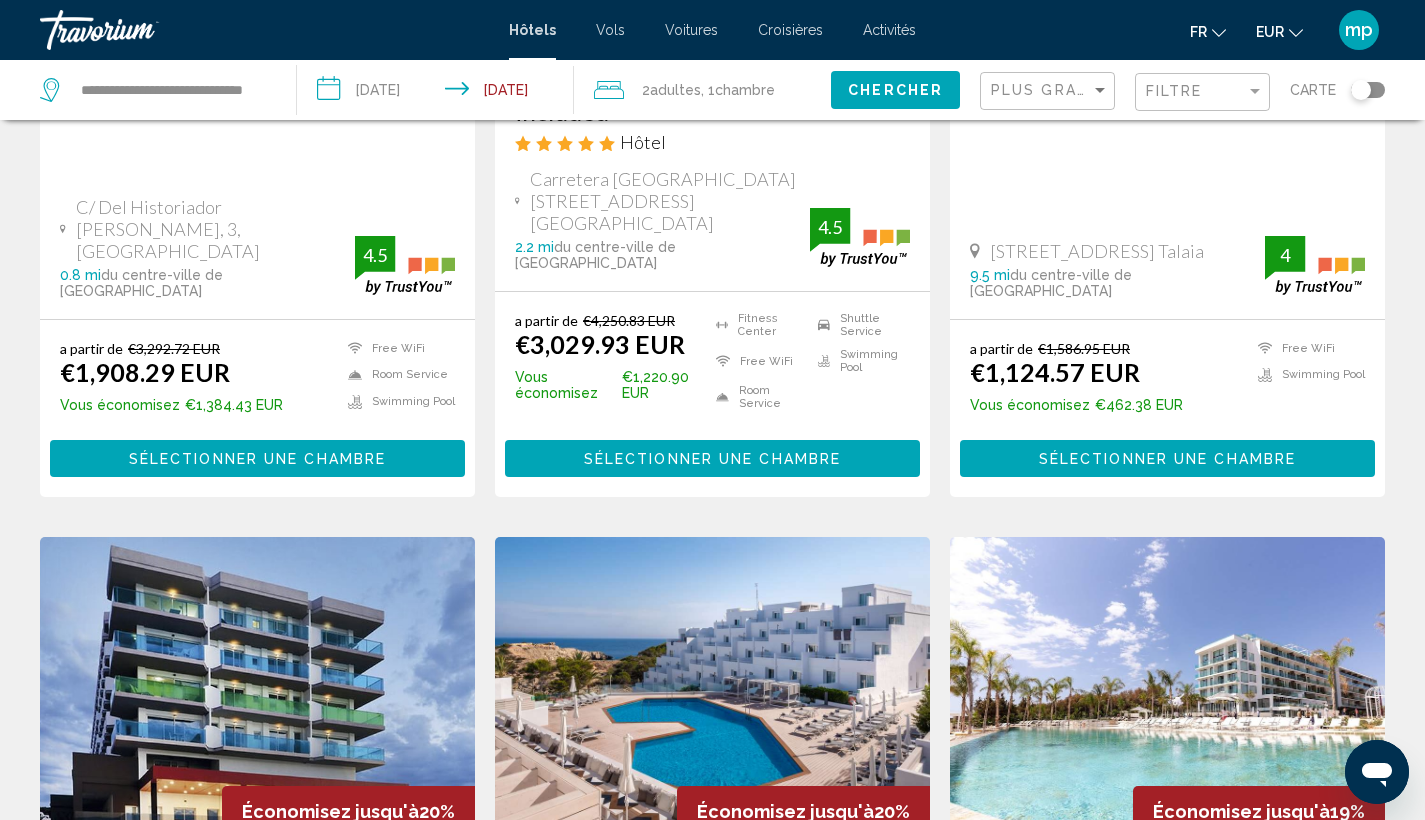 scroll, scrollTop: 0, scrollLeft: 0, axis: both 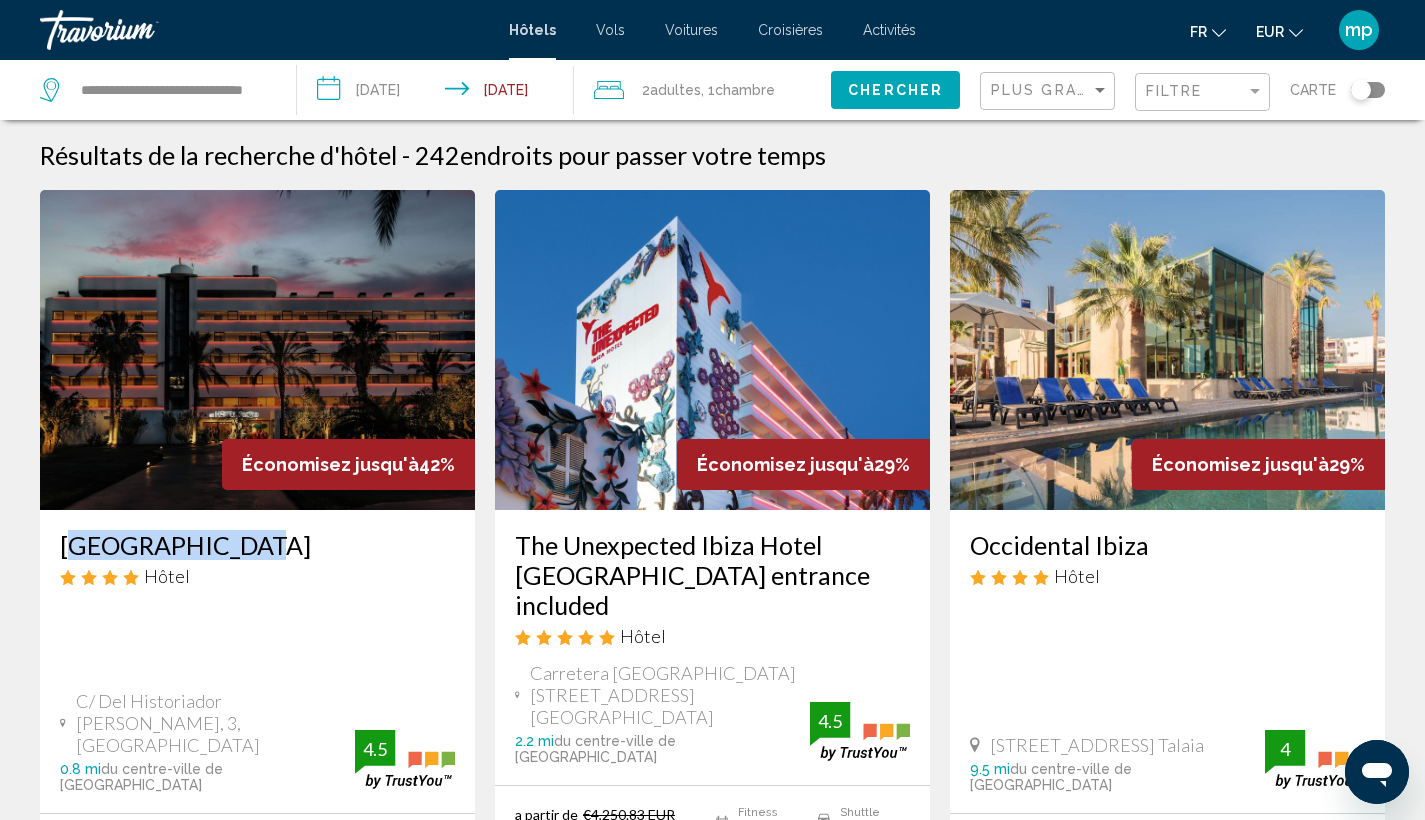 drag, startPoint x: 54, startPoint y: 544, endPoint x: 231, endPoint y: 544, distance: 177 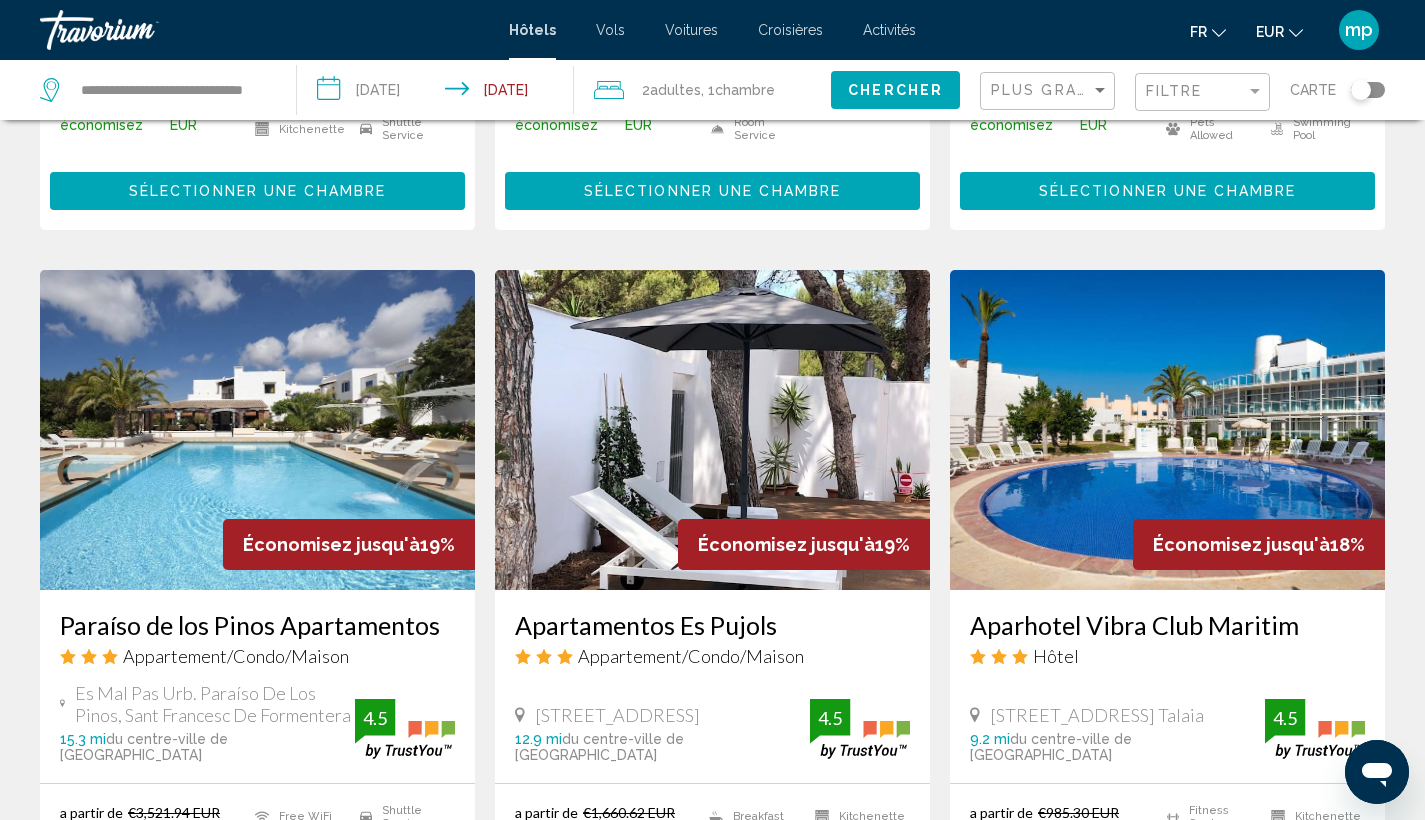scroll, scrollTop: 1718, scrollLeft: 0, axis: vertical 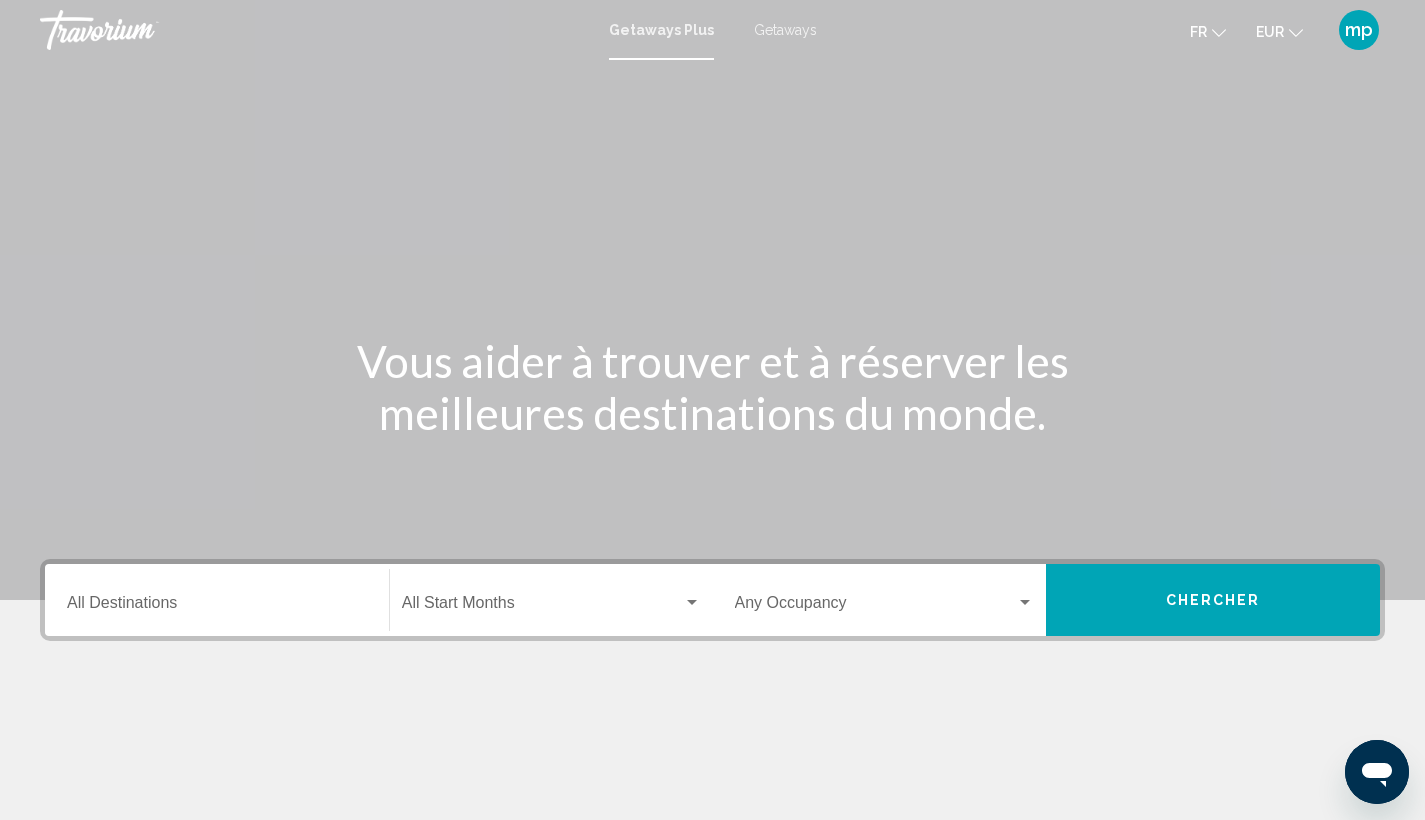 click on "Destination All Destinations" at bounding box center (217, 600) 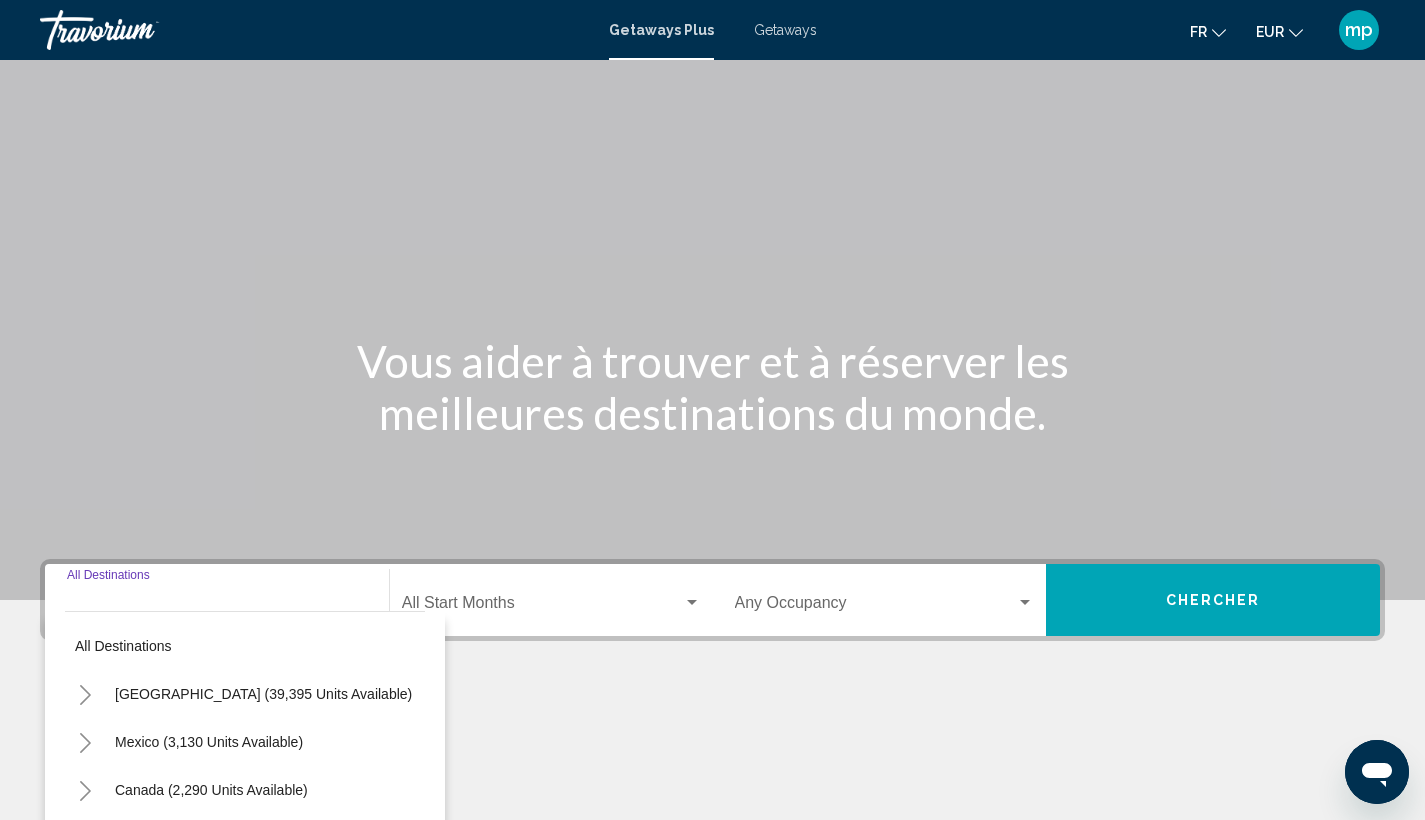 scroll, scrollTop: 266, scrollLeft: 0, axis: vertical 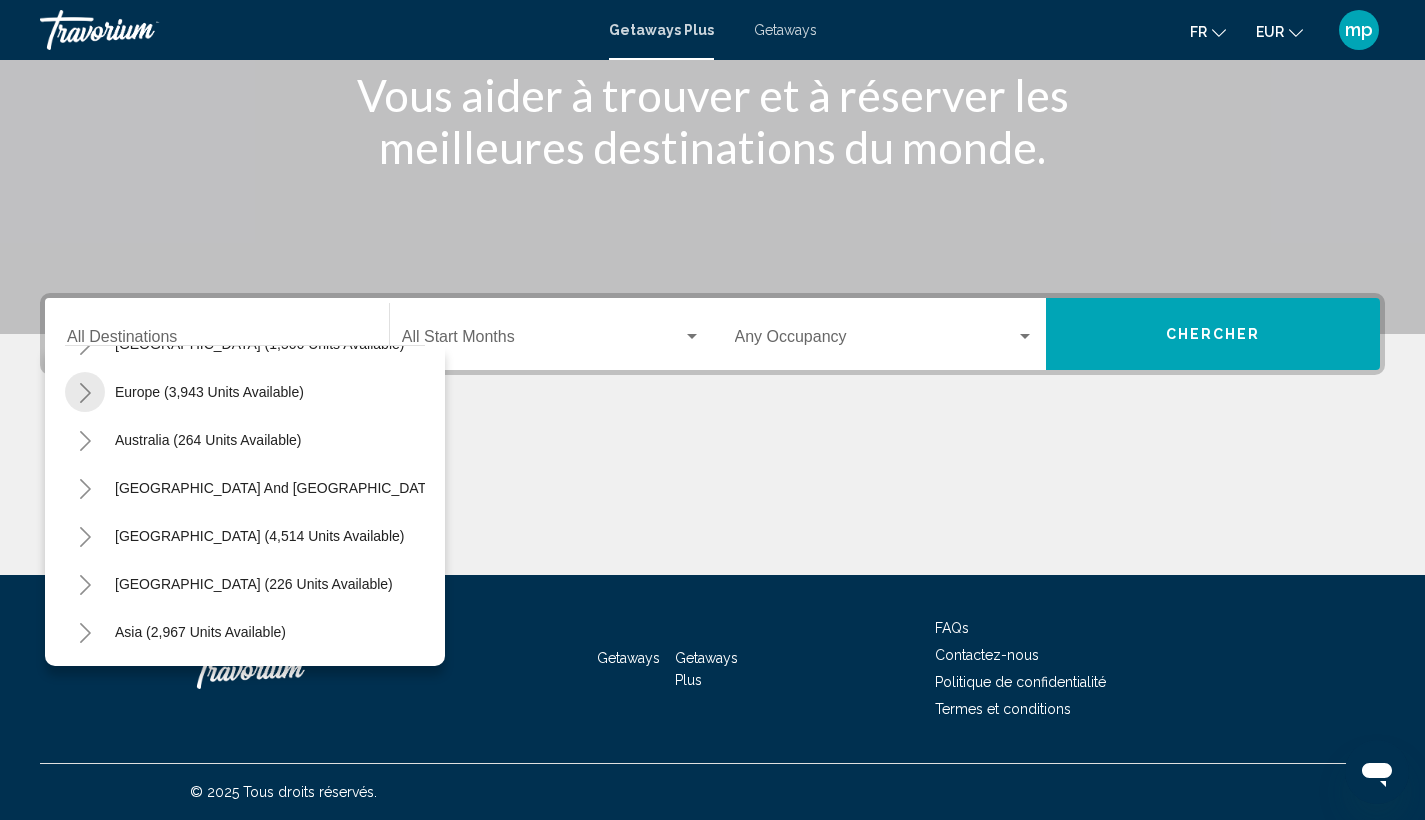 click 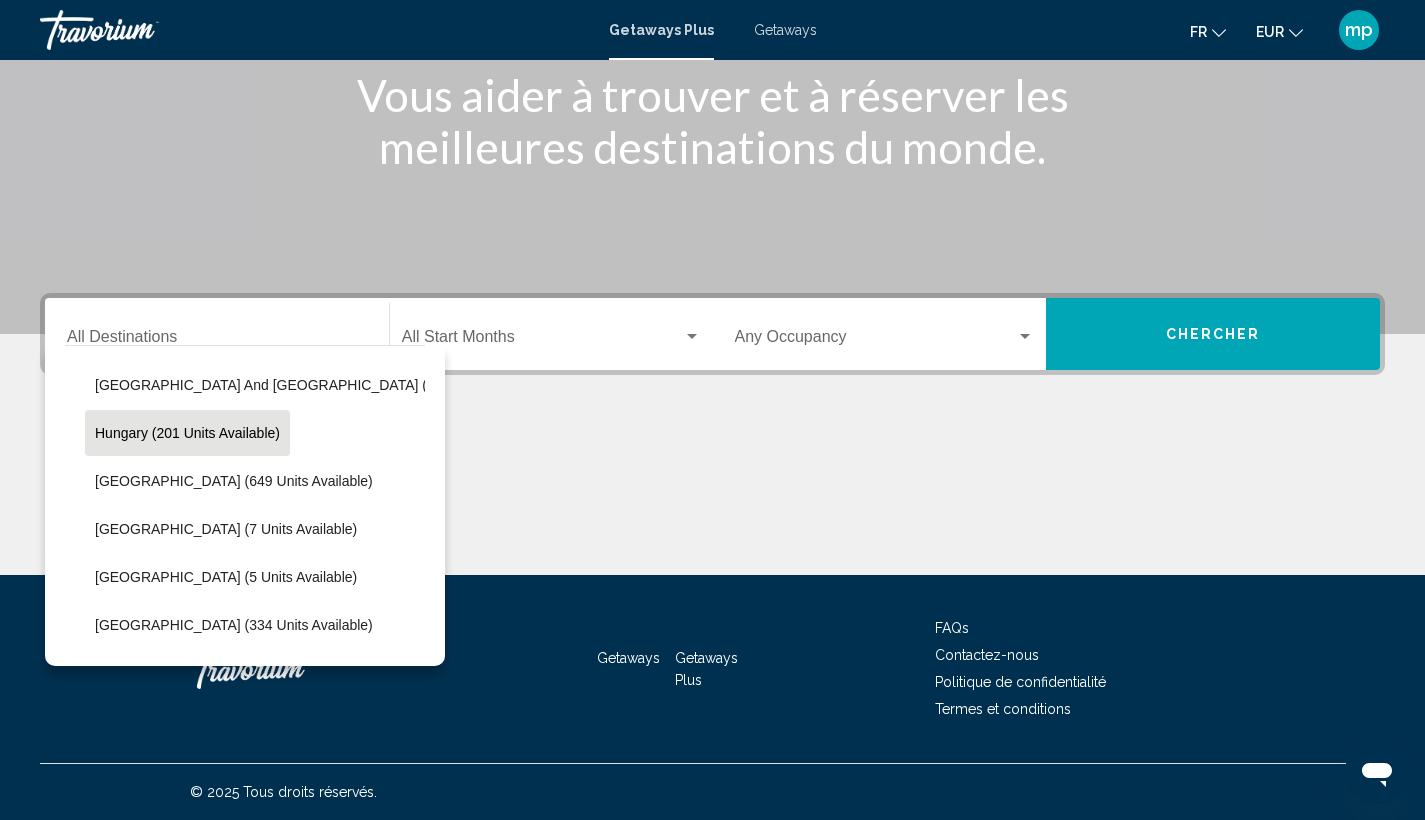 scroll, scrollTop: 622, scrollLeft: 0, axis: vertical 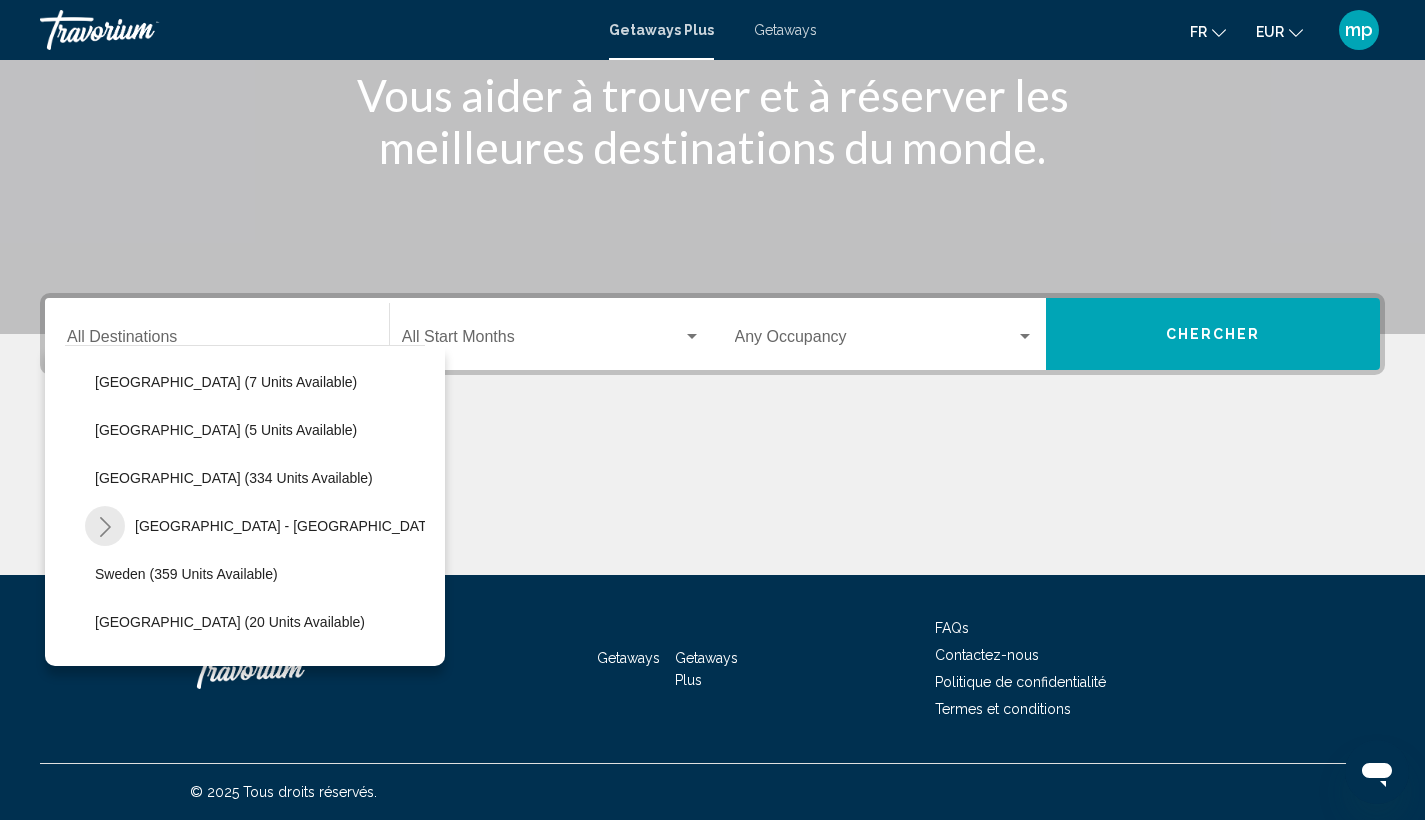 click 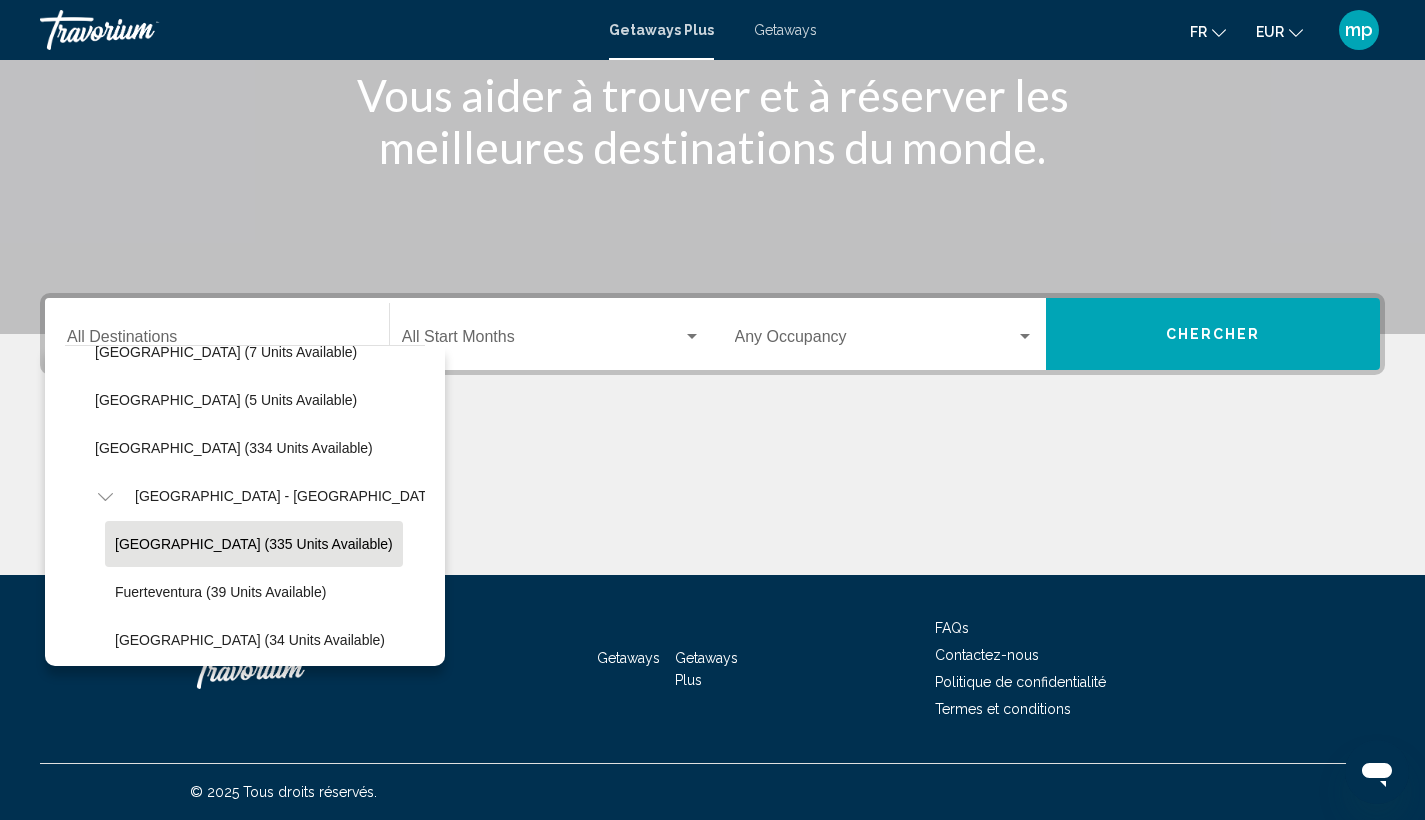 scroll, scrollTop: 748, scrollLeft: 0, axis: vertical 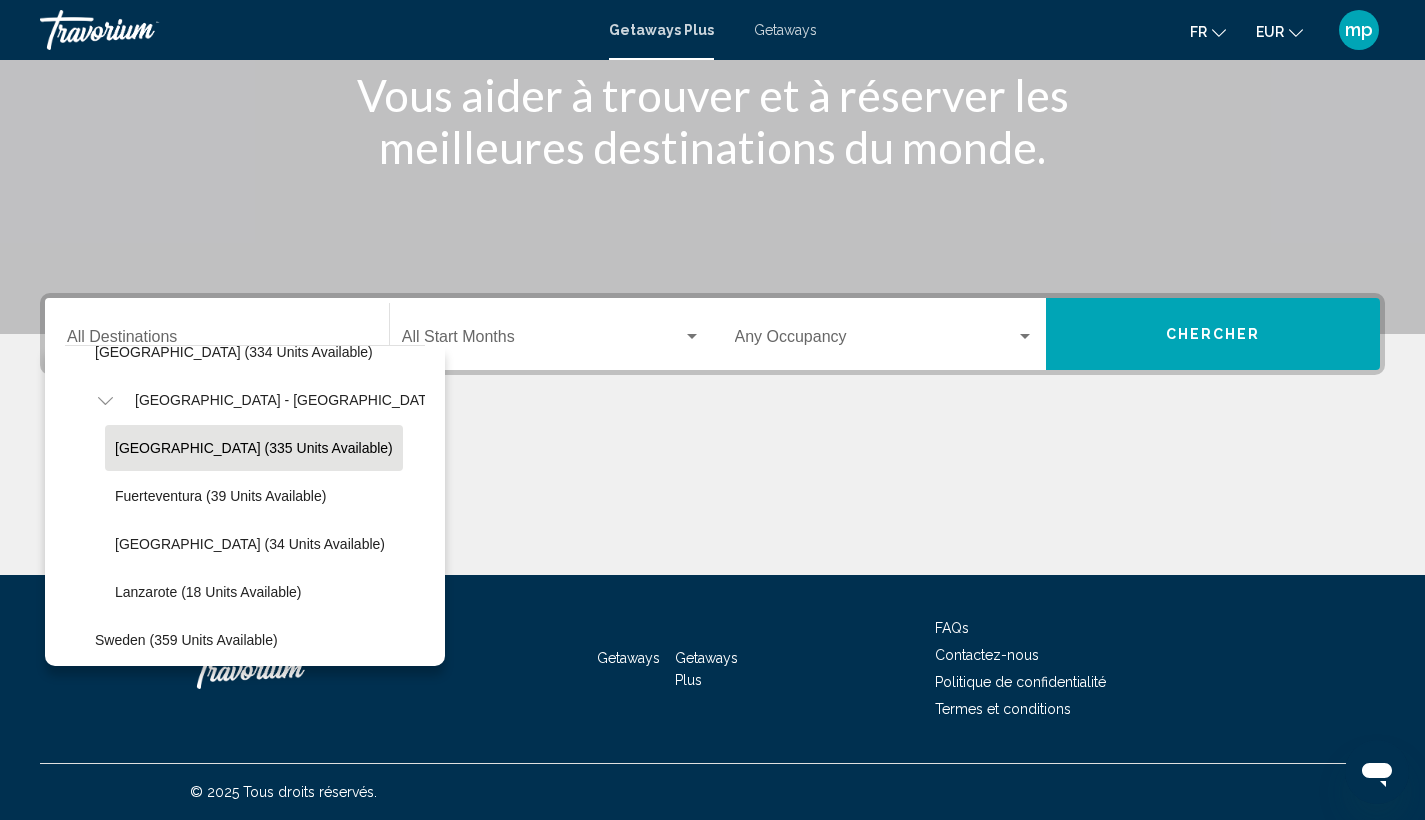 click on "[GEOGRAPHIC_DATA] (335 units available)" 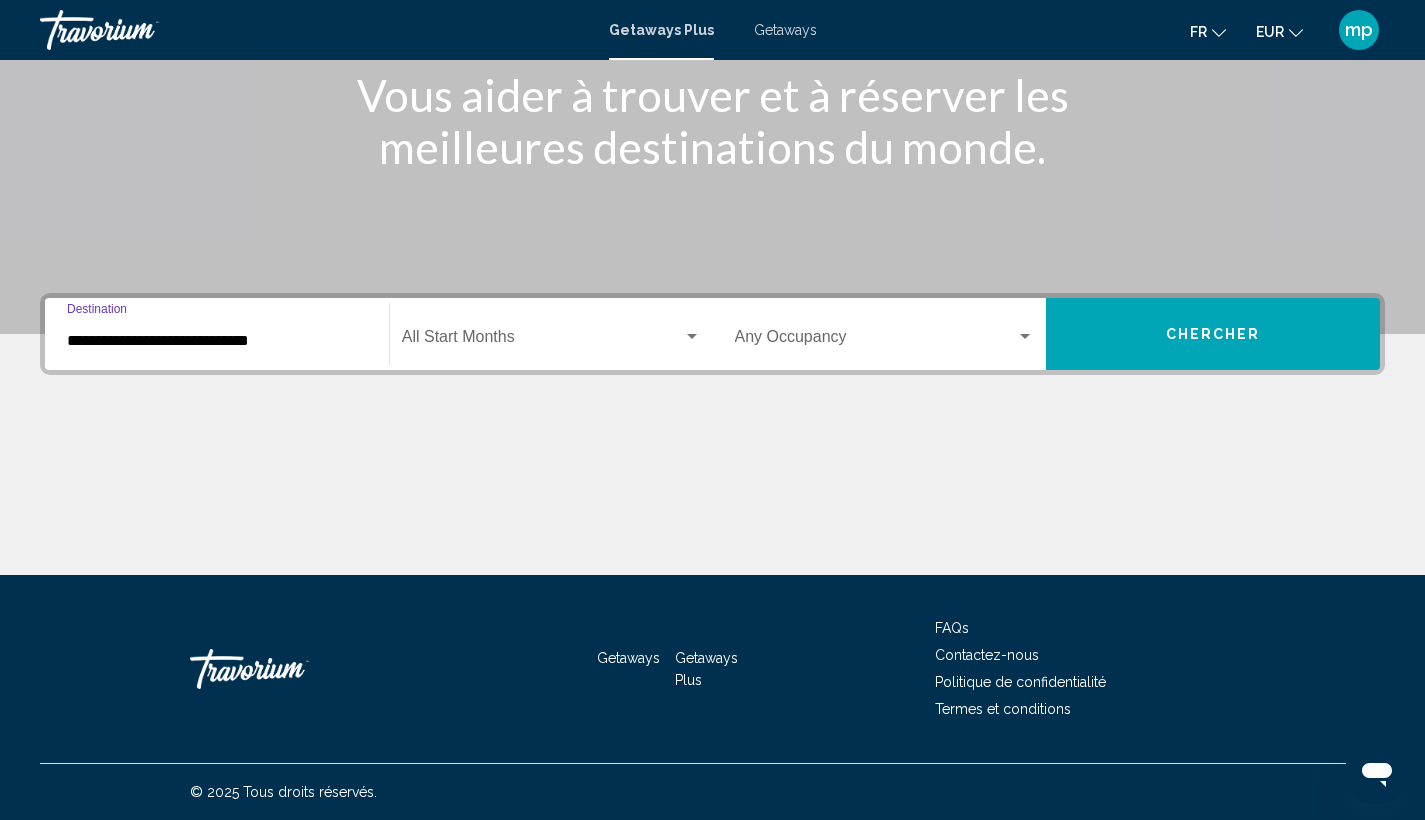 click at bounding box center [542, 341] 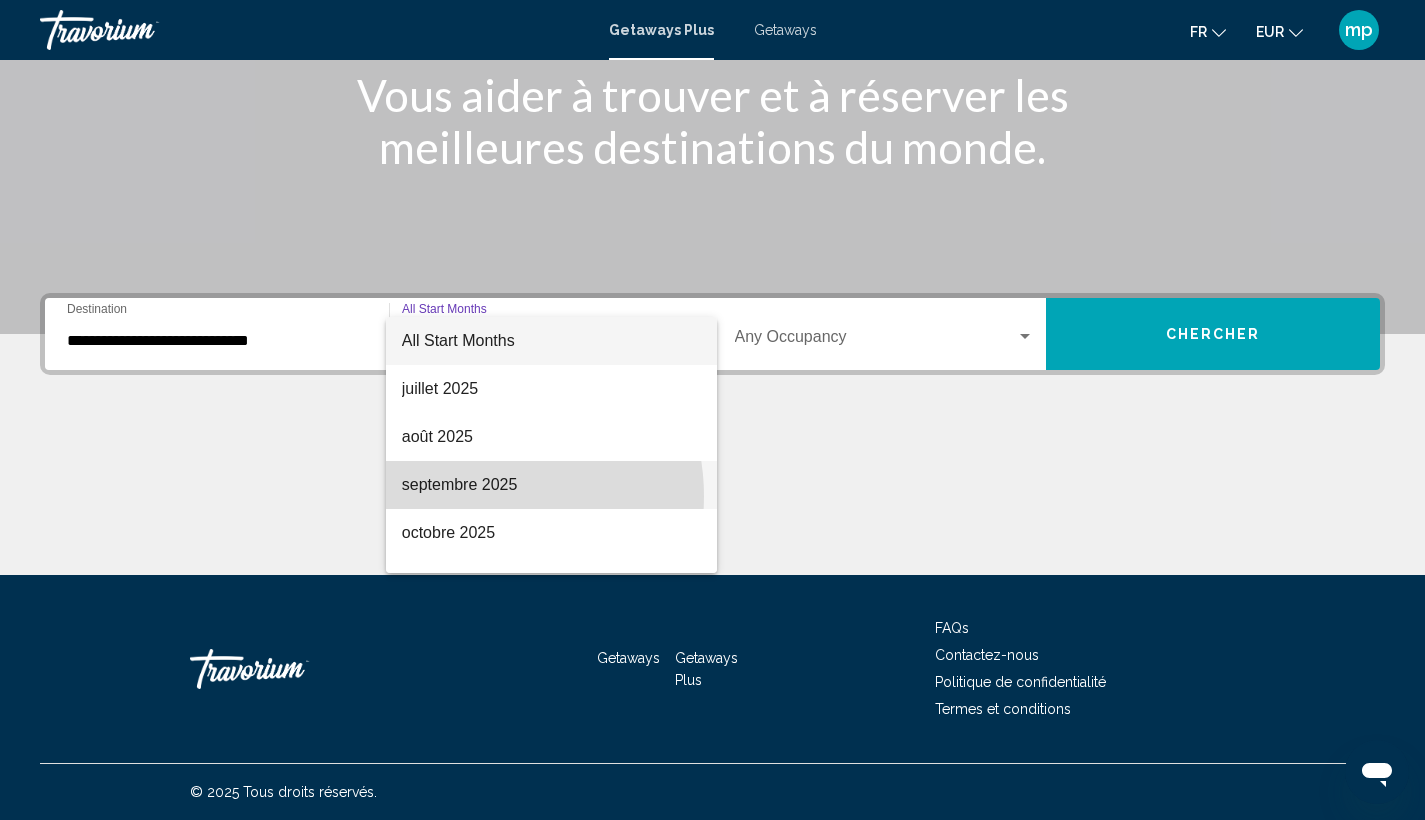 click on "septembre 2025" at bounding box center (551, 485) 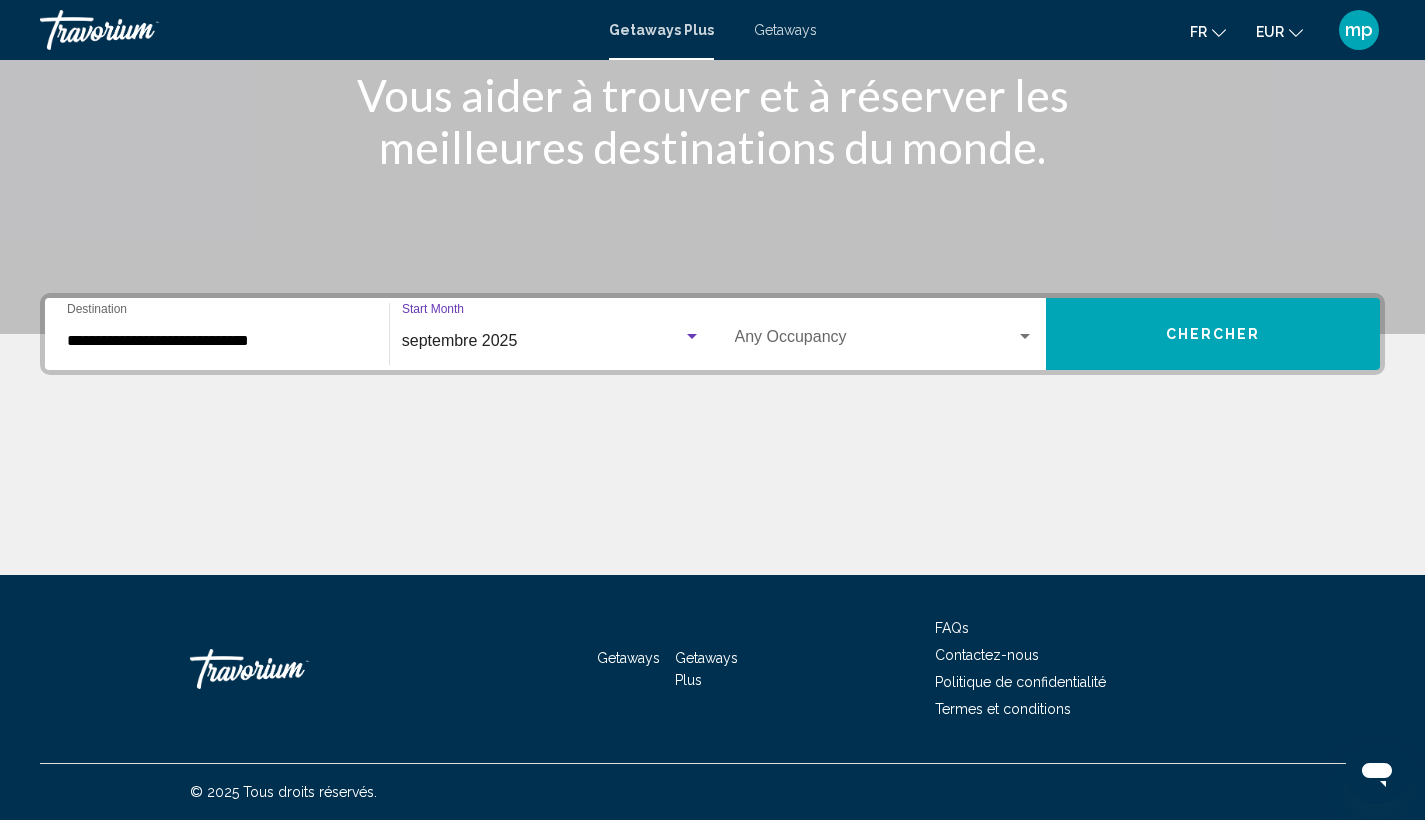 click on "Chercher" at bounding box center [1213, 334] 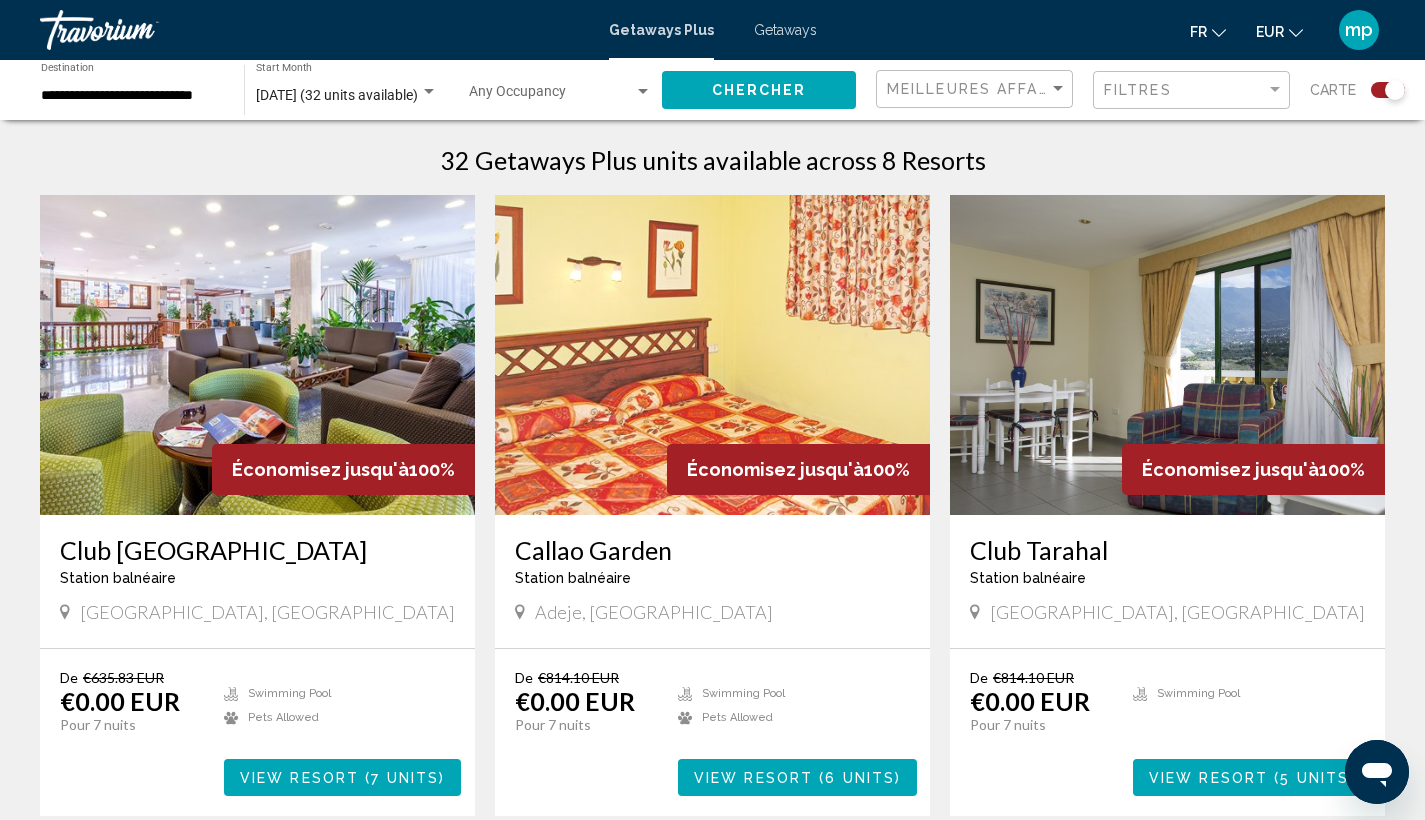 scroll, scrollTop: 686, scrollLeft: 0, axis: vertical 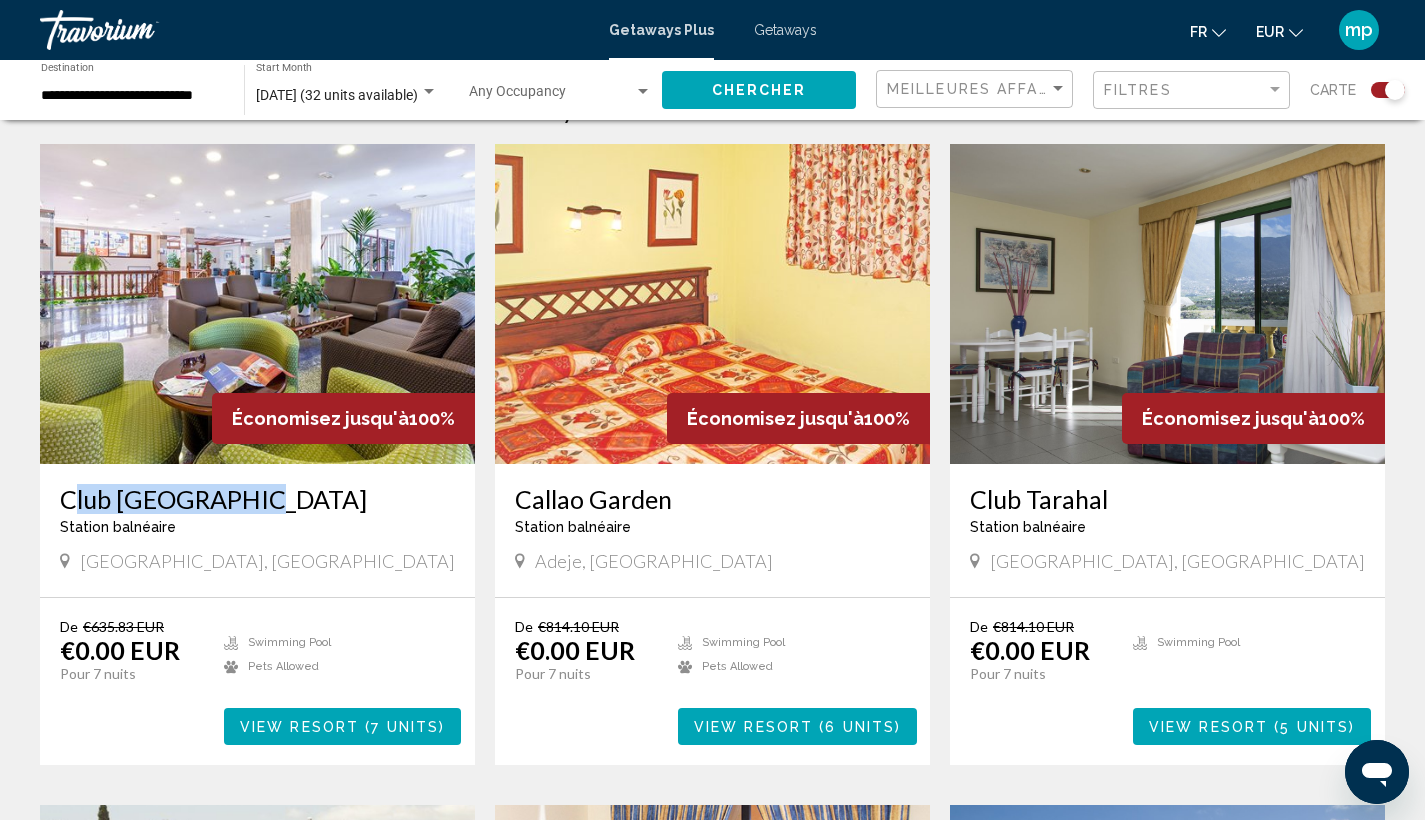 drag, startPoint x: 55, startPoint y: 500, endPoint x: 252, endPoint y: 506, distance: 197.09135 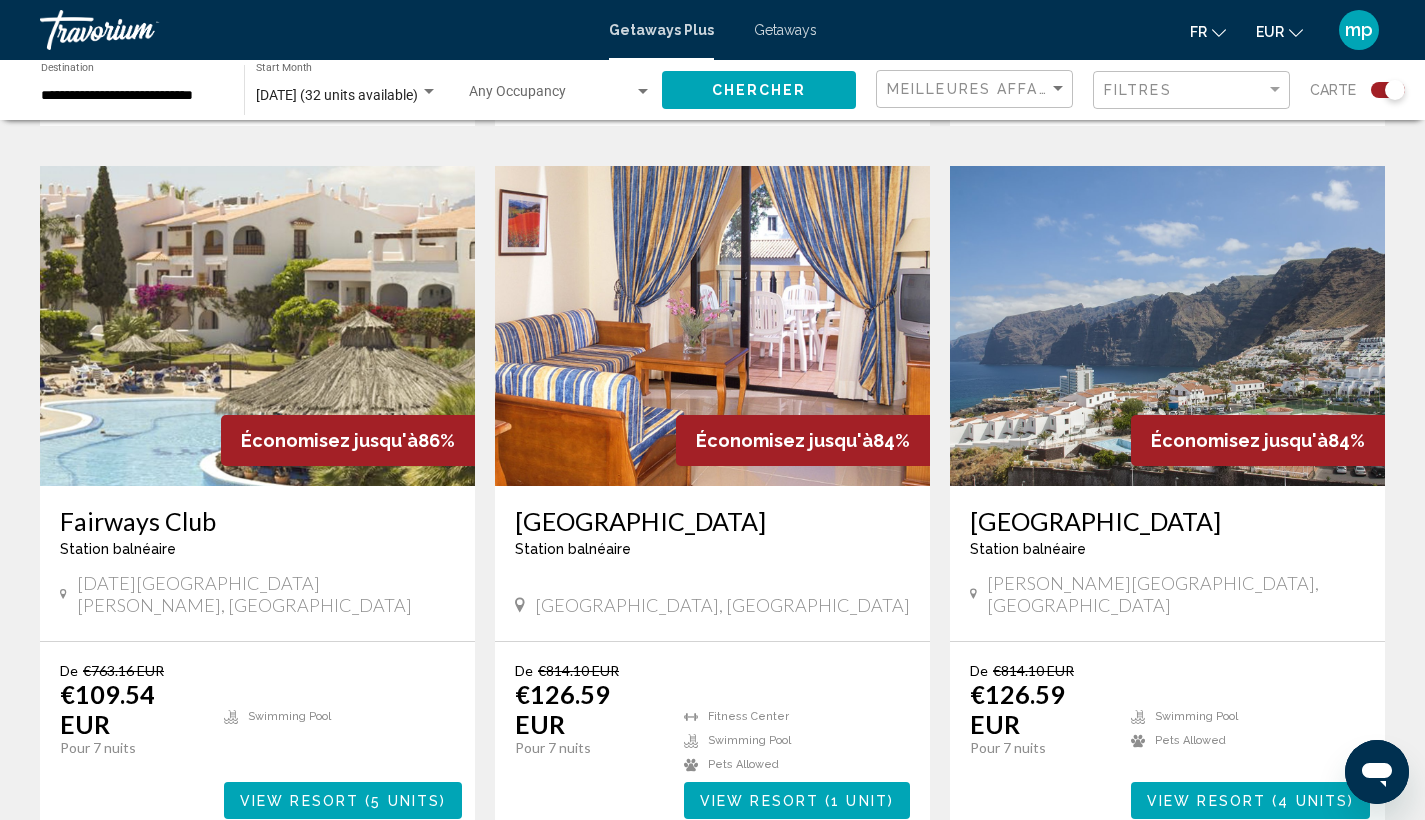 scroll, scrollTop: 1358, scrollLeft: 0, axis: vertical 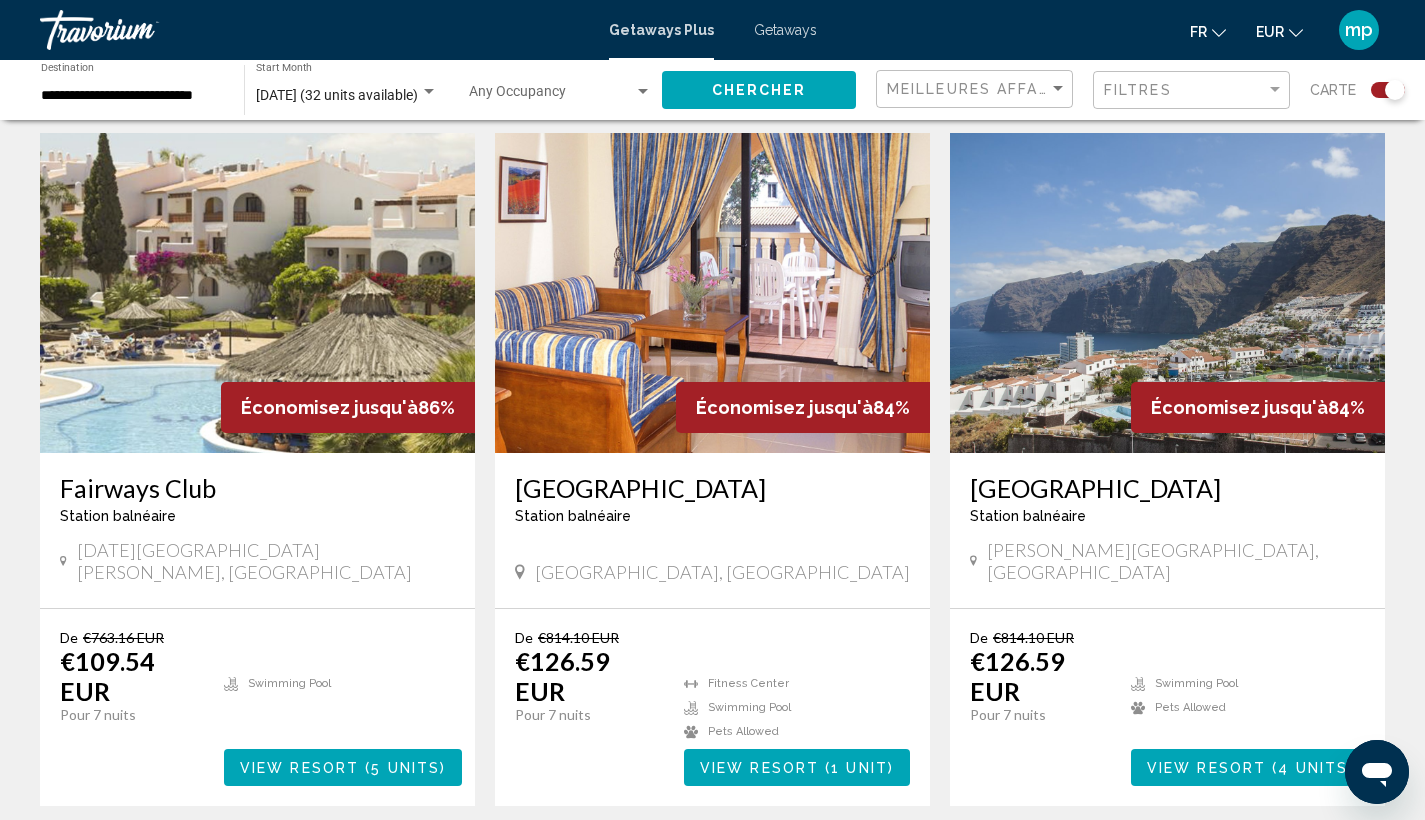 drag, startPoint x: 50, startPoint y: 470, endPoint x: 223, endPoint y: 470, distance: 173 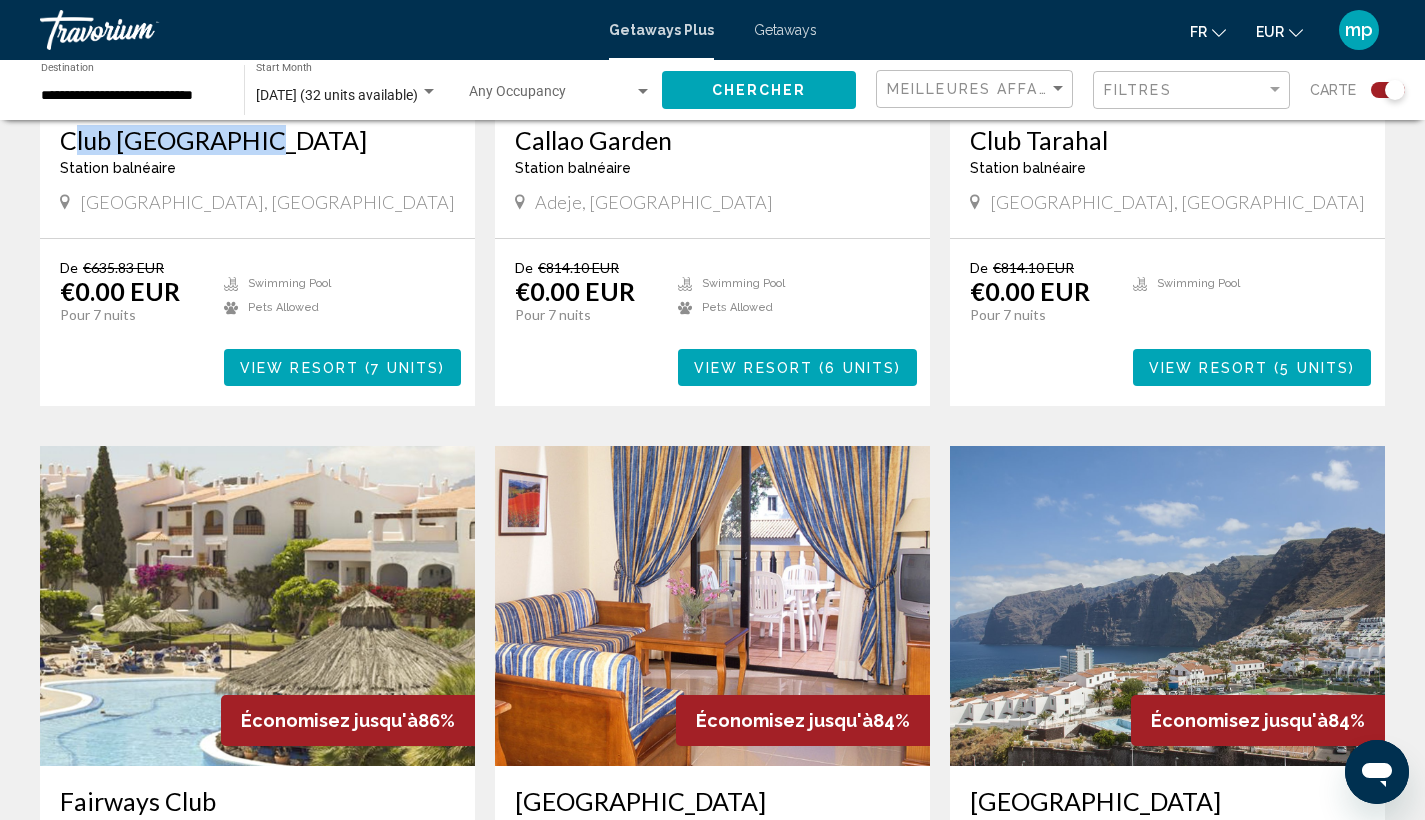 scroll, scrollTop: 0, scrollLeft: 0, axis: both 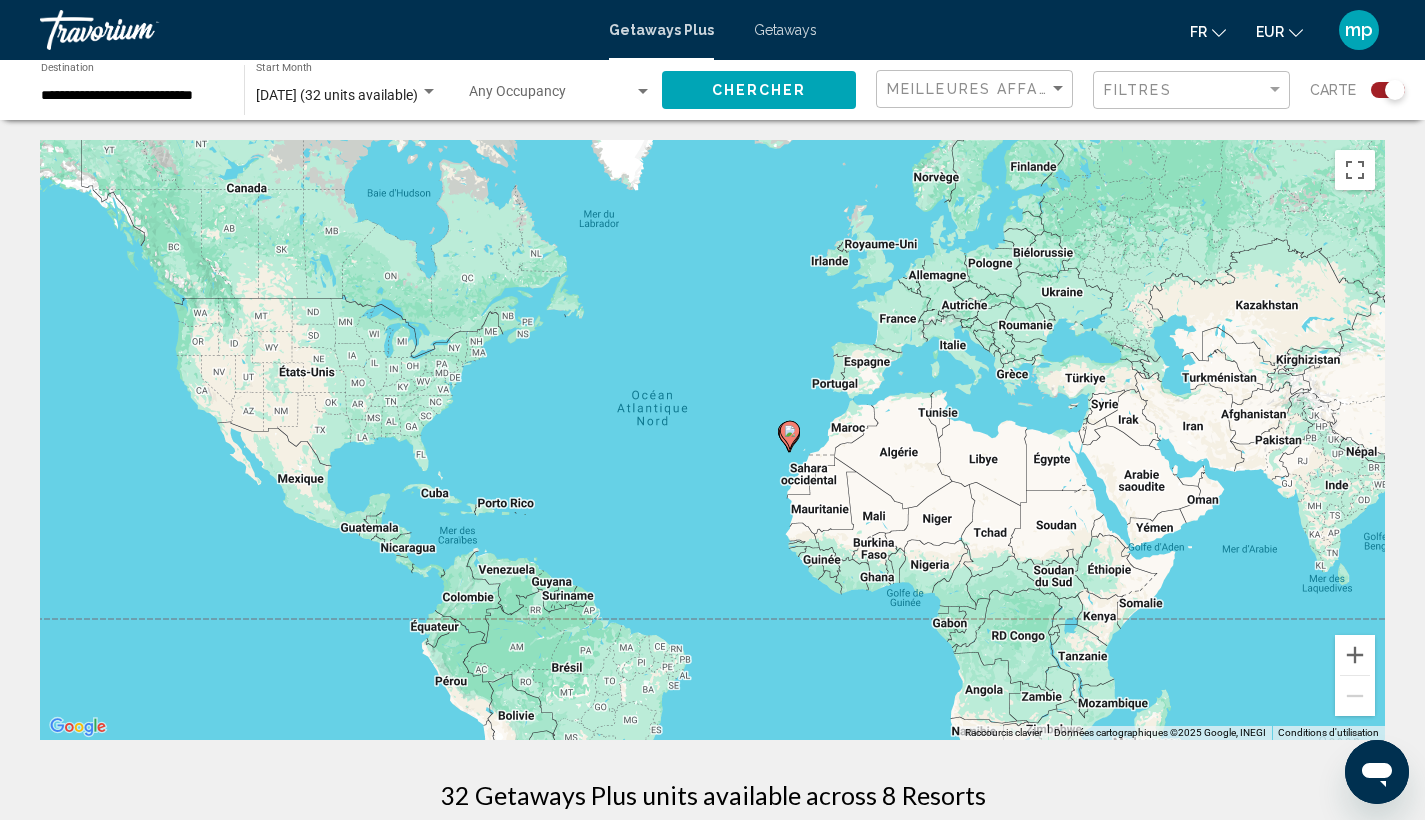 click on "**********" 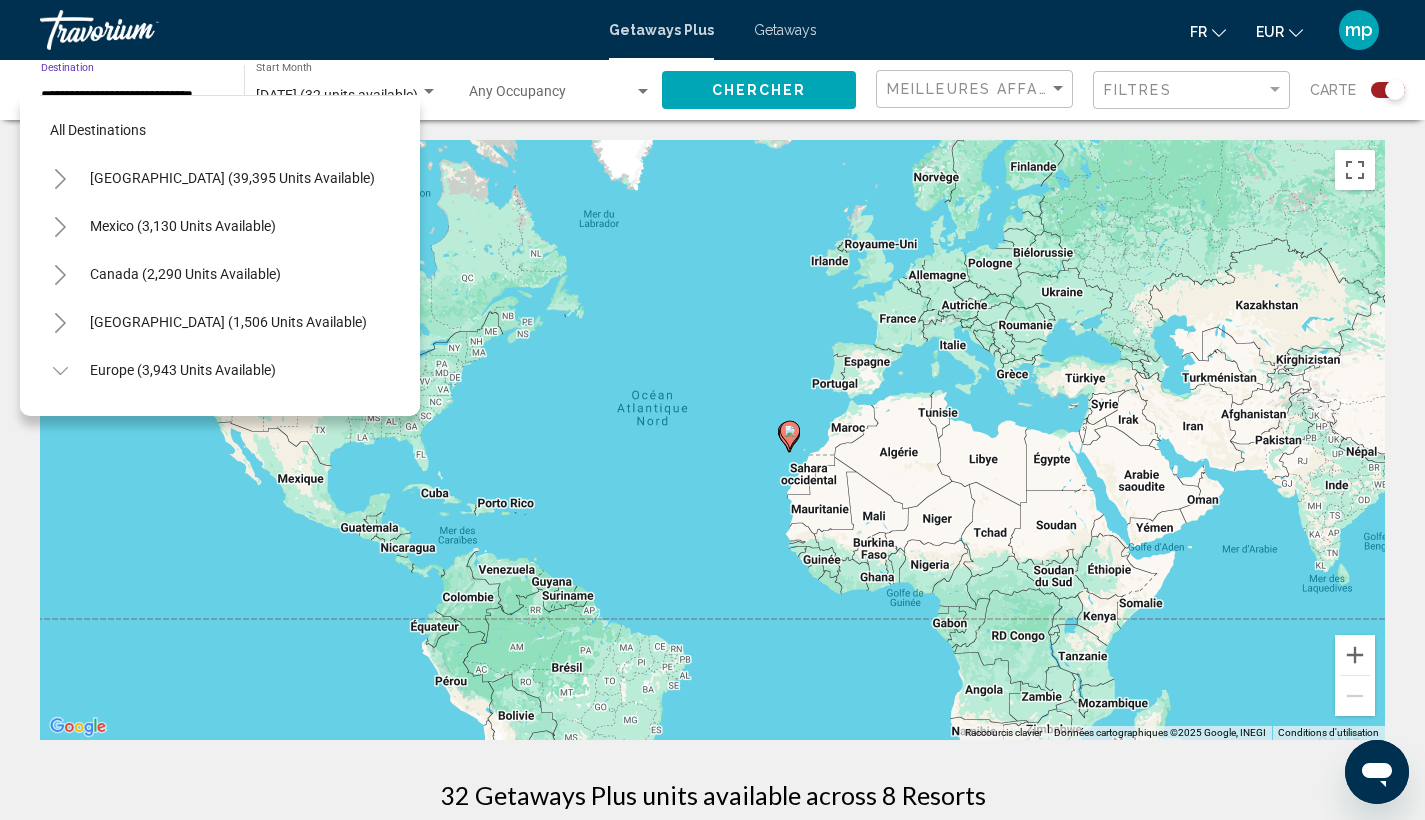 scroll, scrollTop: 703, scrollLeft: 0, axis: vertical 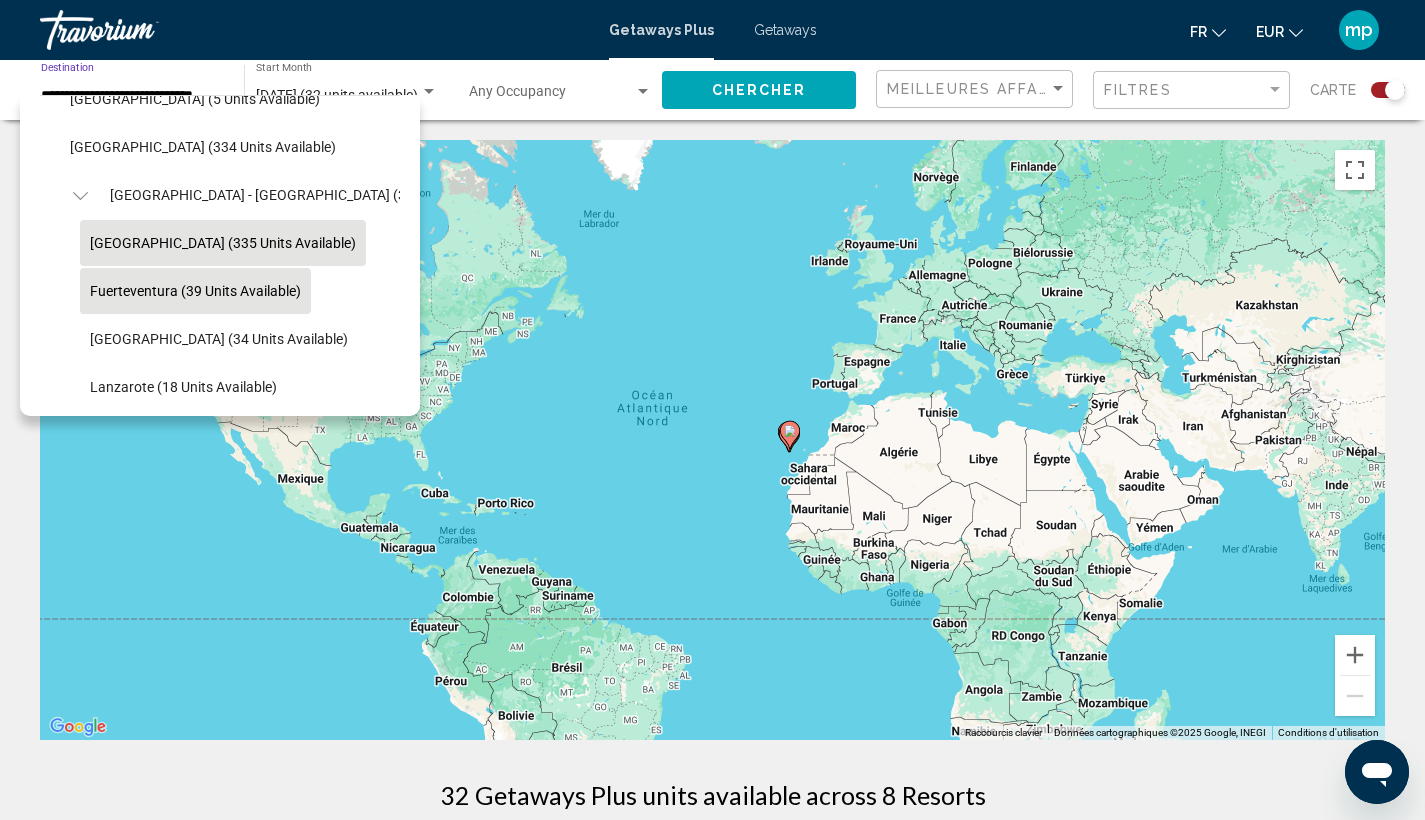 click on "Fuerteventura (39 units available)" 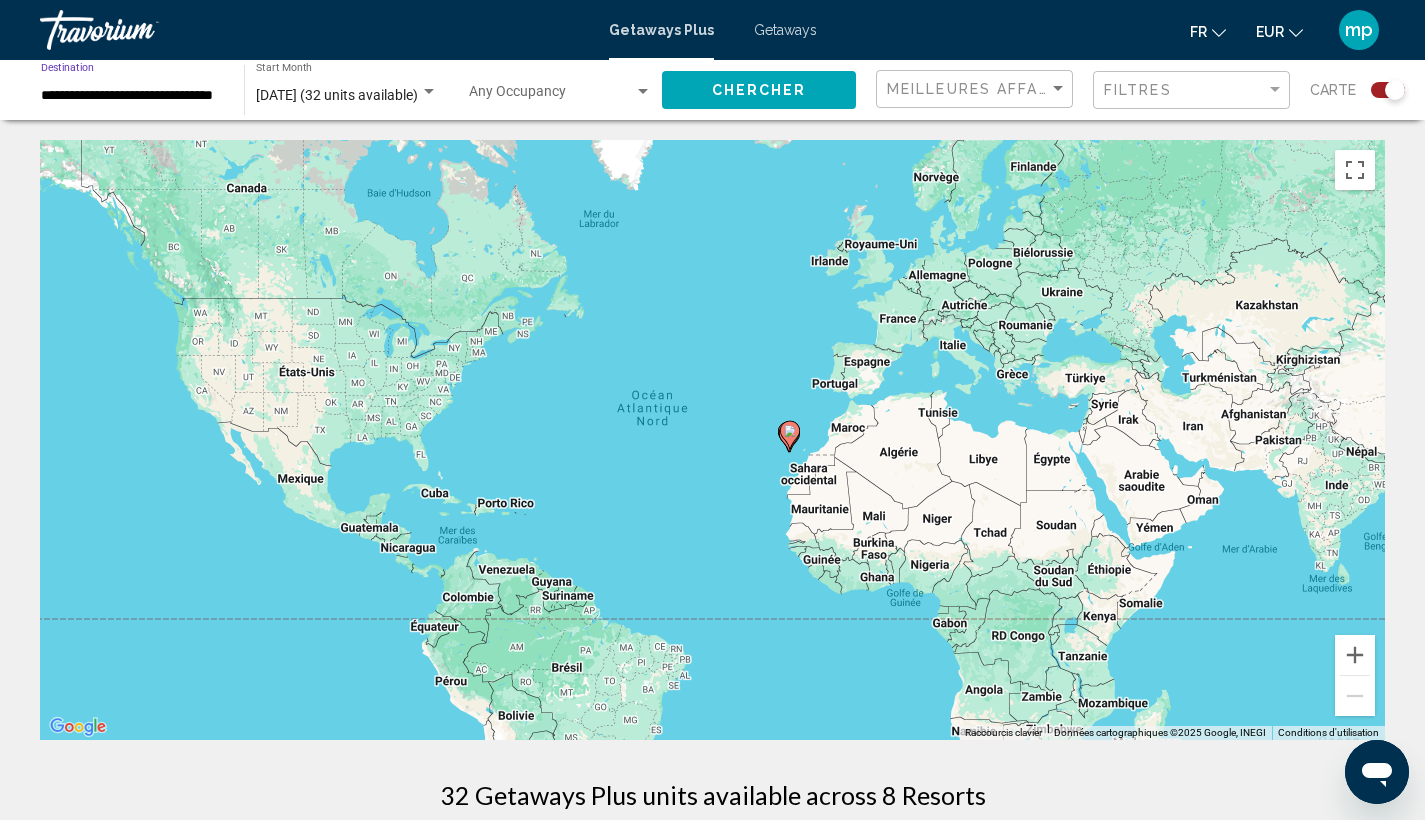 click on "Chercher" 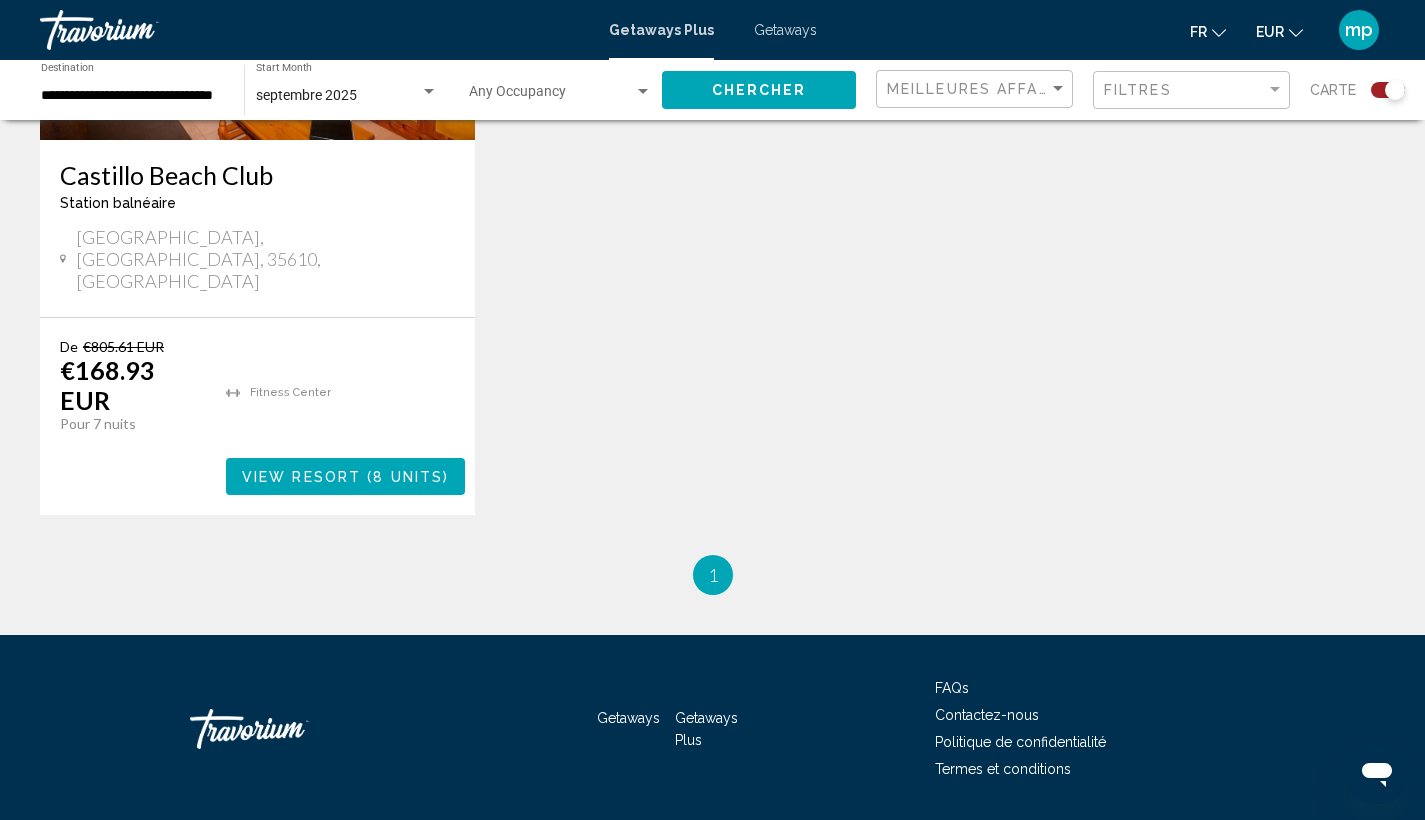scroll, scrollTop: 669, scrollLeft: 0, axis: vertical 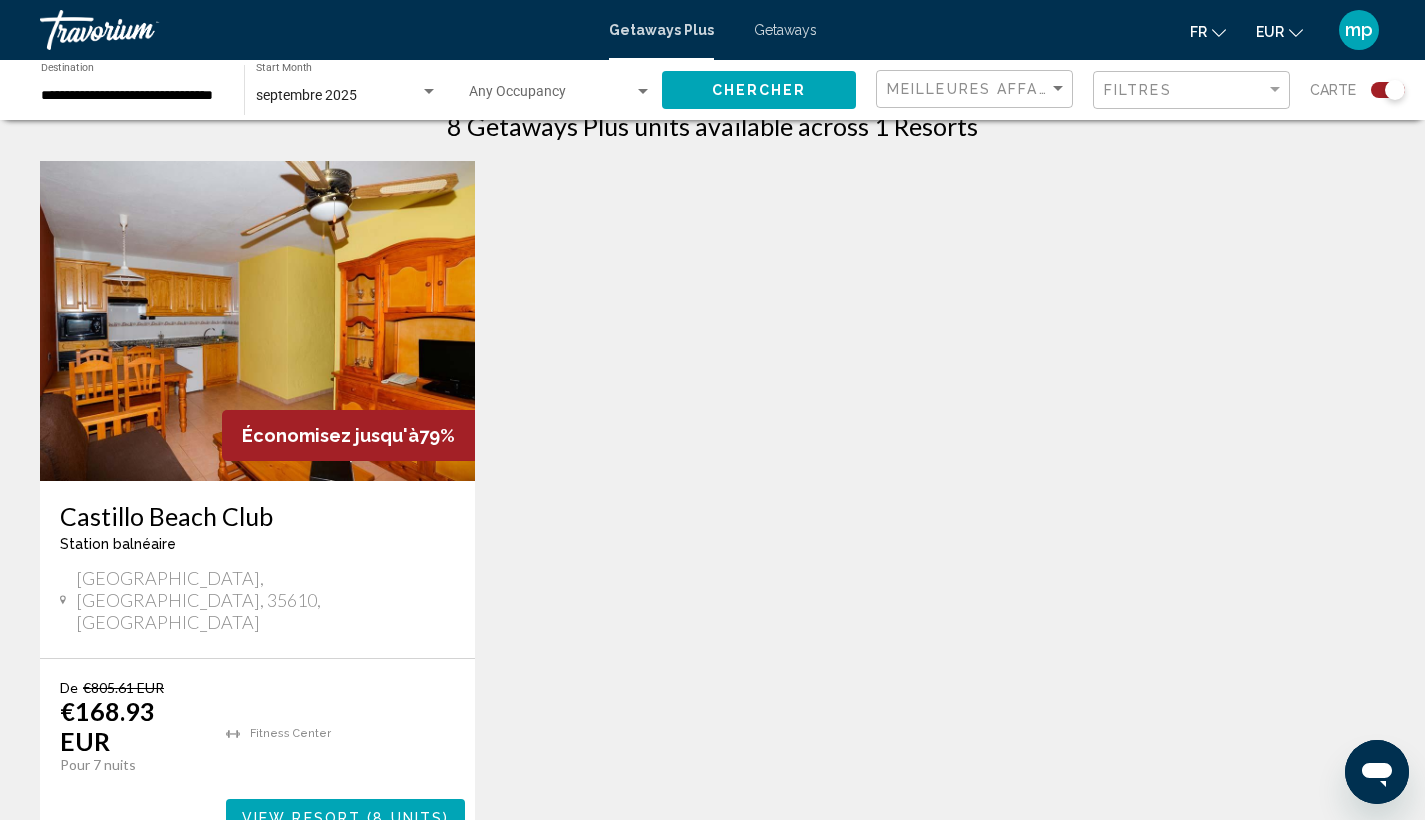 click on "**********" 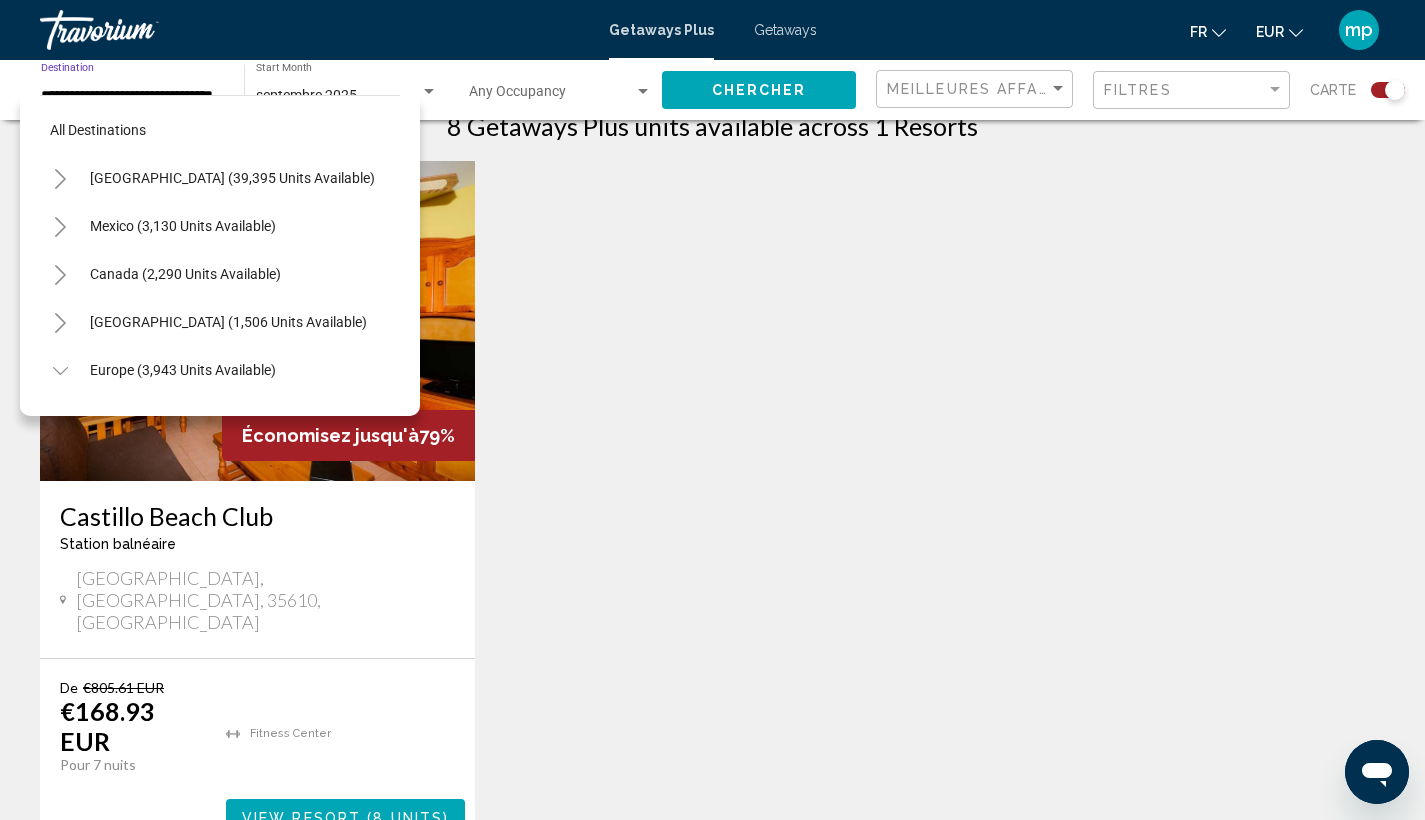 scroll, scrollTop: 751, scrollLeft: 0, axis: vertical 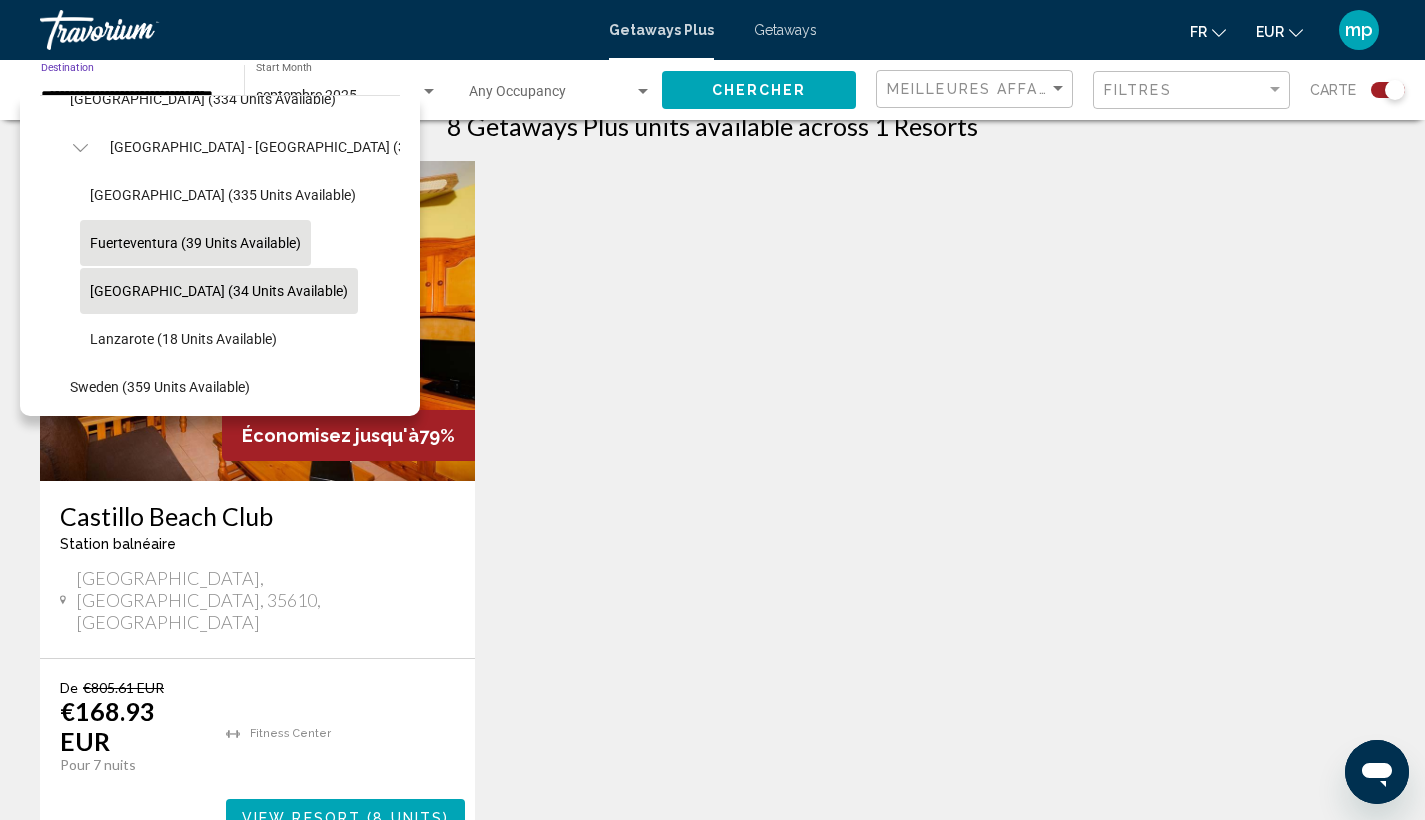click on "[GEOGRAPHIC_DATA] (34 units available)" 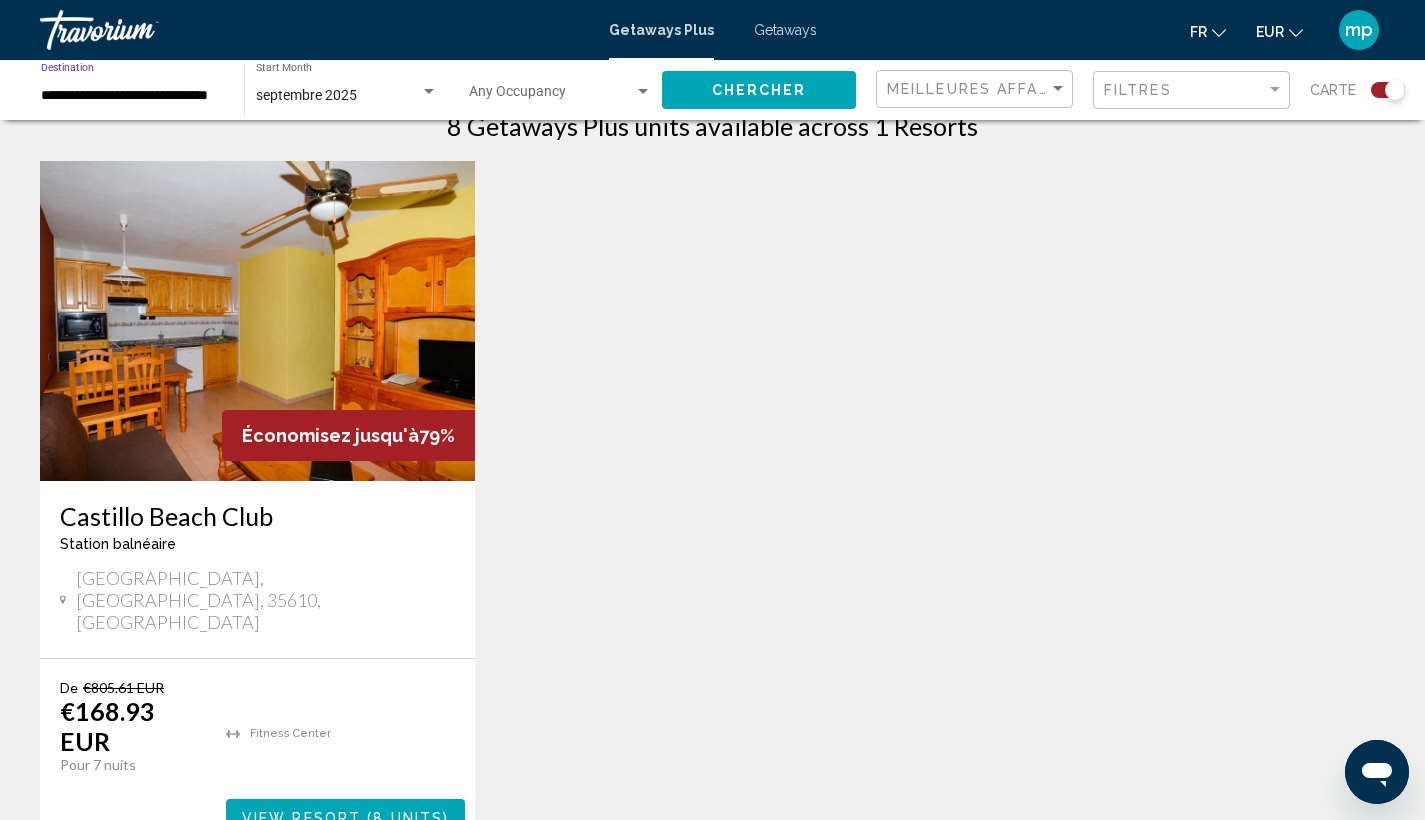click on "Chercher" 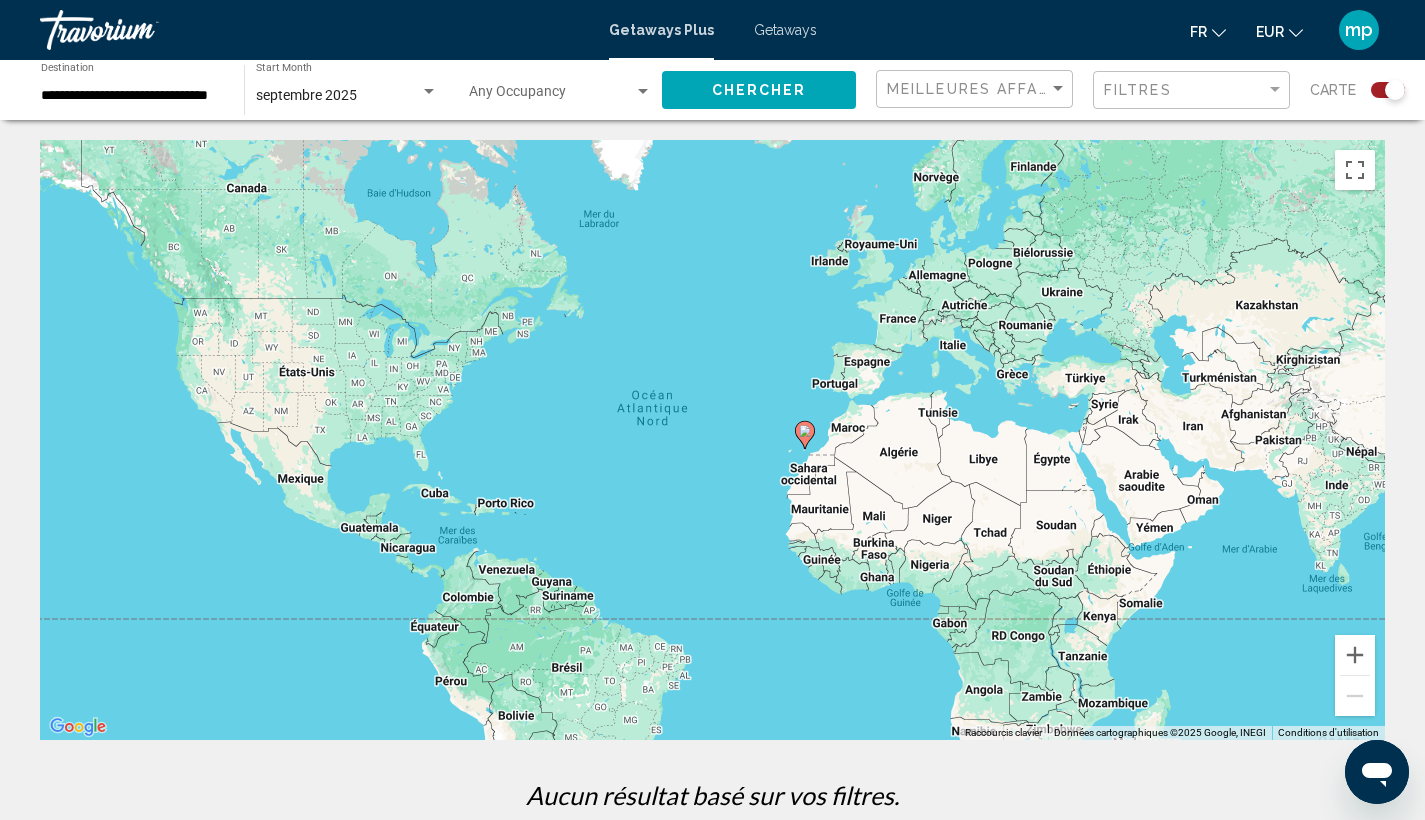 scroll, scrollTop: 250, scrollLeft: 0, axis: vertical 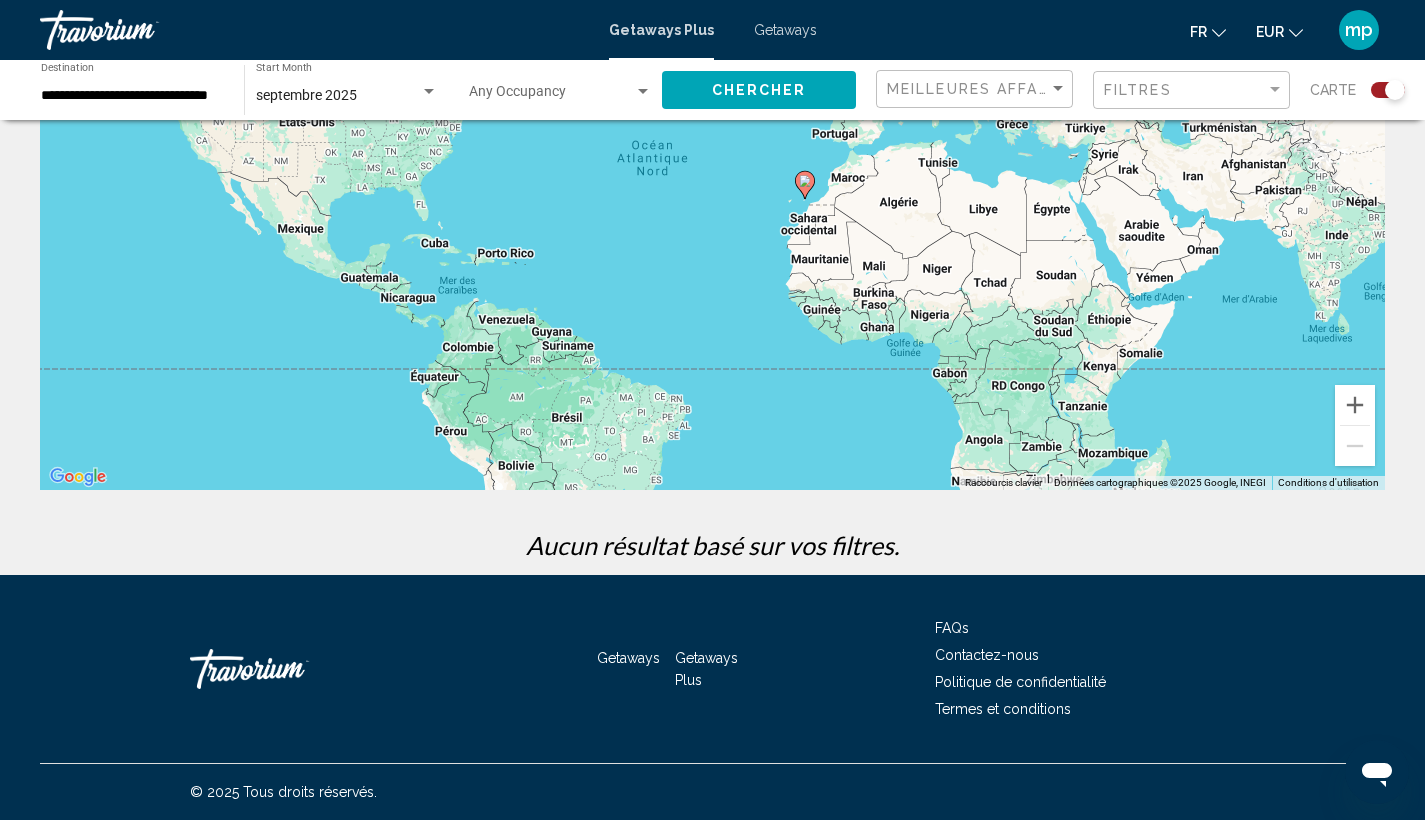 click on "**********" 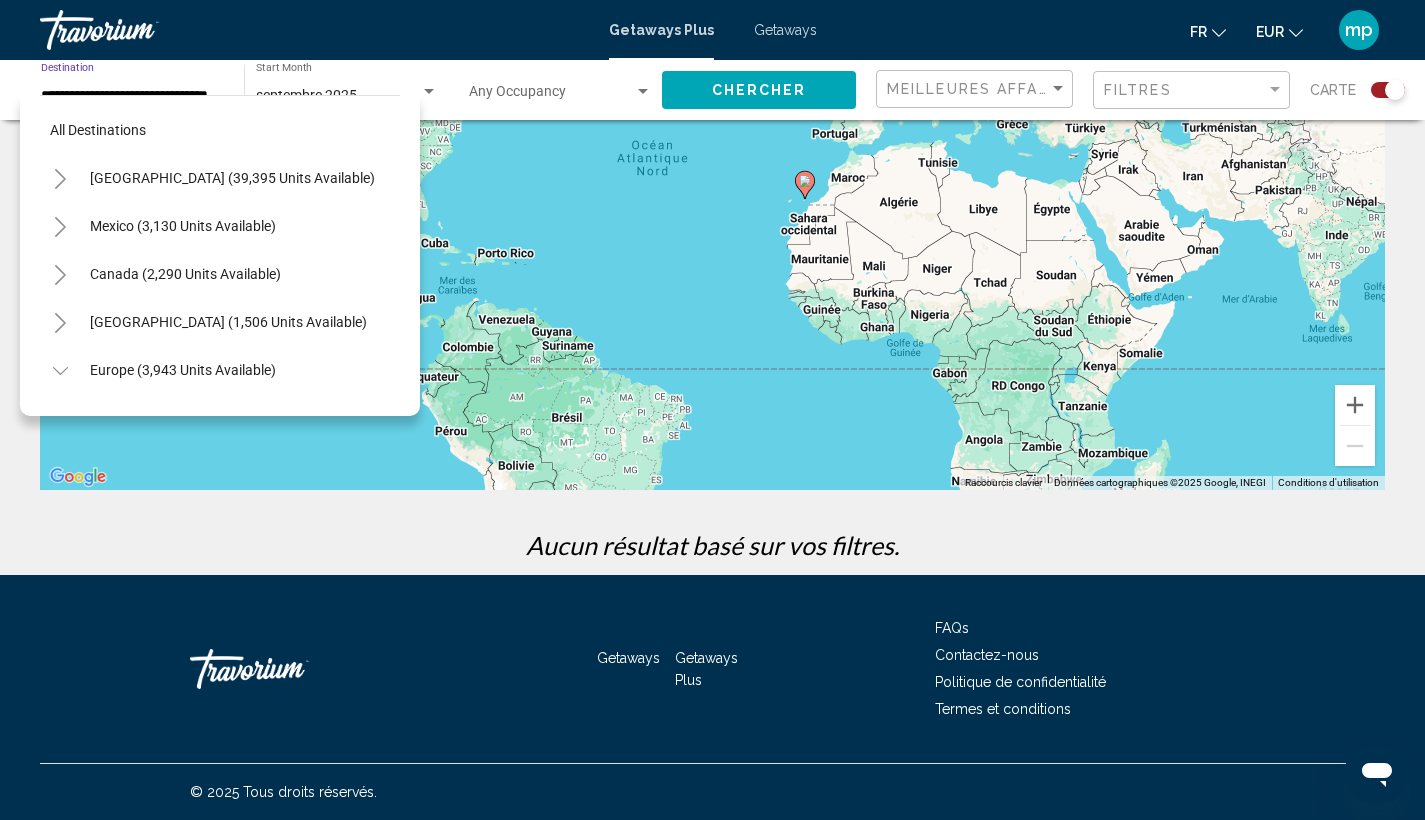 scroll, scrollTop: 799, scrollLeft: 0, axis: vertical 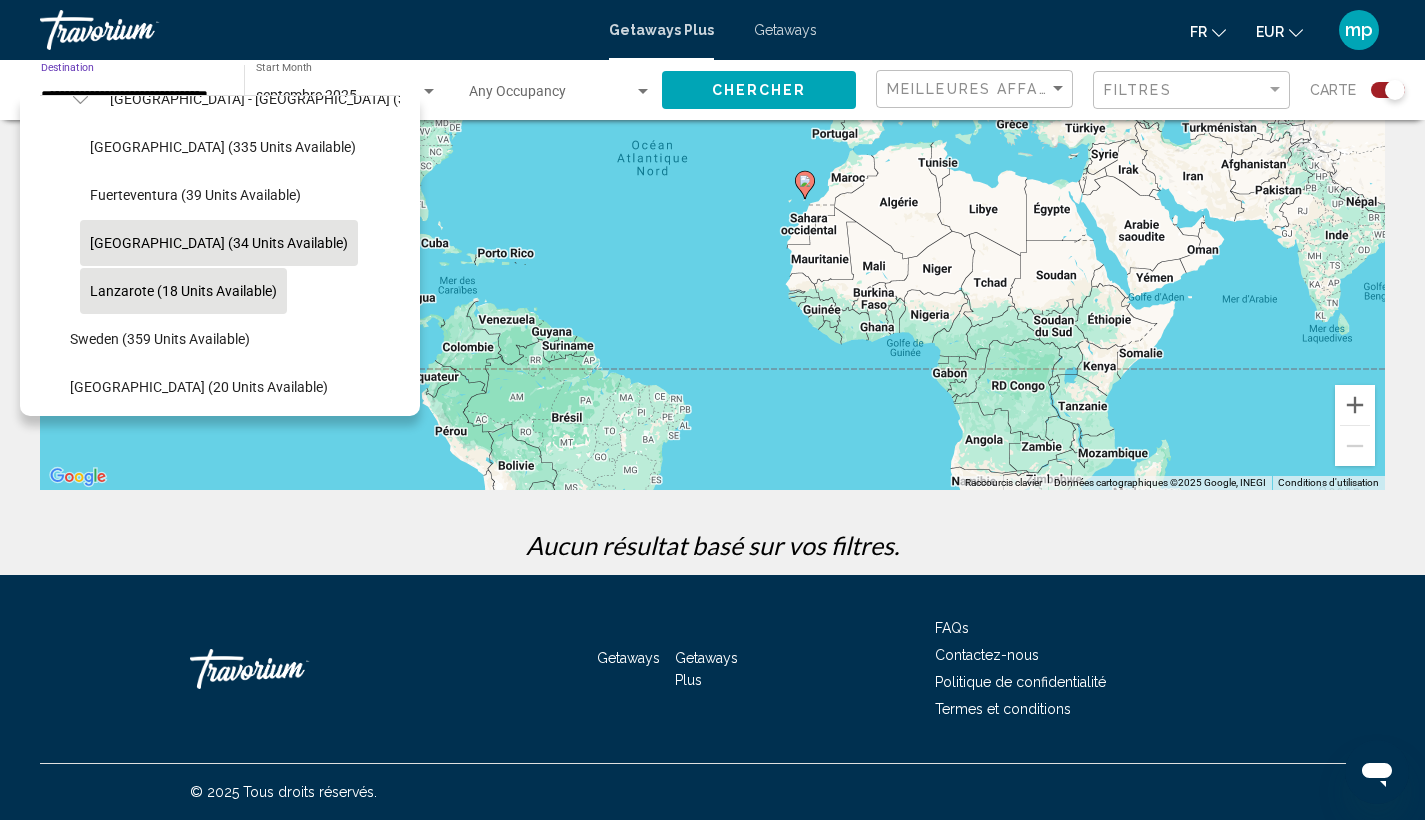 click on "Lanzarote (18 units available)" 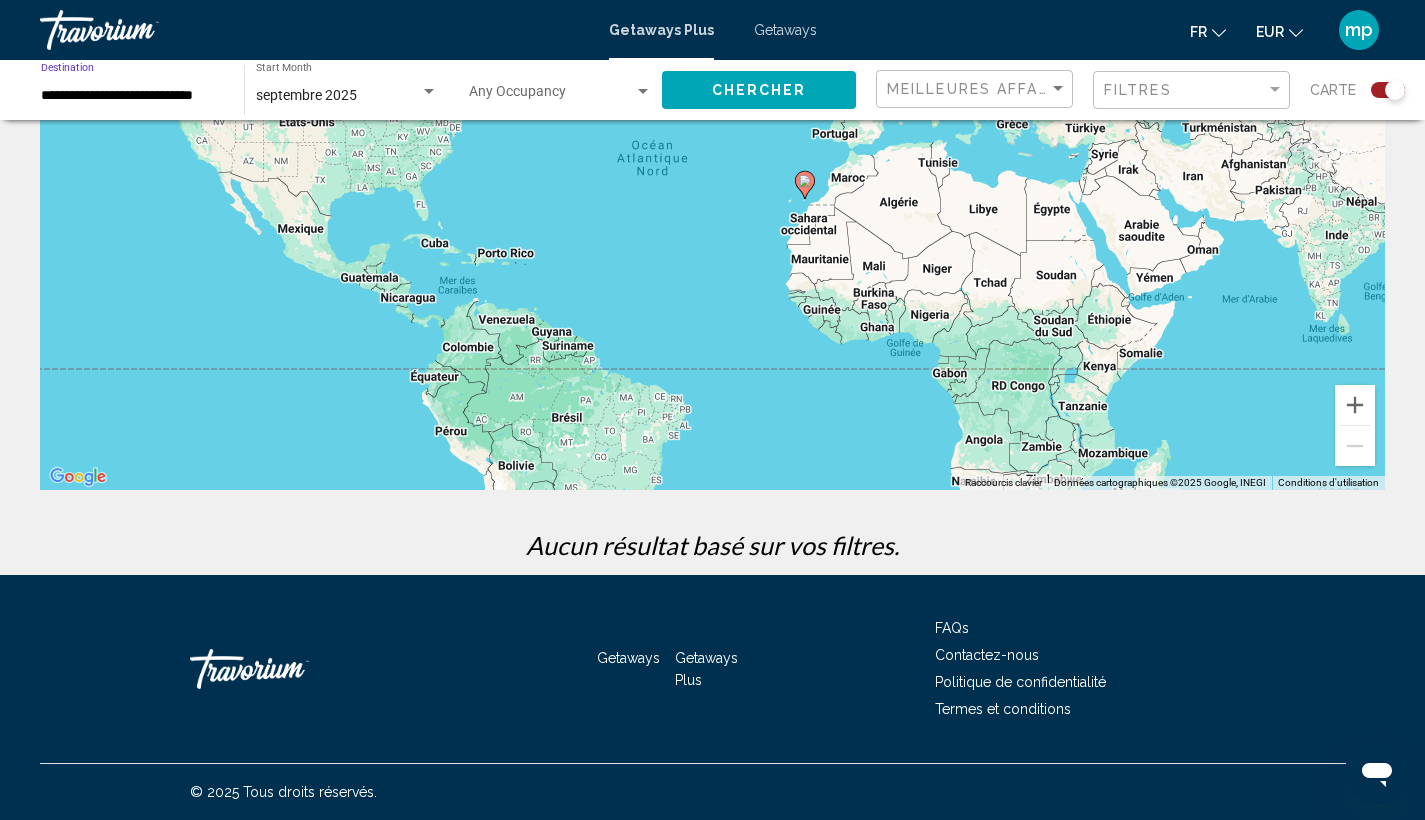 click on "Chercher" 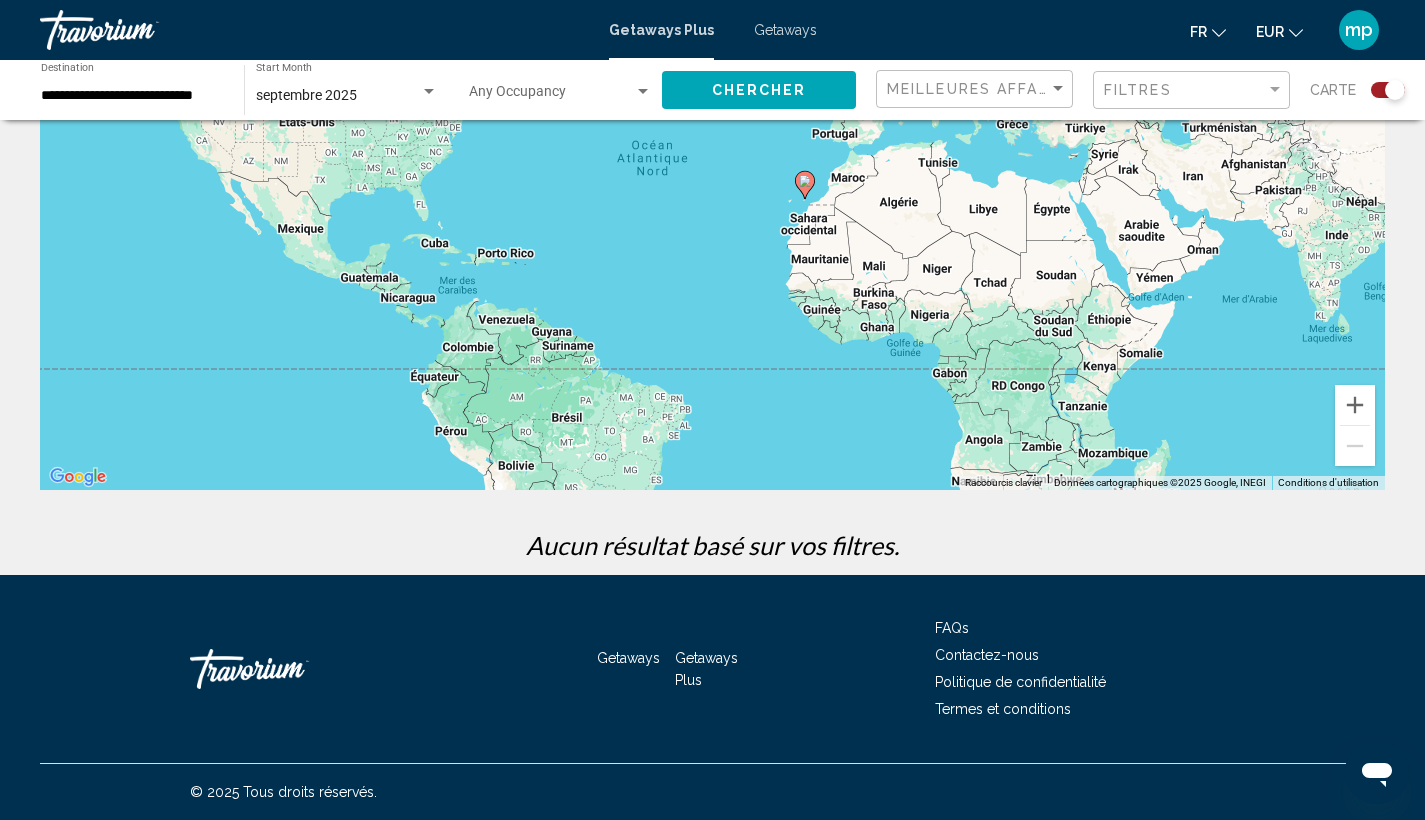 scroll, scrollTop: 206, scrollLeft: 0, axis: vertical 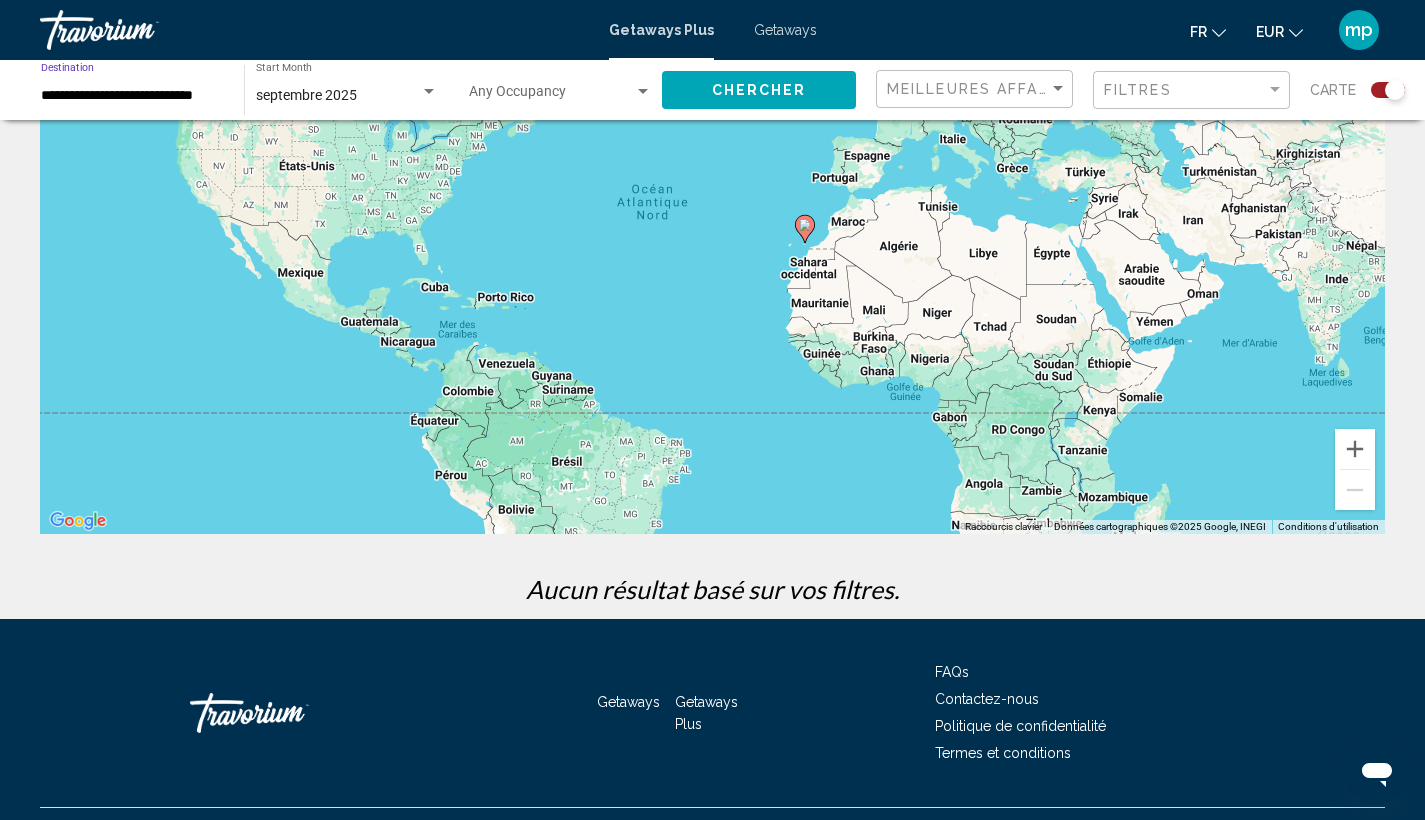 click on "**********" at bounding box center [132, 96] 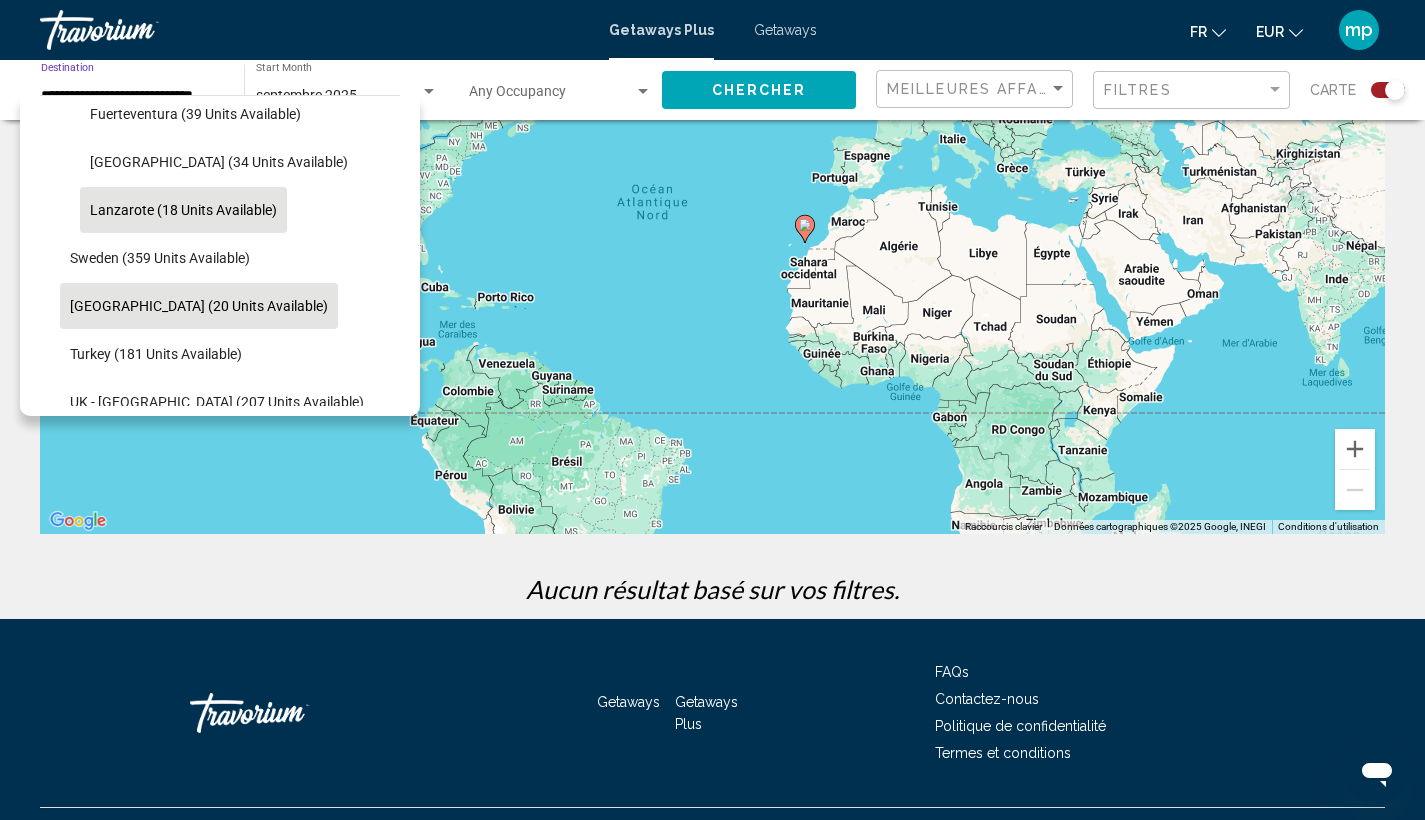 scroll, scrollTop: 916, scrollLeft: 0, axis: vertical 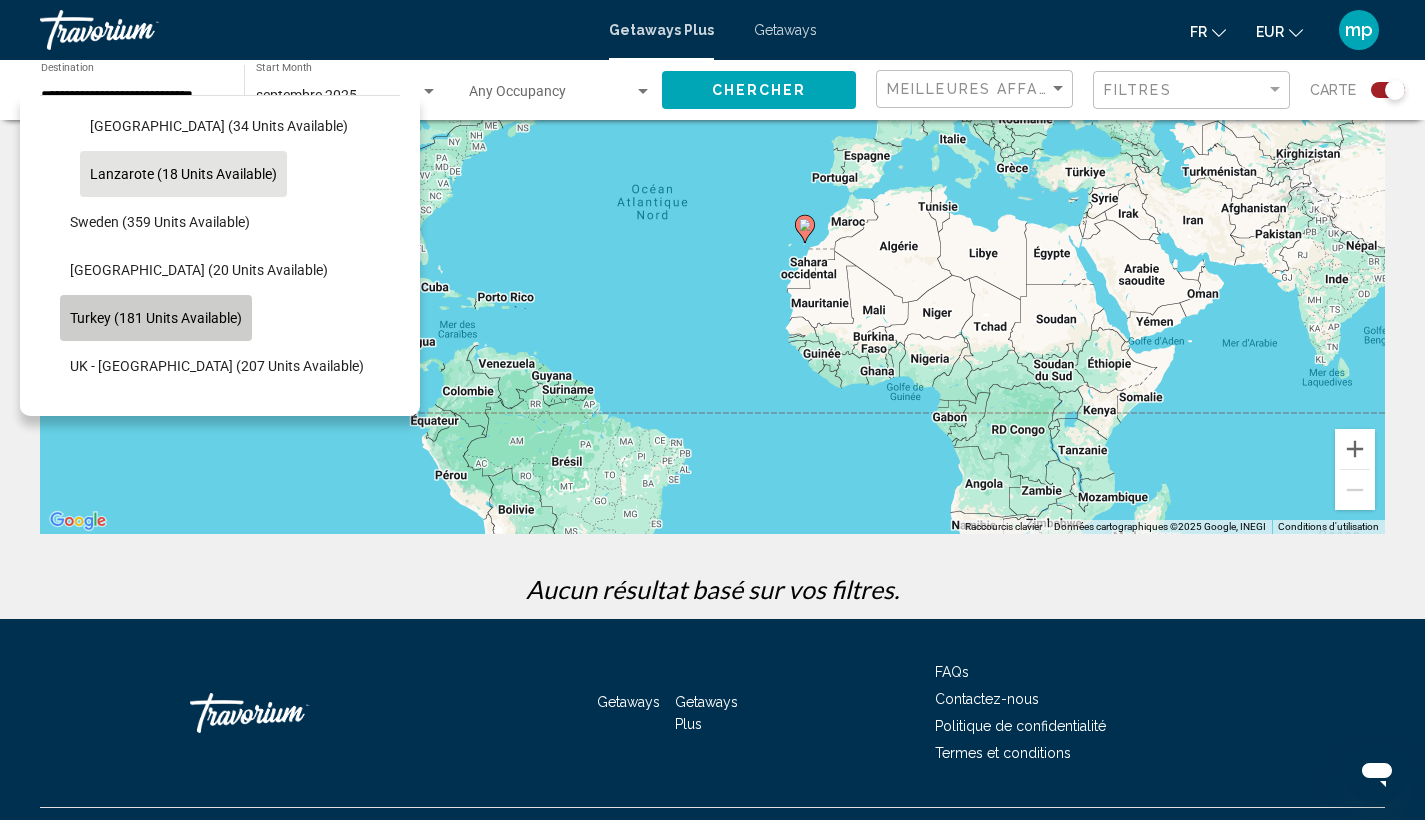 click on "Turkey (181 units available)" 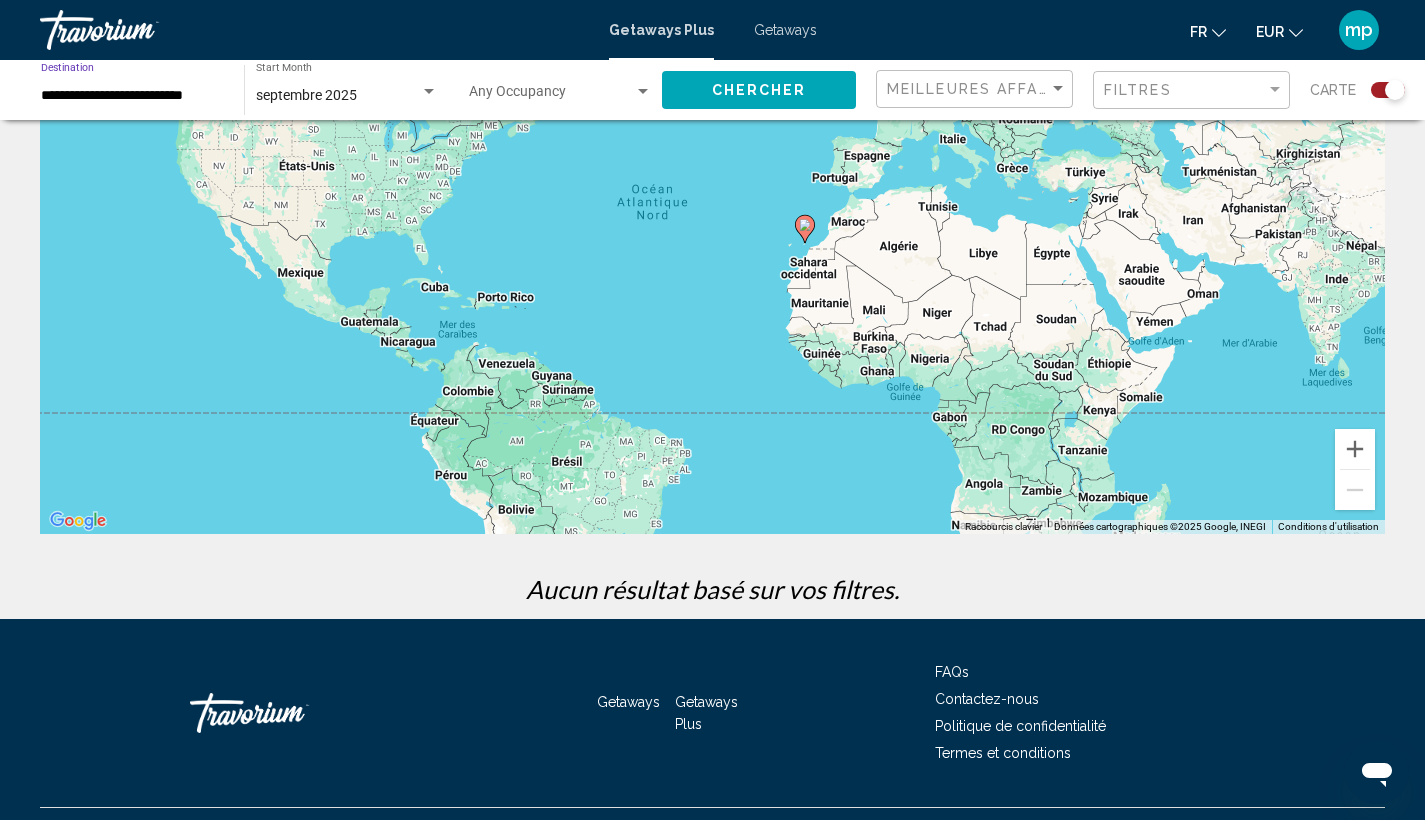 click on "Chercher" 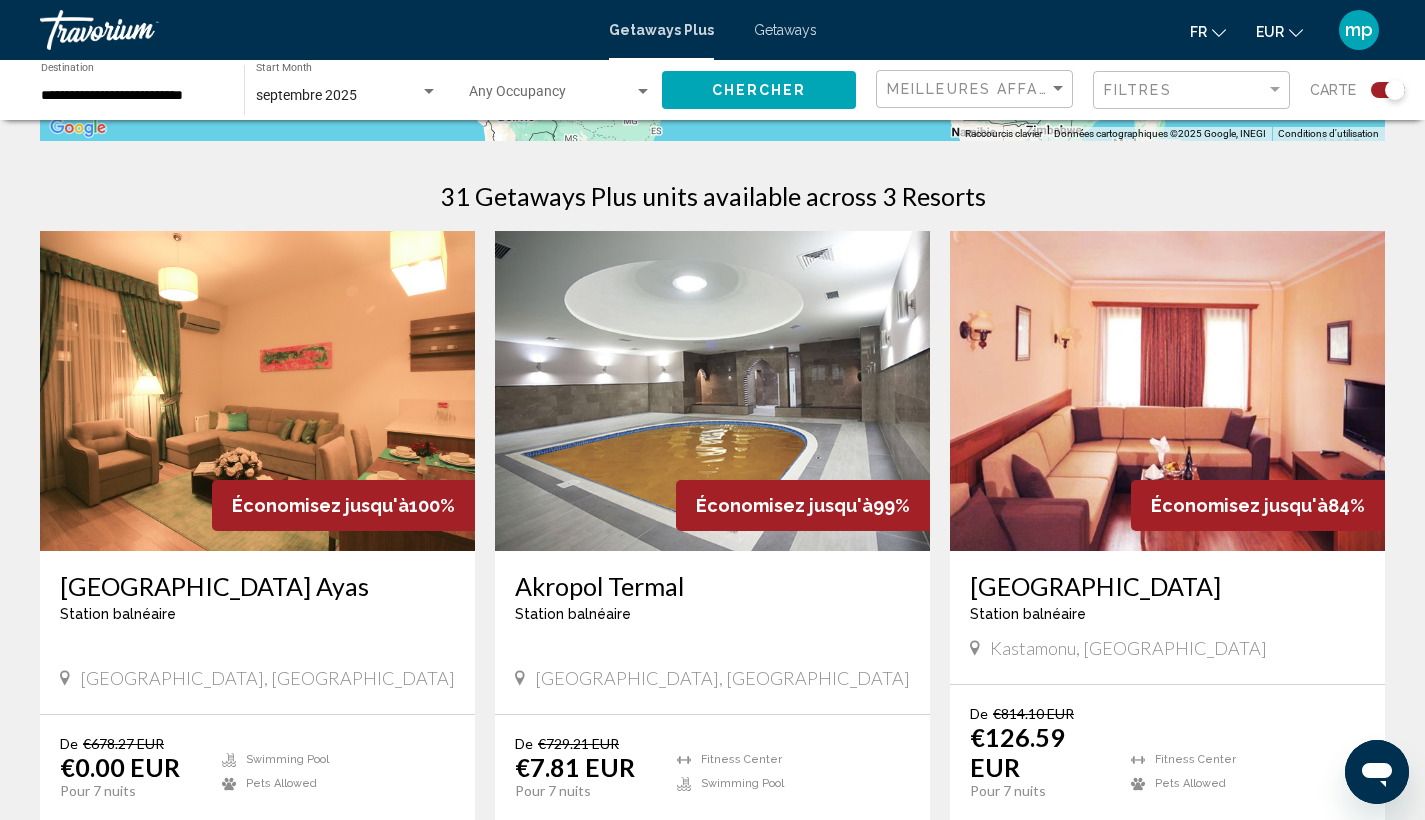 scroll, scrollTop: 734, scrollLeft: 0, axis: vertical 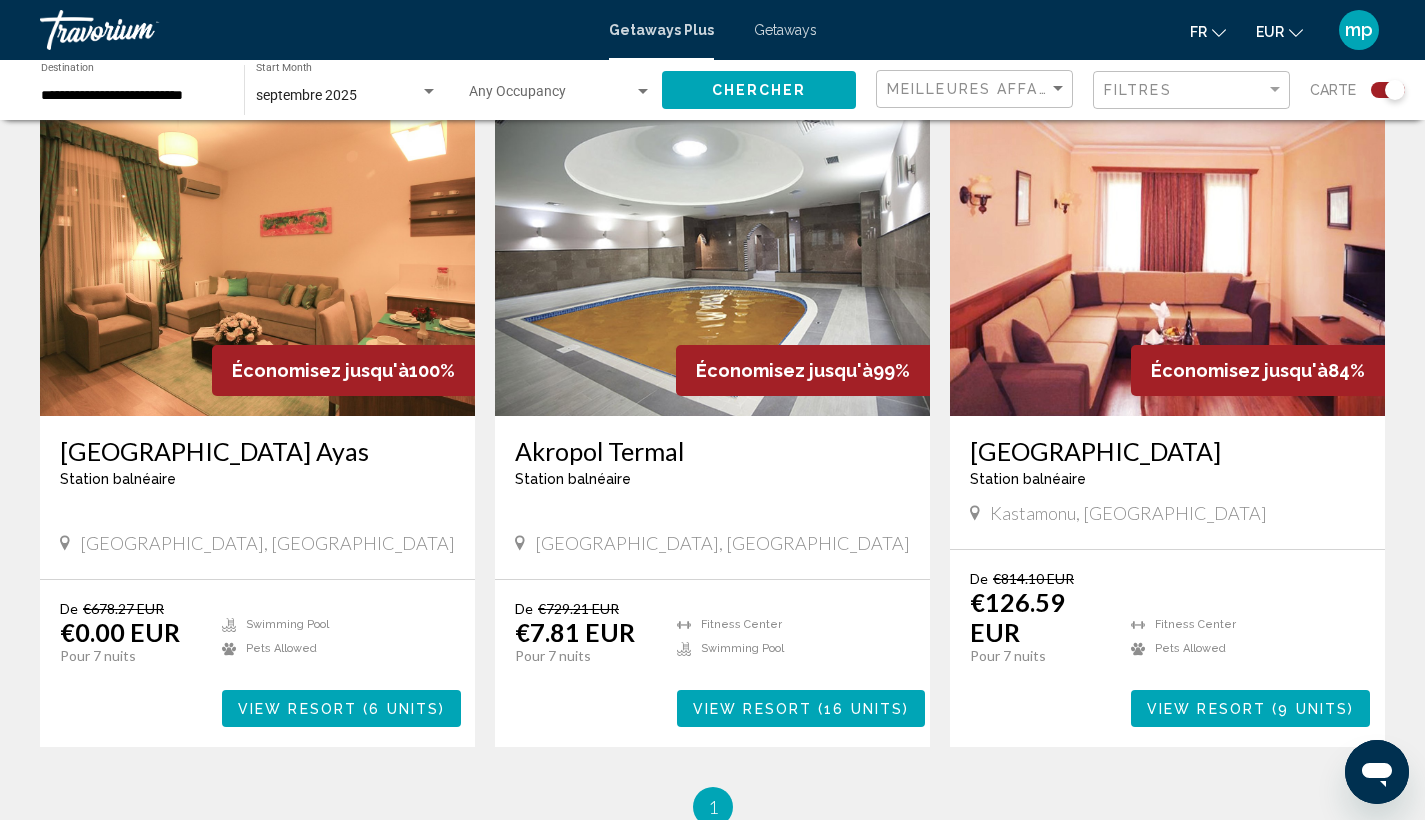 click on "Akropol Termal" at bounding box center [712, 451] 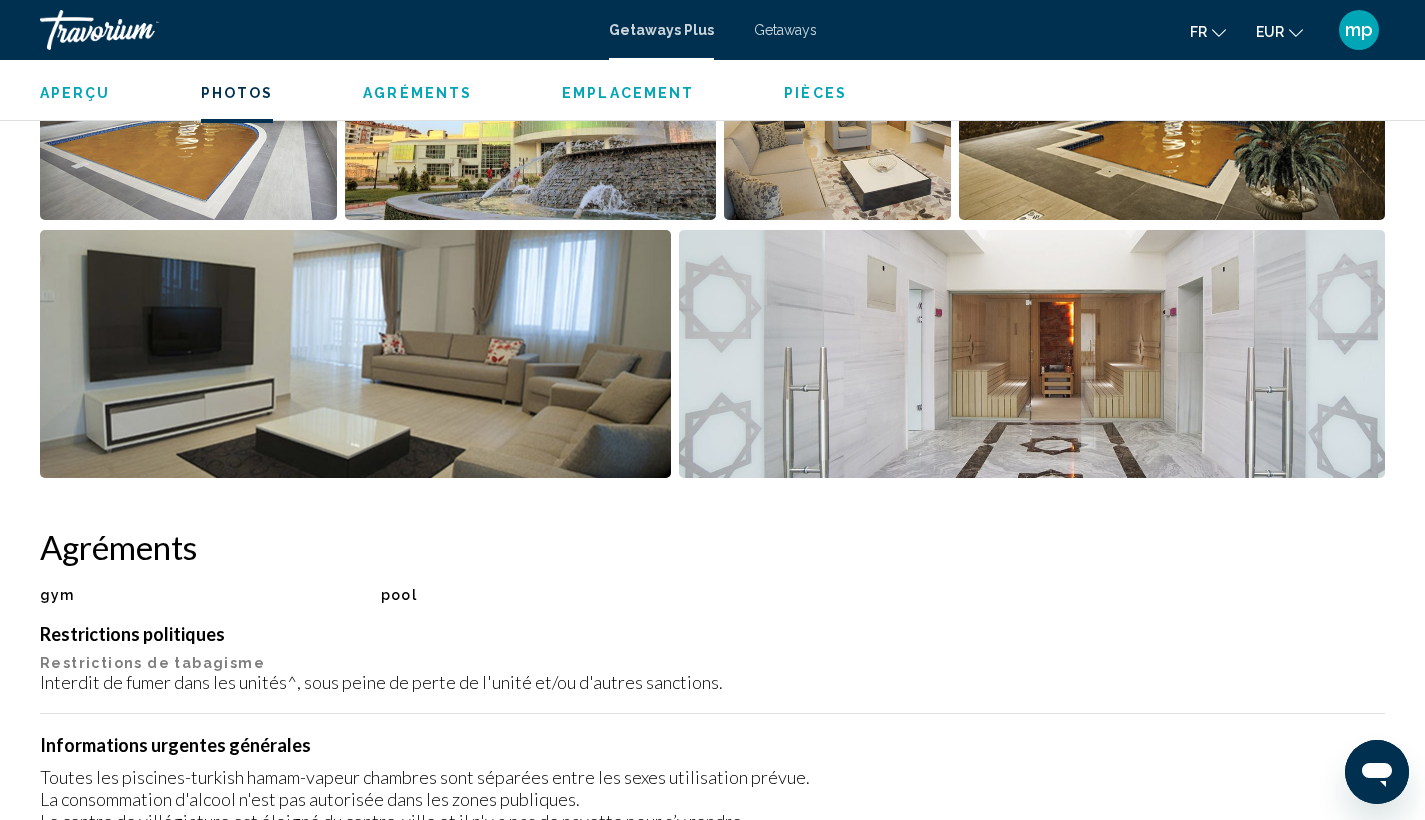 scroll, scrollTop: 437, scrollLeft: 0, axis: vertical 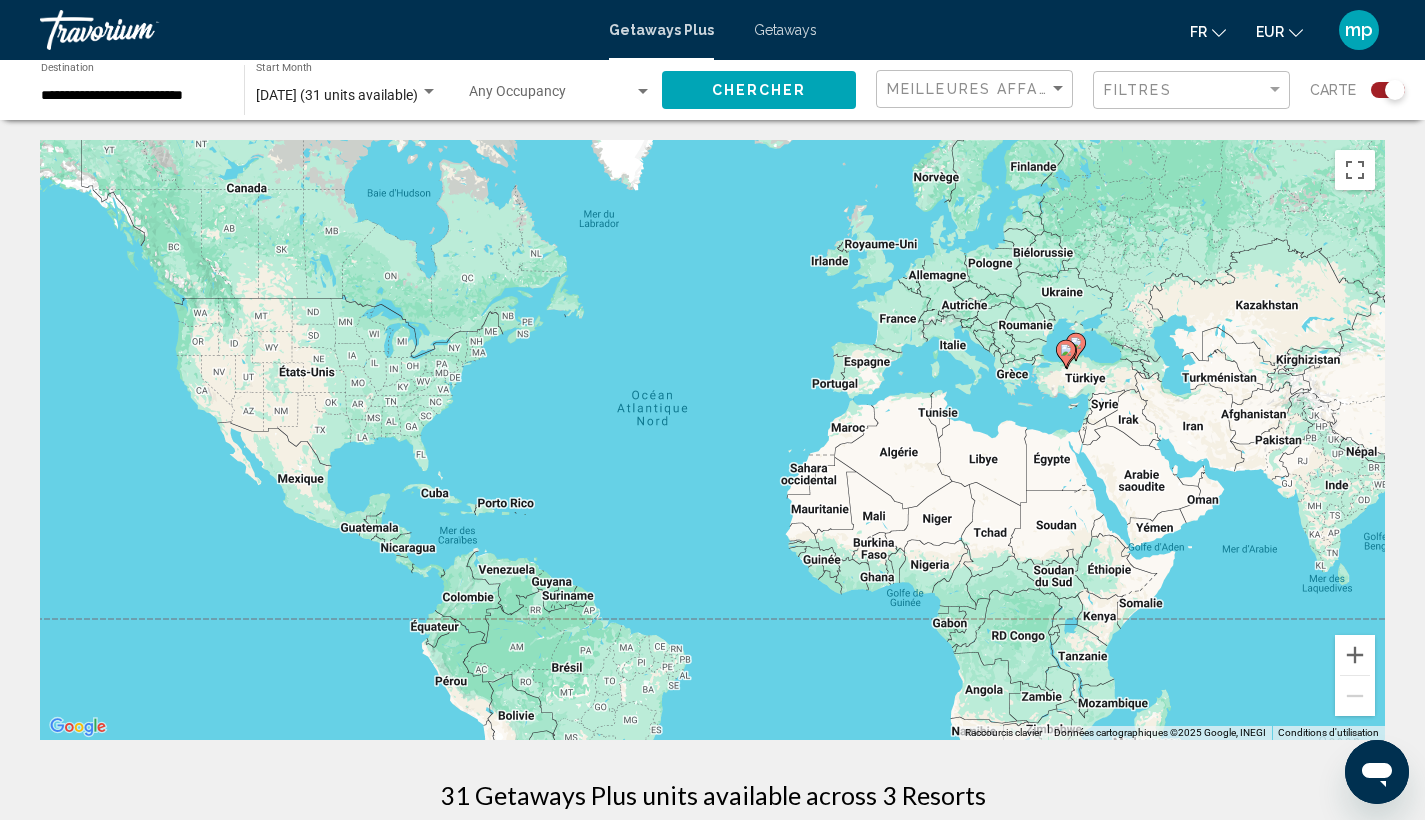 click on "**********" at bounding box center (132, 96) 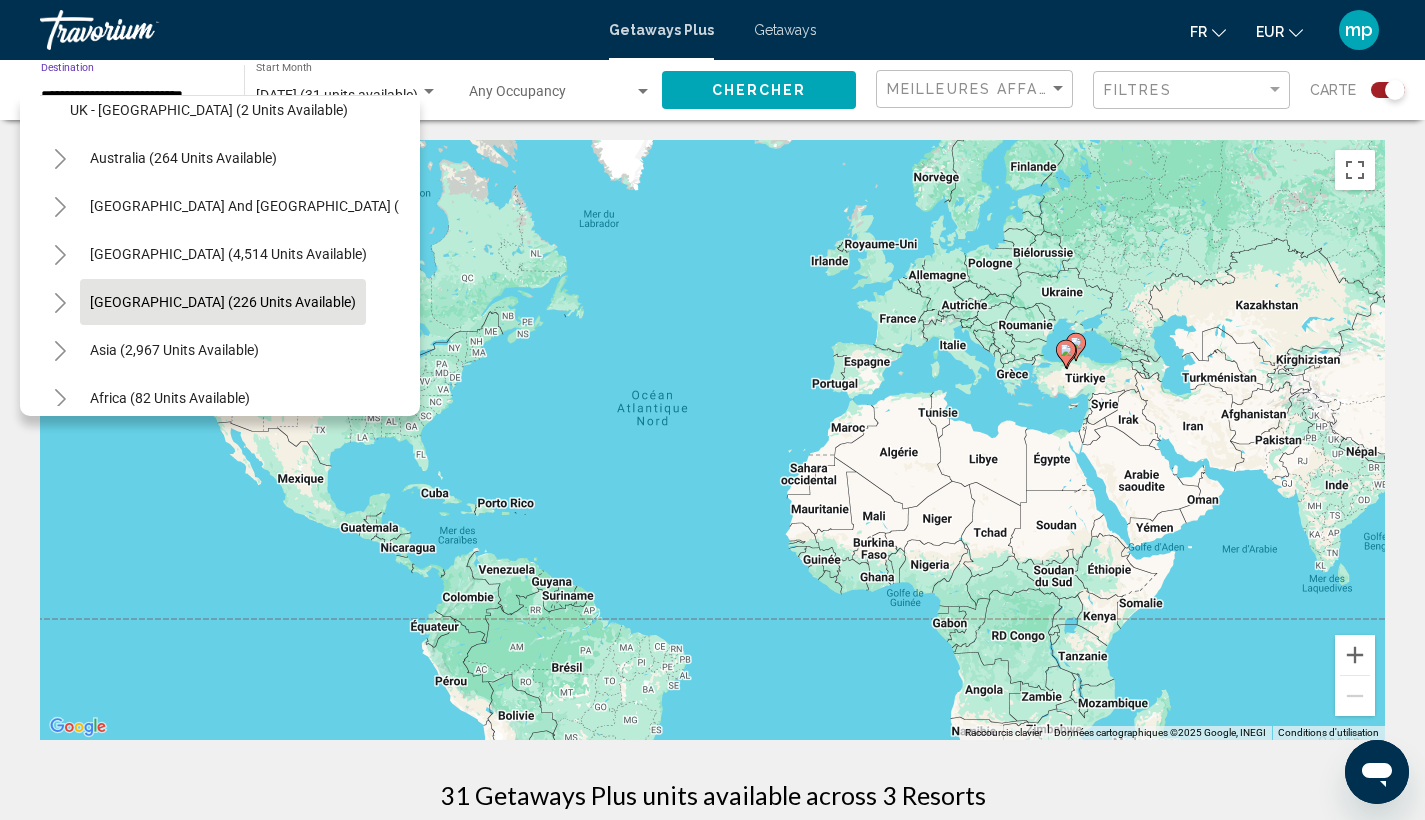 scroll, scrollTop: 1107, scrollLeft: 0, axis: vertical 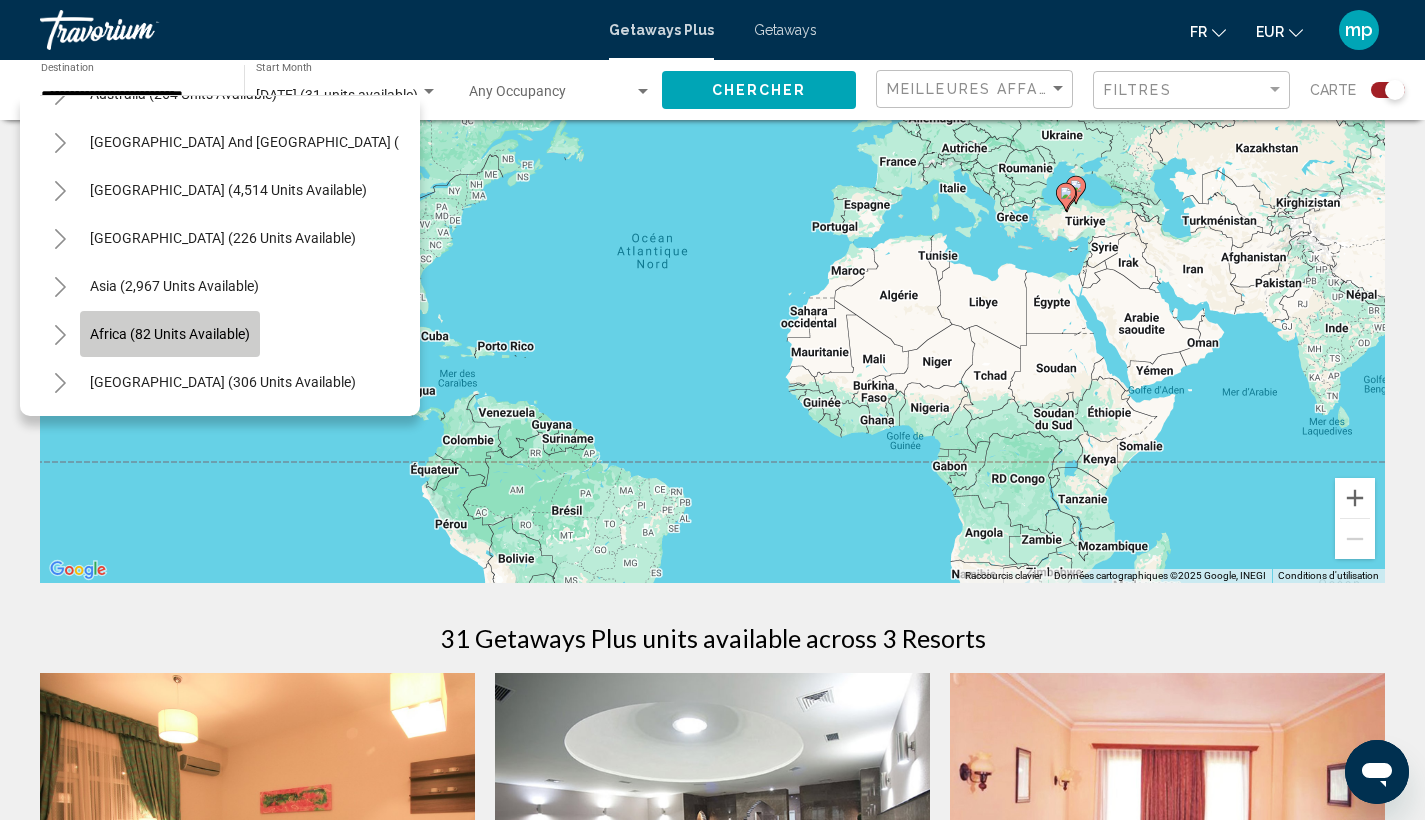 click on "Africa (82 units available)" at bounding box center [223, 382] 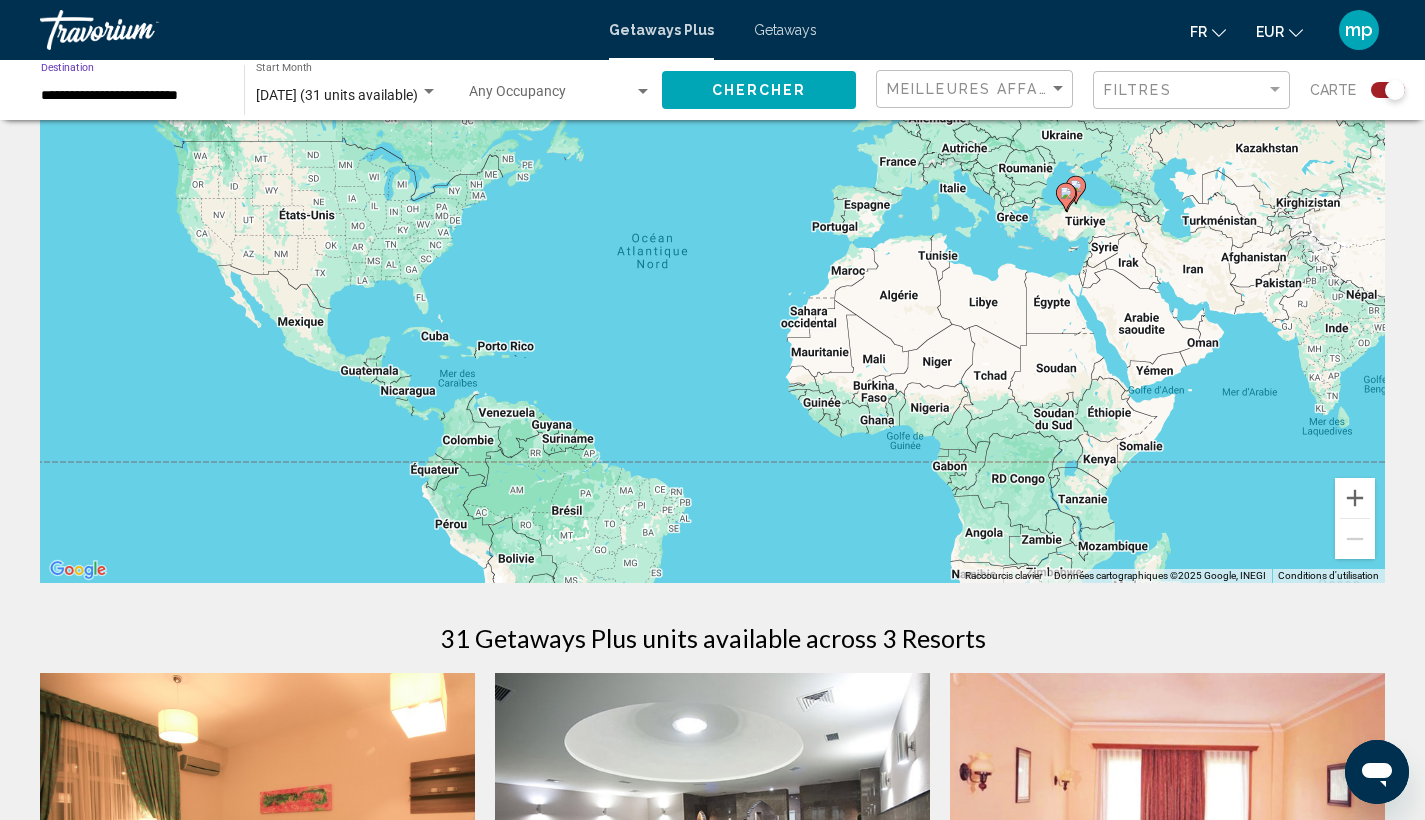 click on "**********" at bounding box center [132, 96] 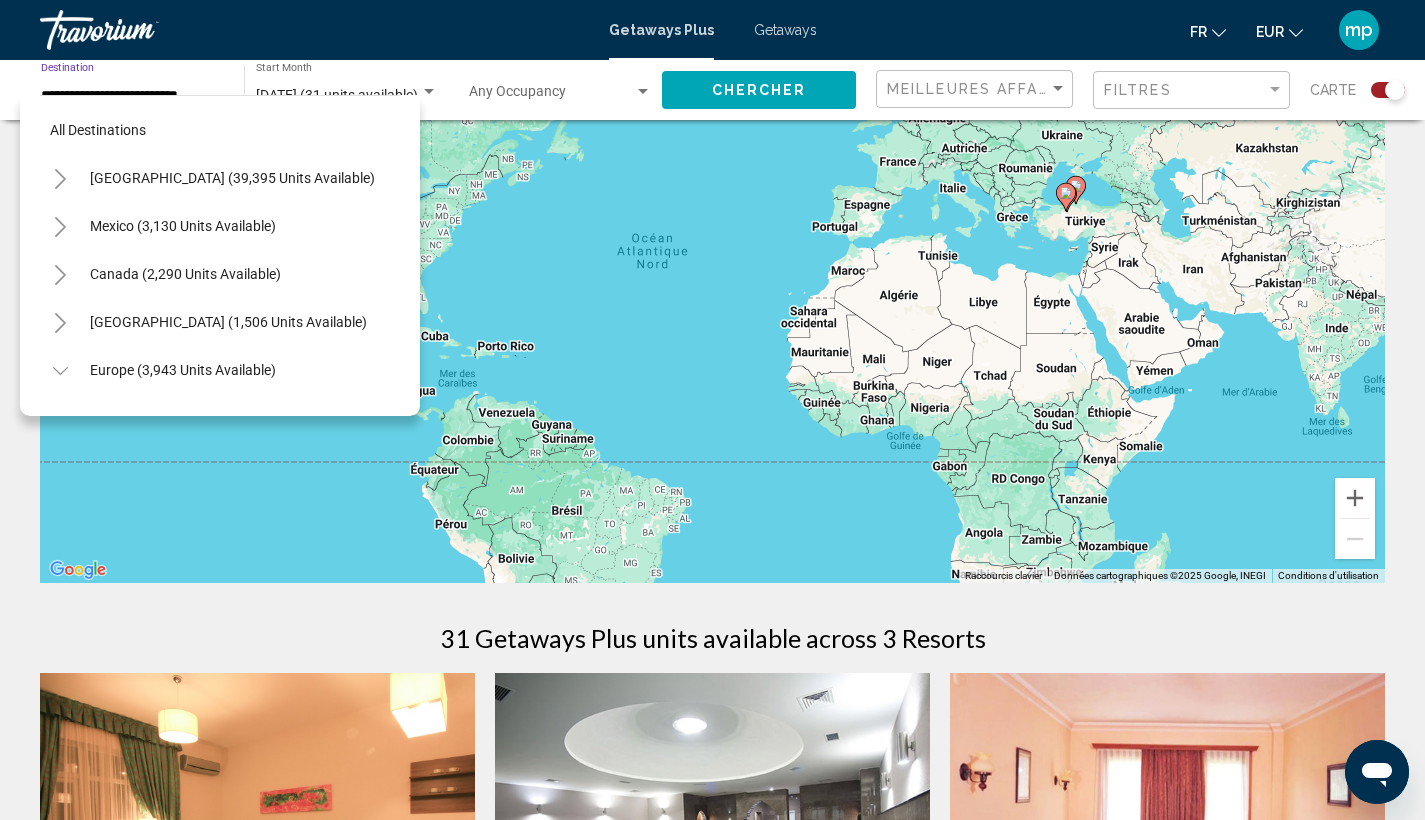 scroll, scrollTop: 1183, scrollLeft: 0, axis: vertical 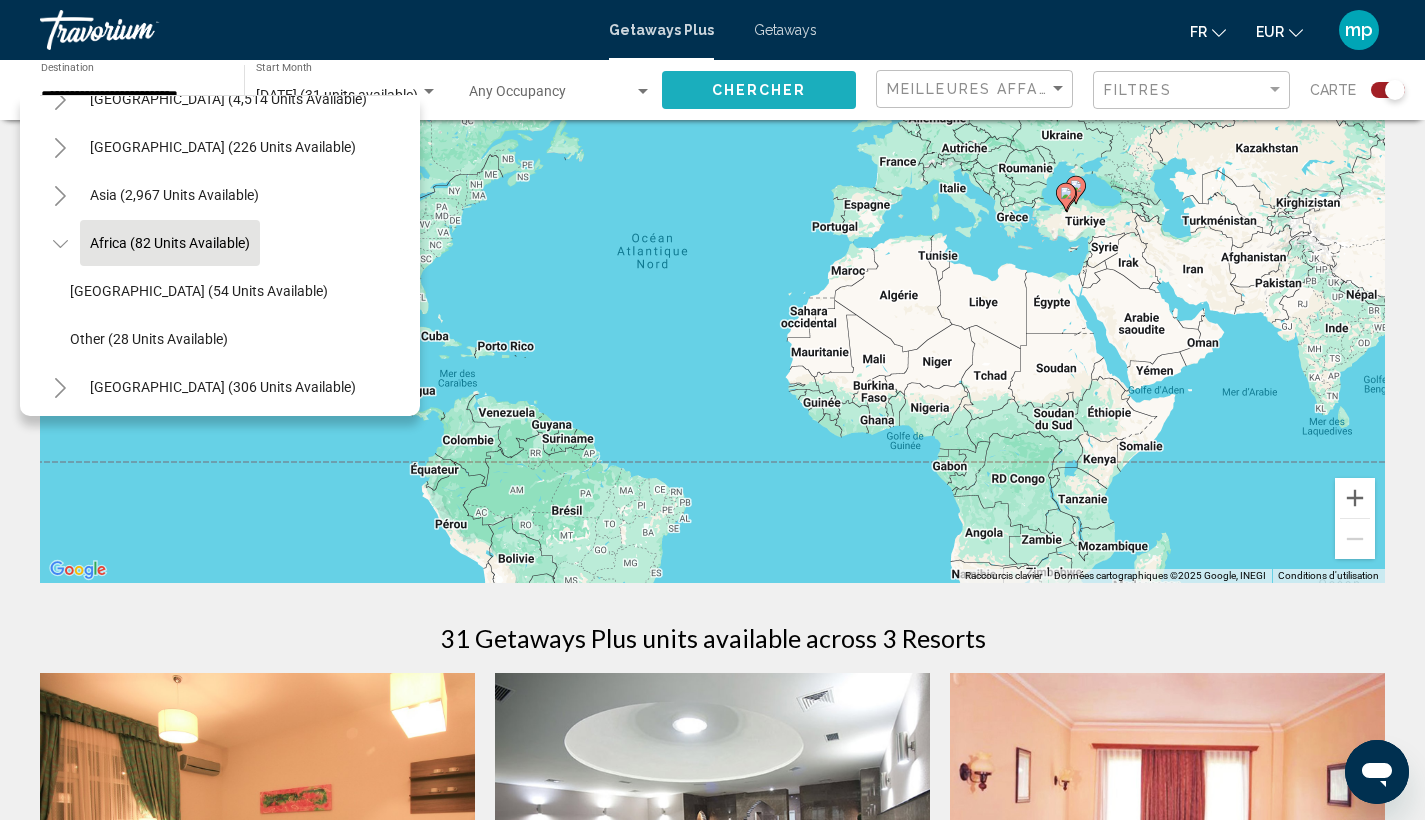 click on "Chercher" 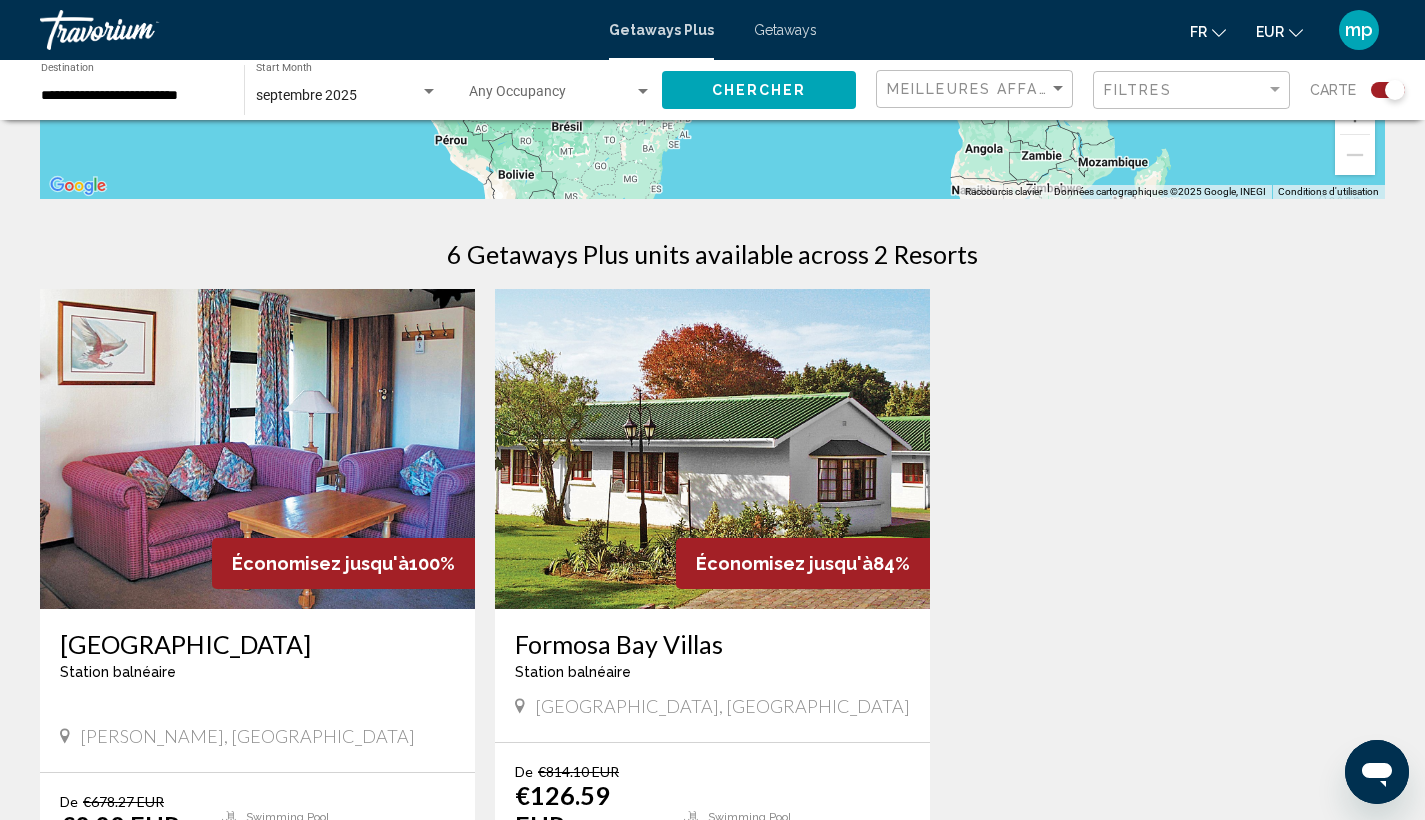 scroll, scrollTop: 0, scrollLeft: 0, axis: both 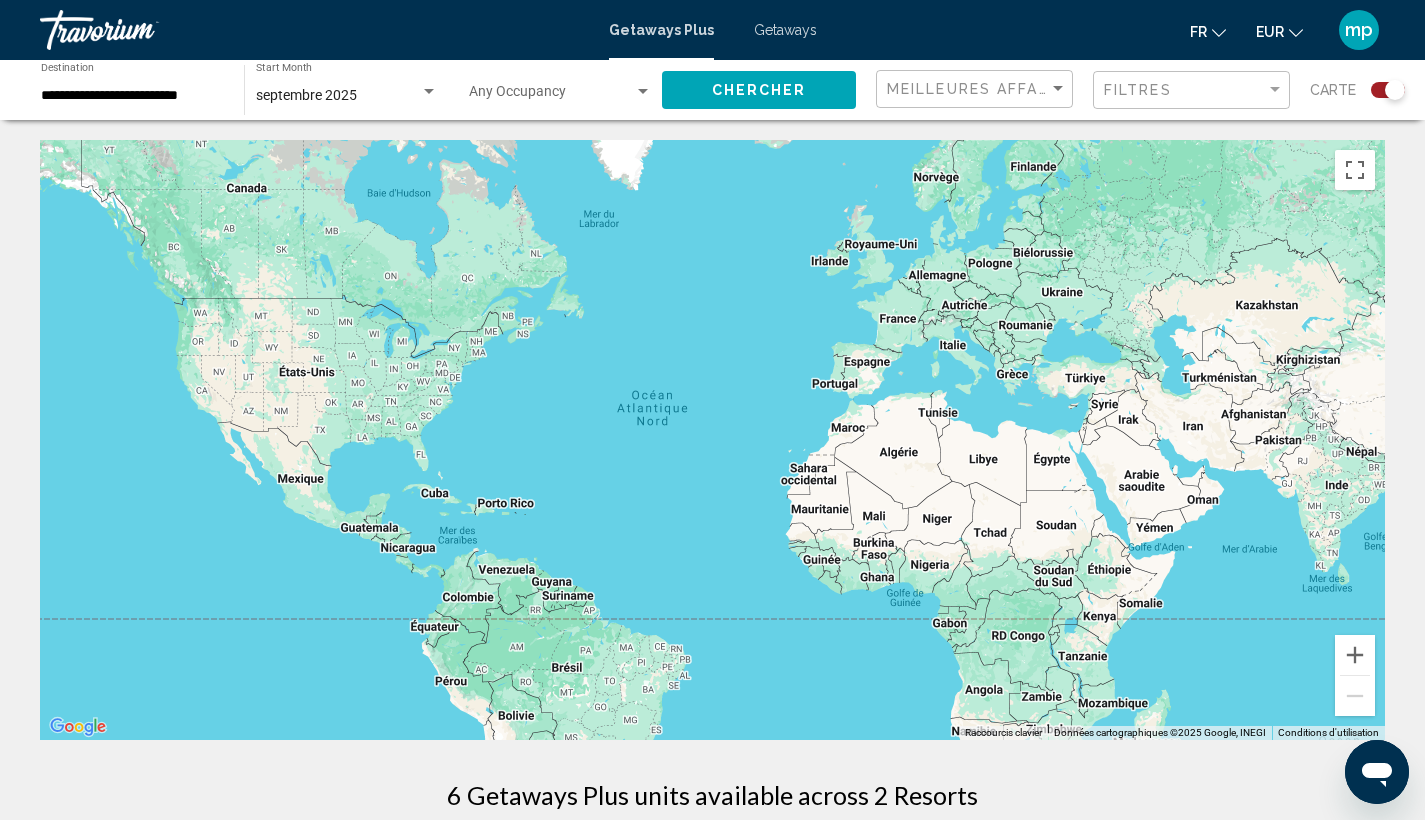 click on "**********" at bounding box center (132, 96) 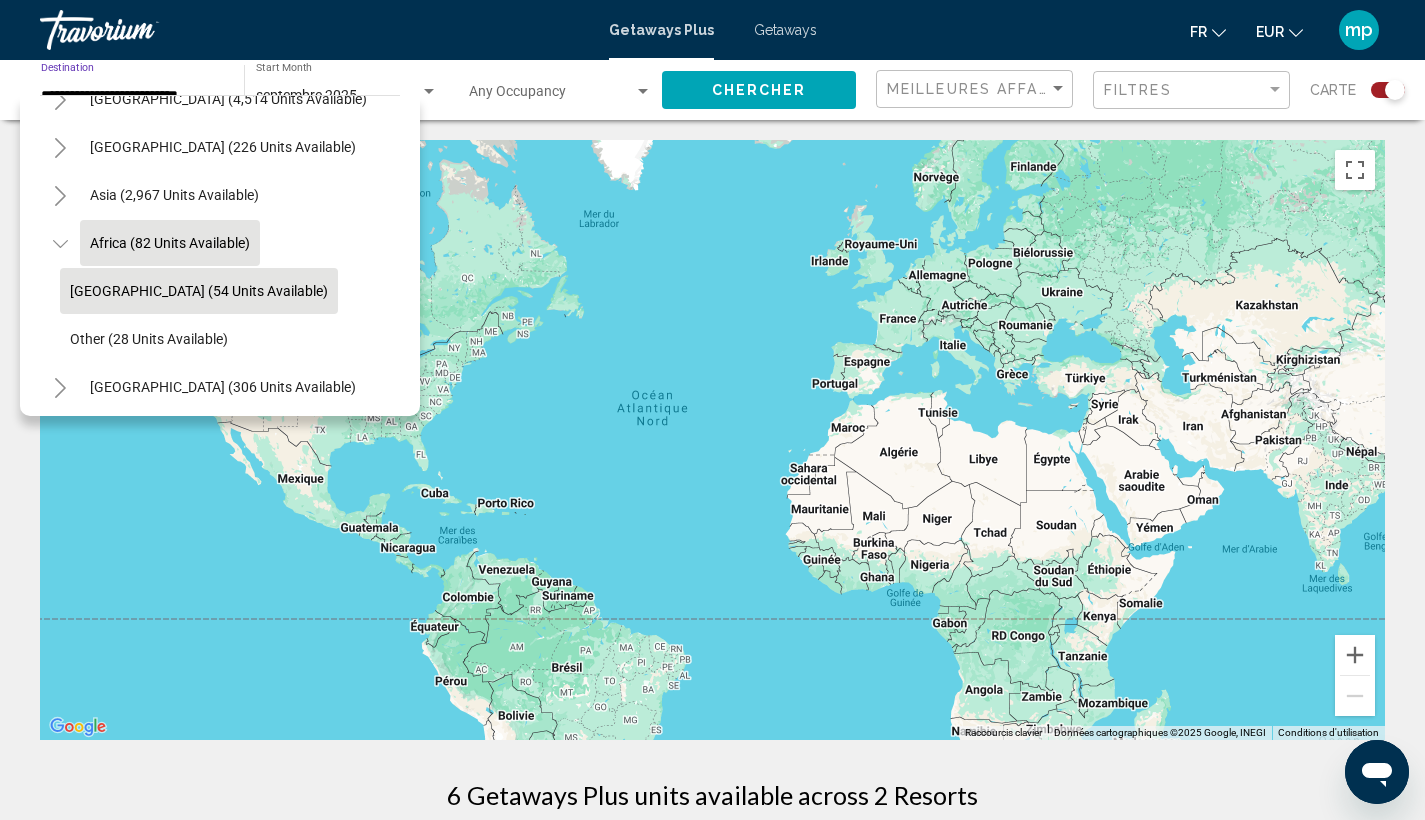 scroll, scrollTop: 435, scrollLeft: 0, axis: vertical 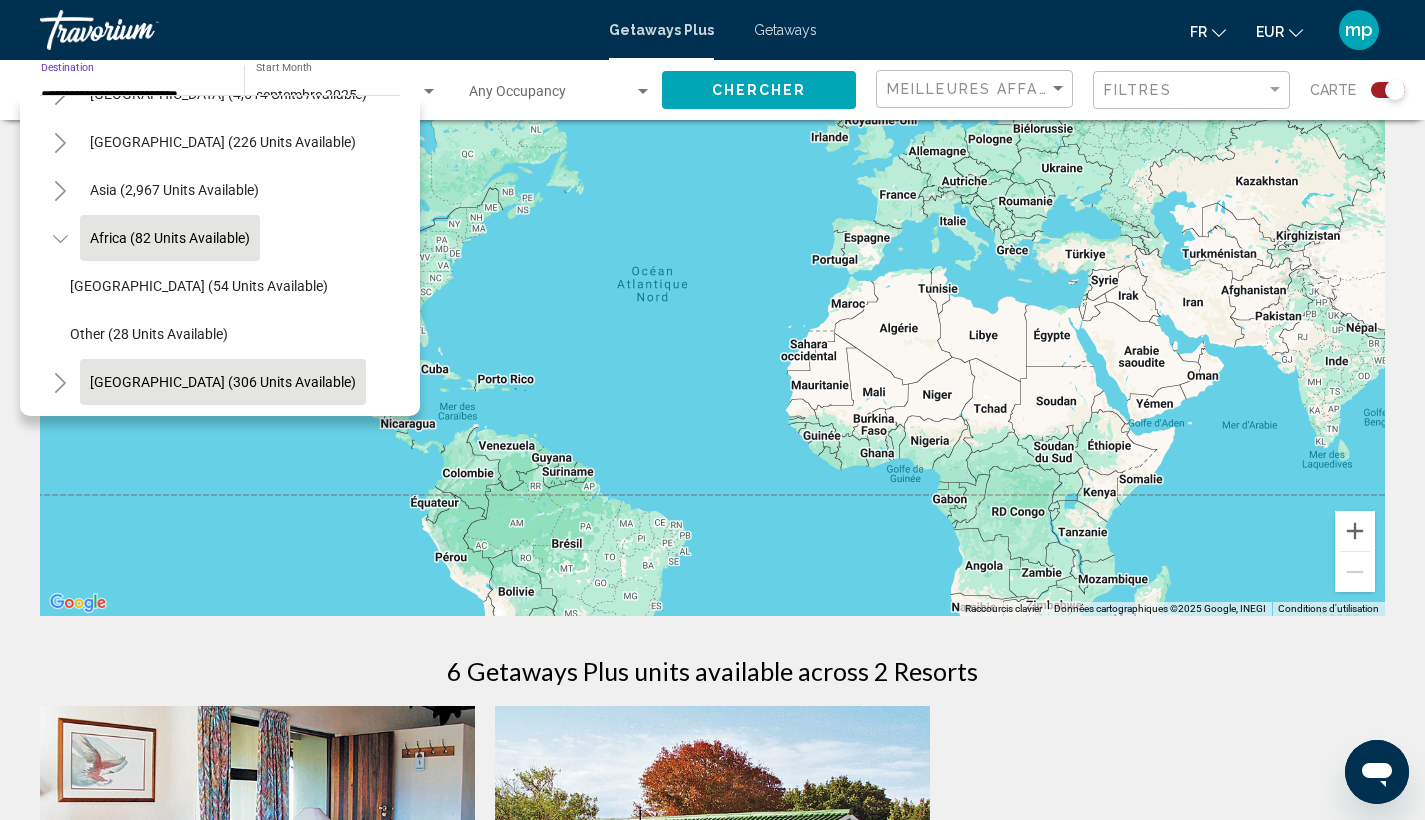 click on "[GEOGRAPHIC_DATA] (306 units available)" 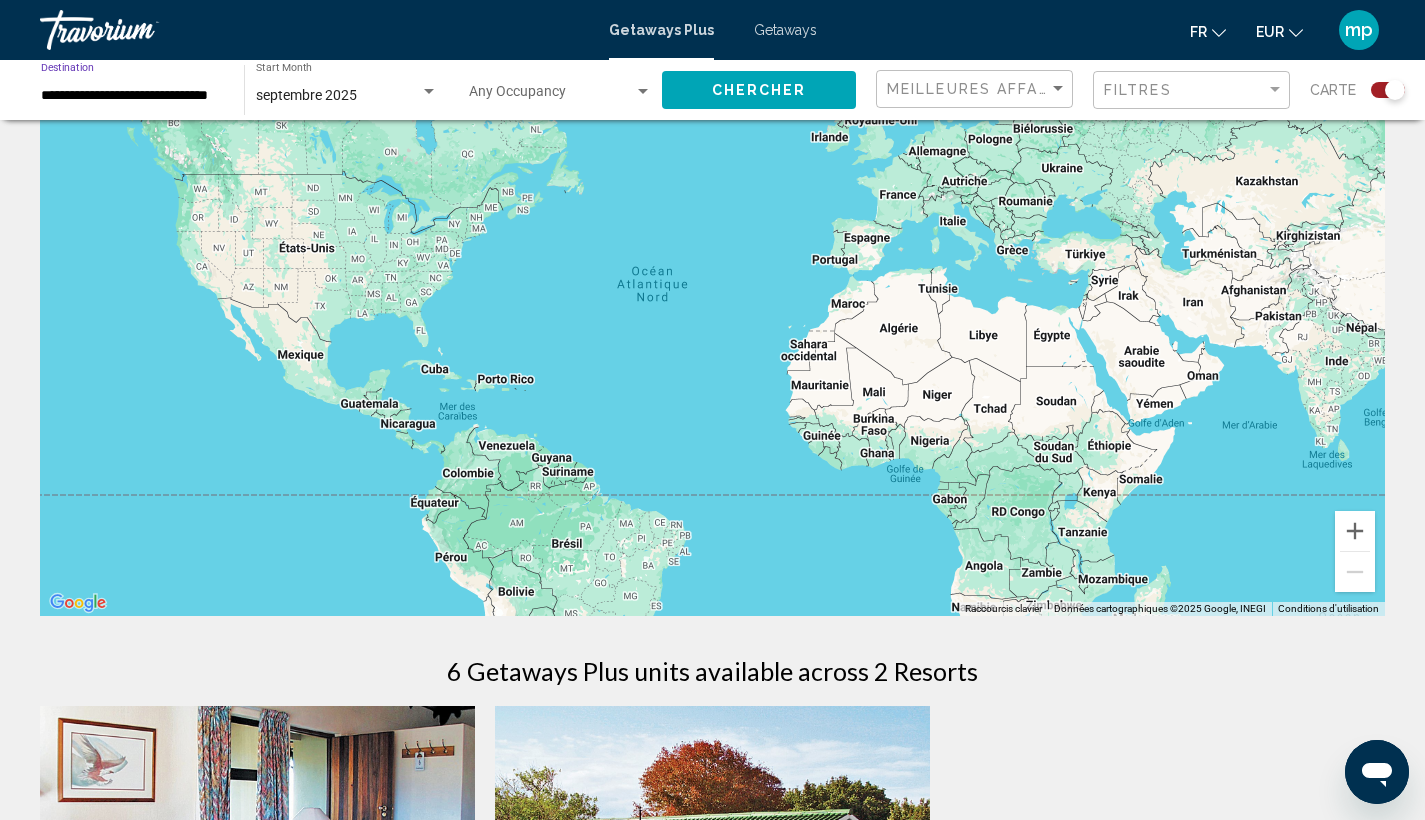 click on "Chercher" 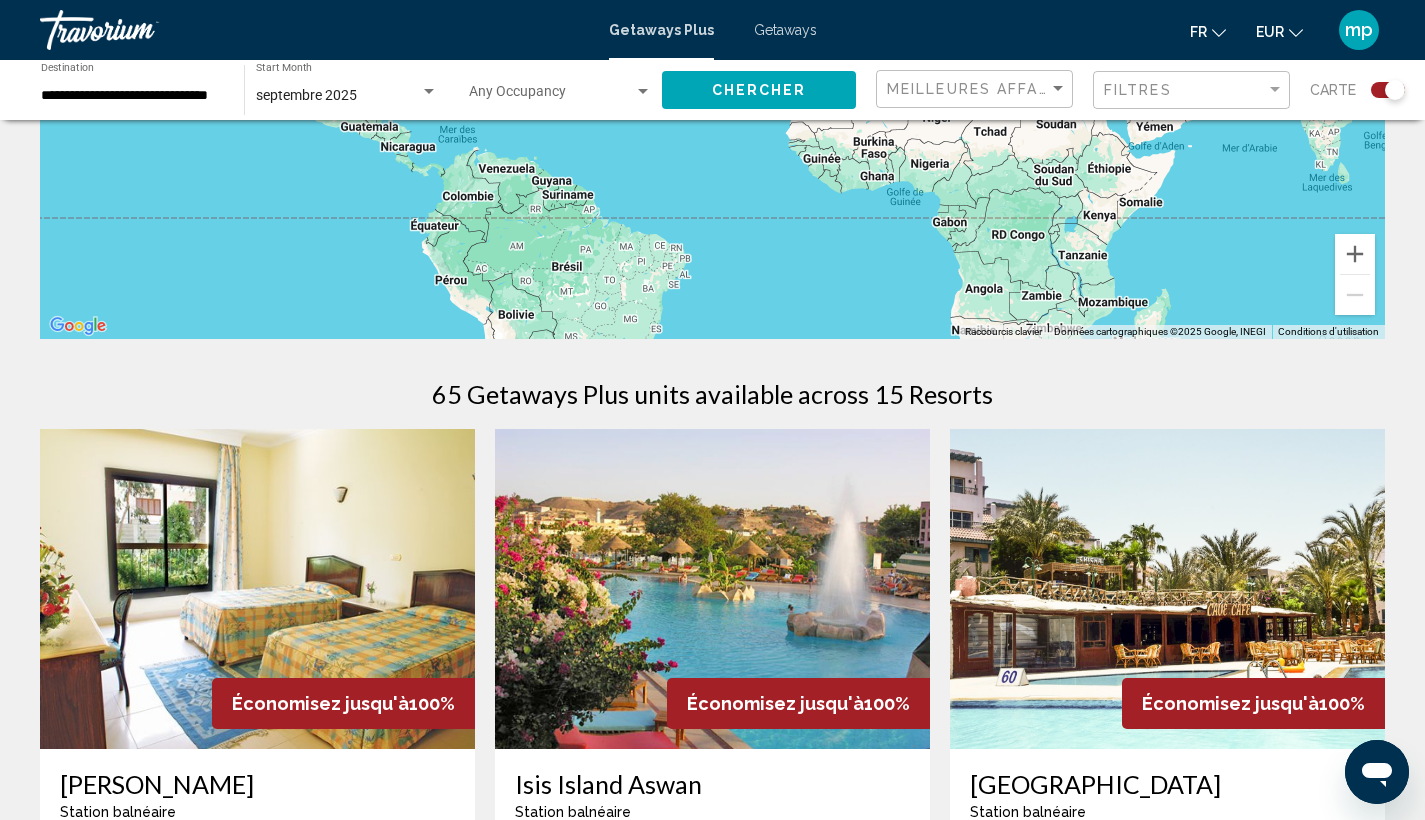 scroll, scrollTop: 581, scrollLeft: 0, axis: vertical 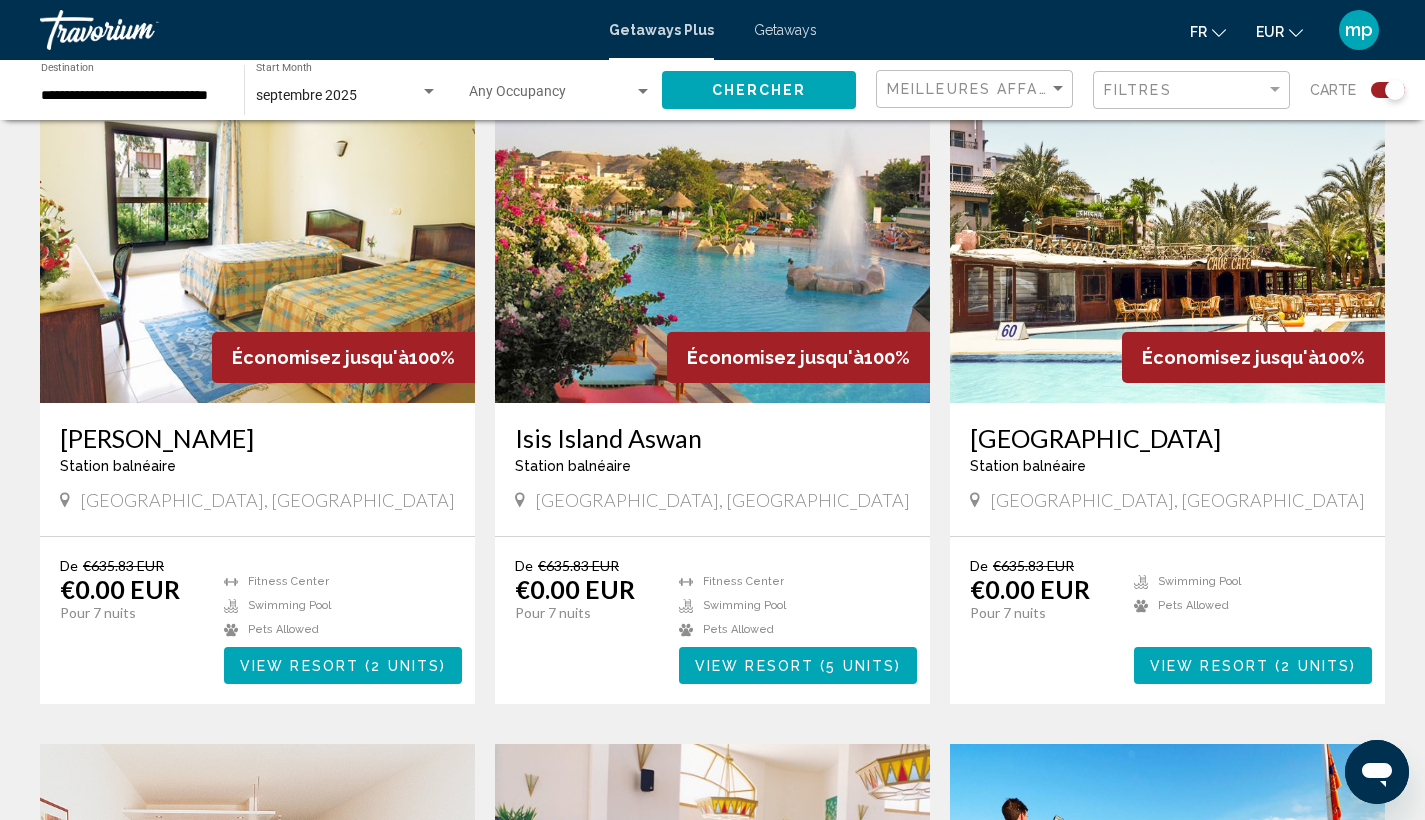 drag, startPoint x: 505, startPoint y: 438, endPoint x: 719, endPoint y: 436, distance: 214.00934 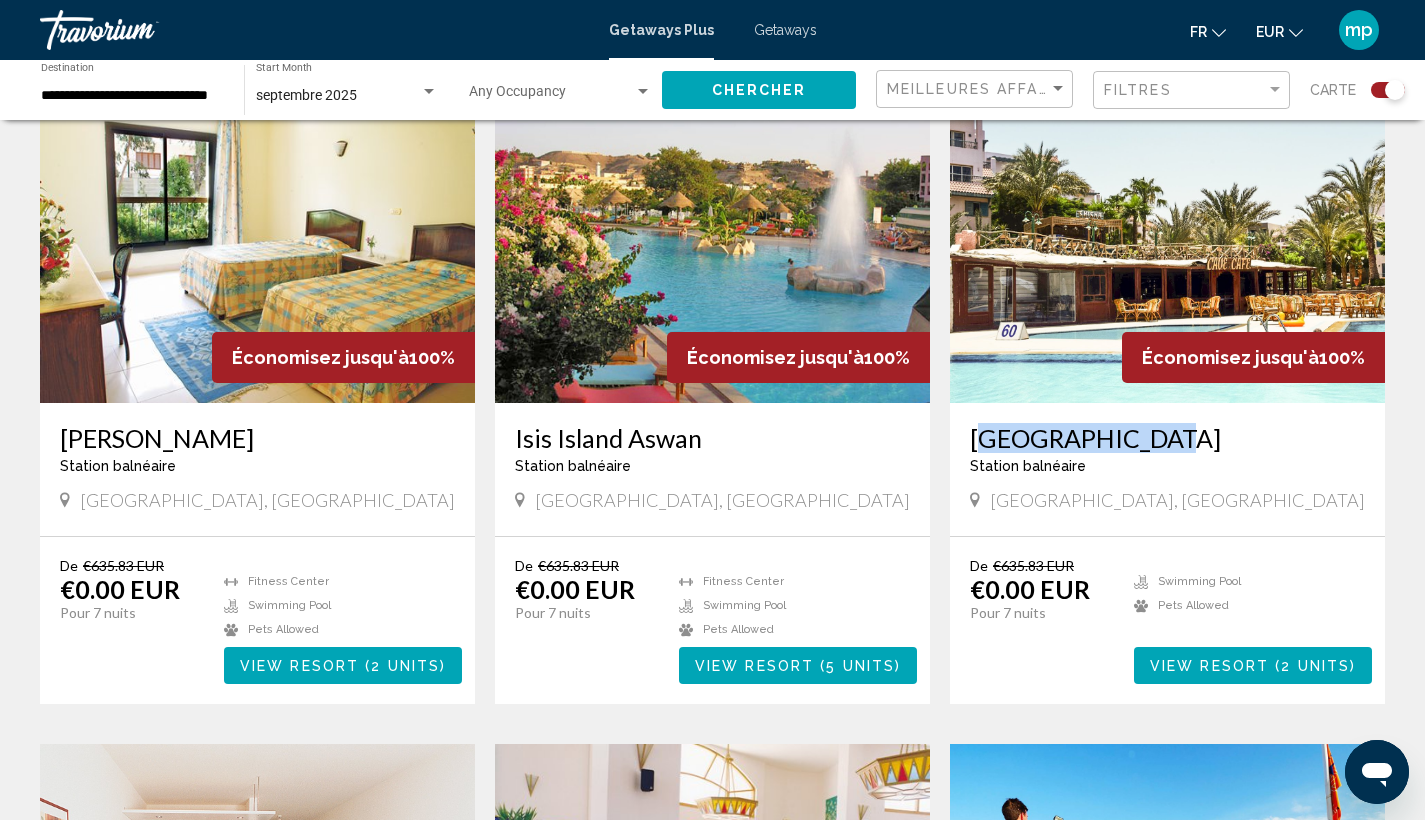 drag, startPoint x: 953, startPoint y: 437, endPoint x: 1171, endPoint y: 435, distance: 218.00917 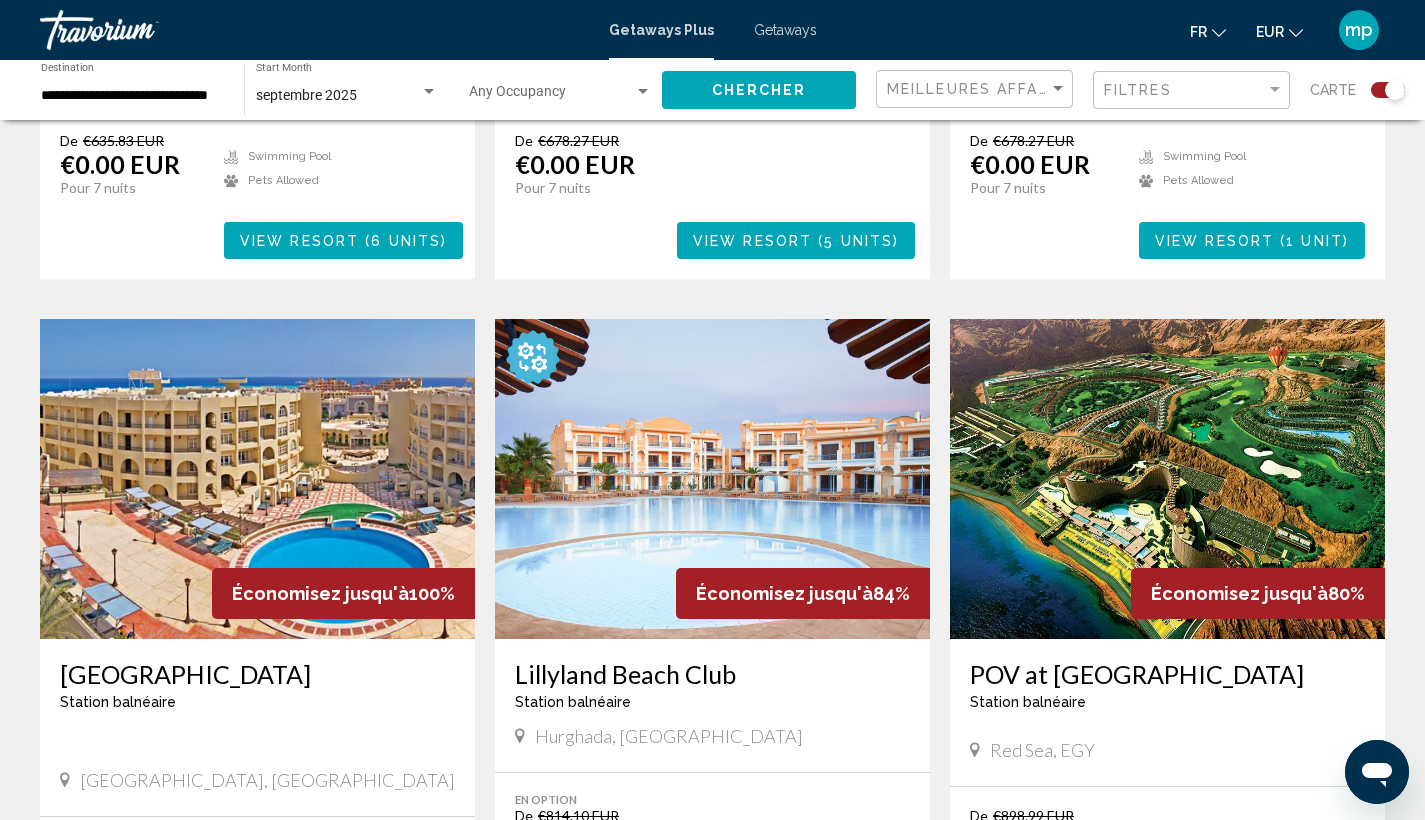 scroll, scrollTop: 2028, scrollLeft: 0, axis: vertical 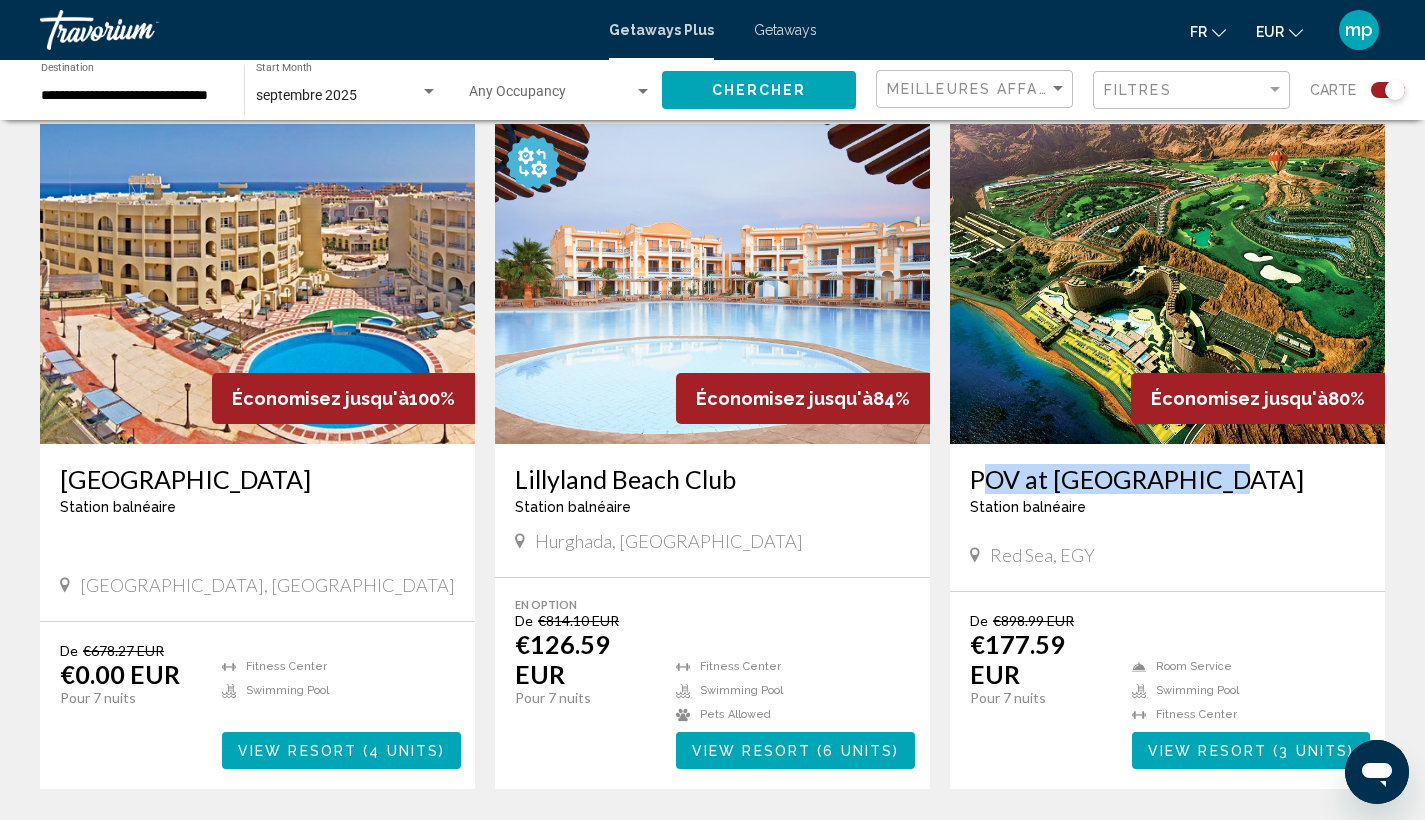 drag, startPoint x: 959, startPoint y: 453, endPoint x: 1251, endPoint y: 444, distance: 292.13867 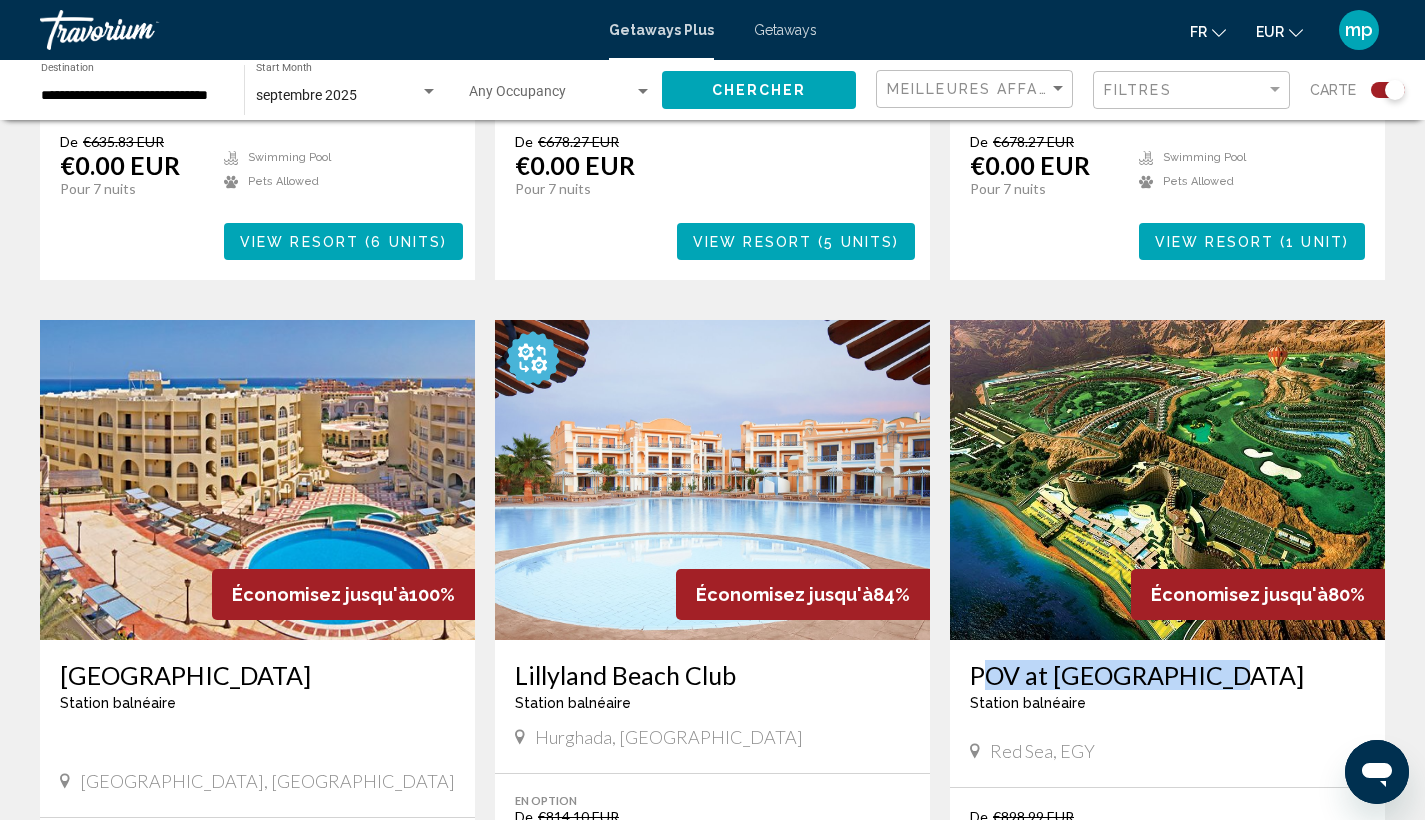 scroll, scrollTop: 1985, scrollLeft: 0, axis: vertical 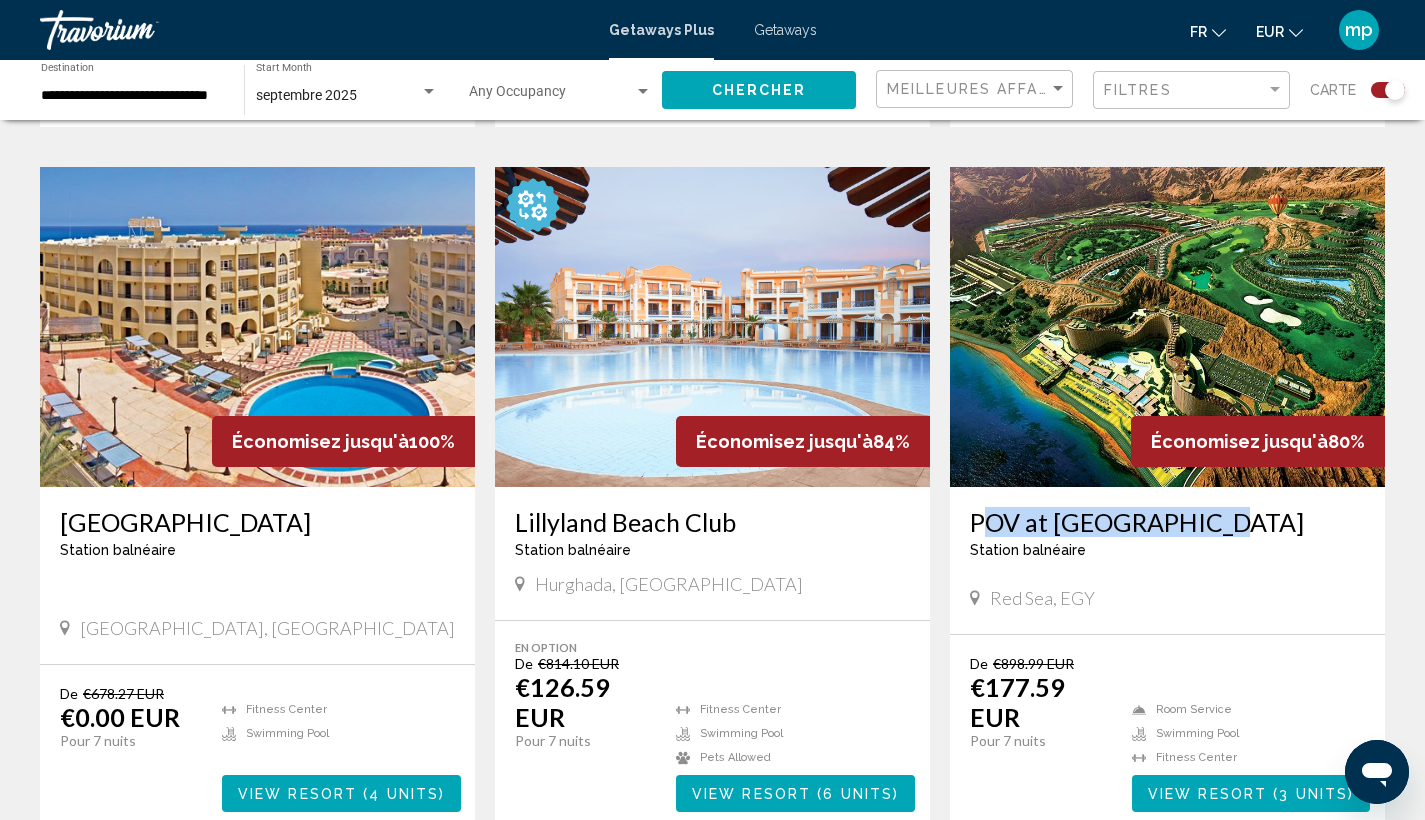 click on "View Resort    ( 3 units )" at bounding box center (1251, 793) 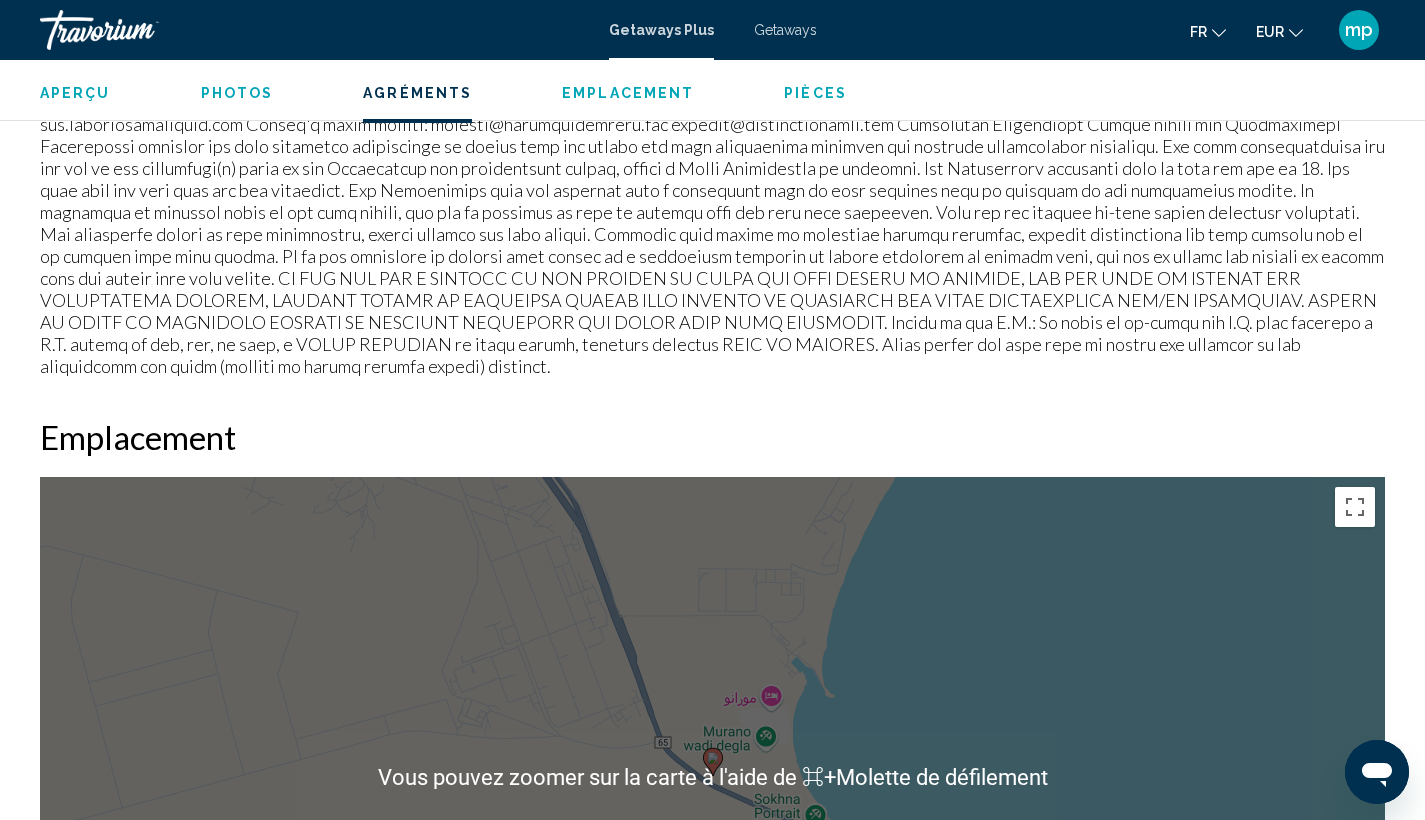 scroll, scrollTop: 1688, scrollLeft: 0, axis: vertical 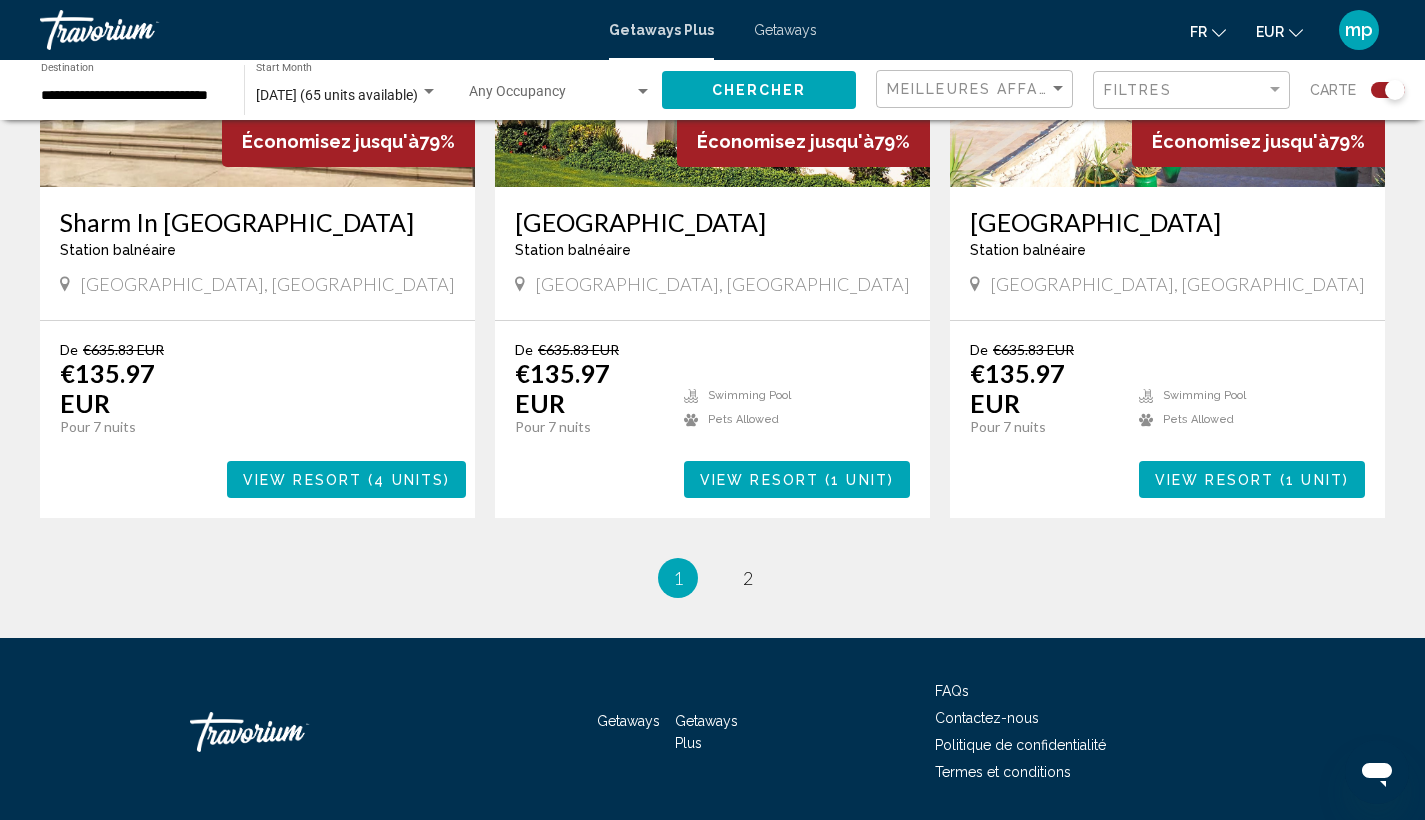 click on "1 / 2  You're on page  1 page  2" at bounding box center [712, 578] 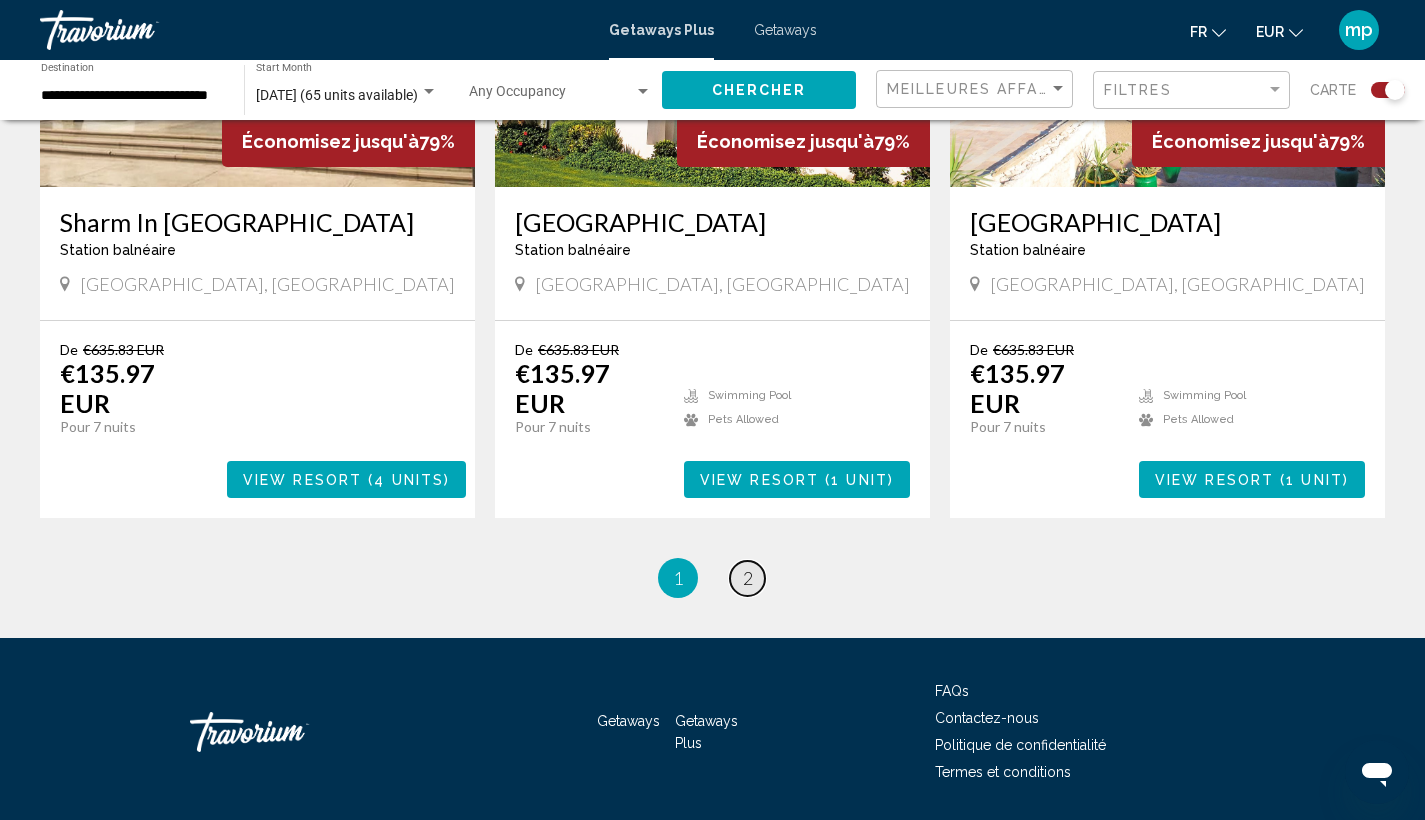 click on "2" at bounding box center (748, 578) 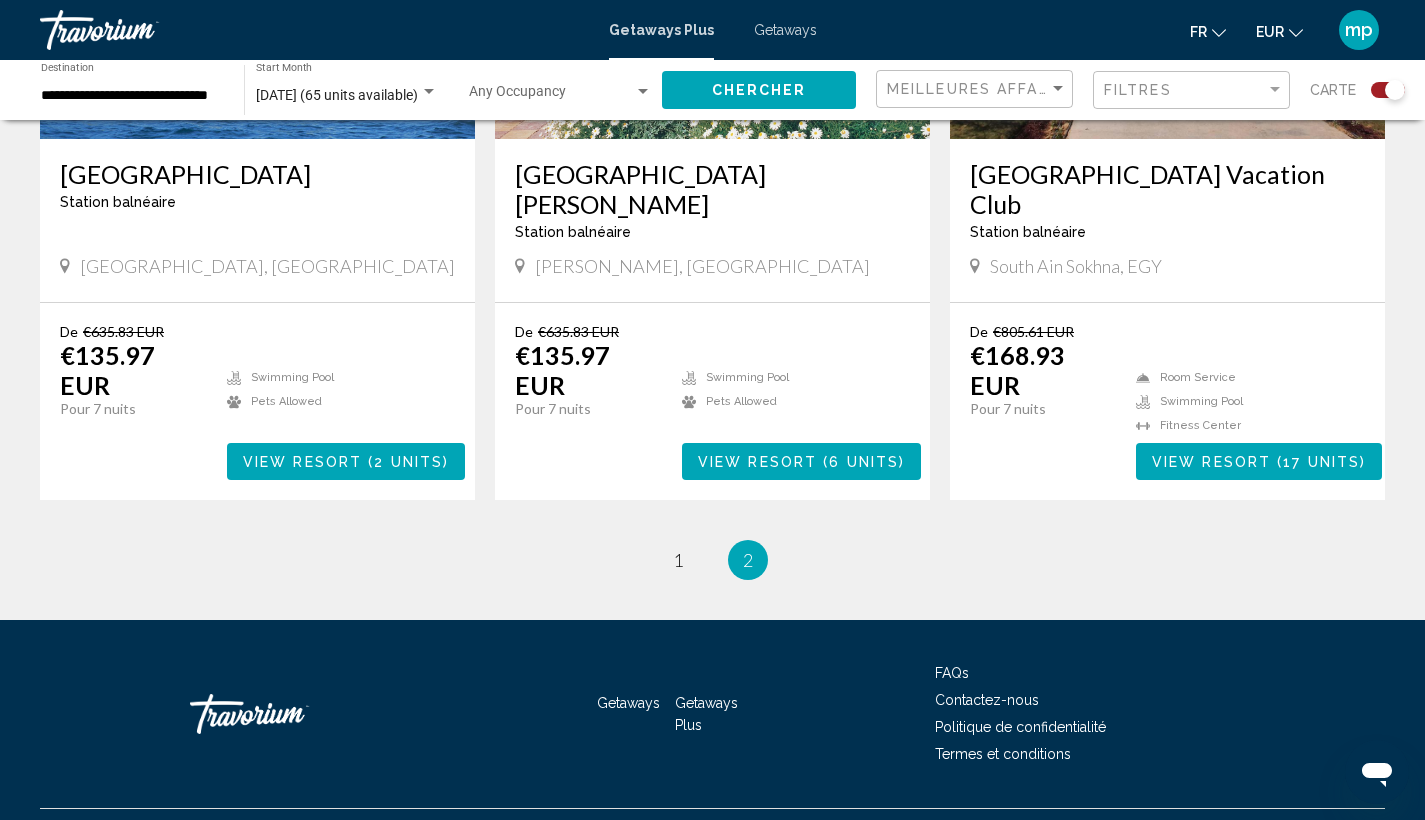 scroll, scrollTop: 35, scrollLeft: 0, axis: vertical 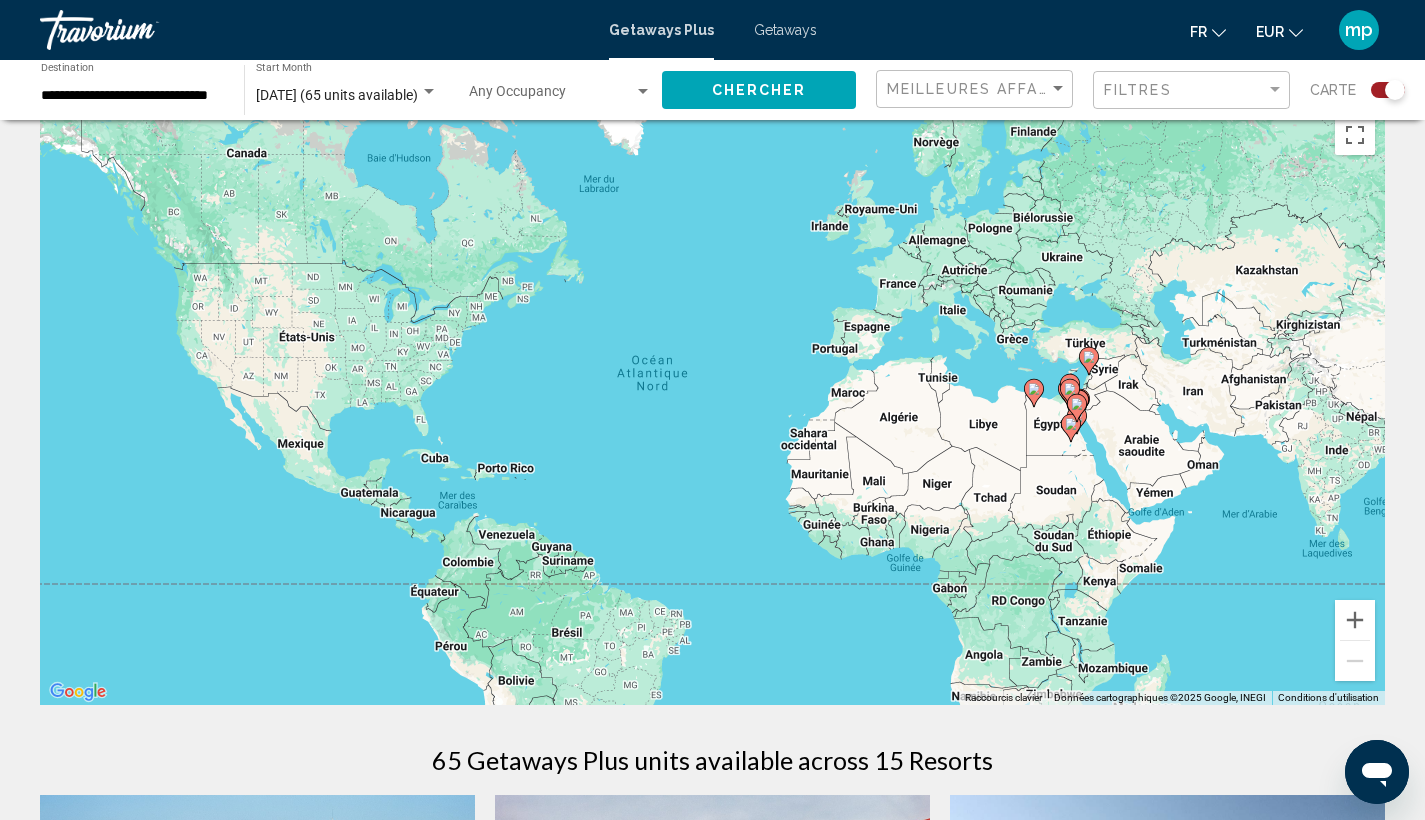 click on "**********" 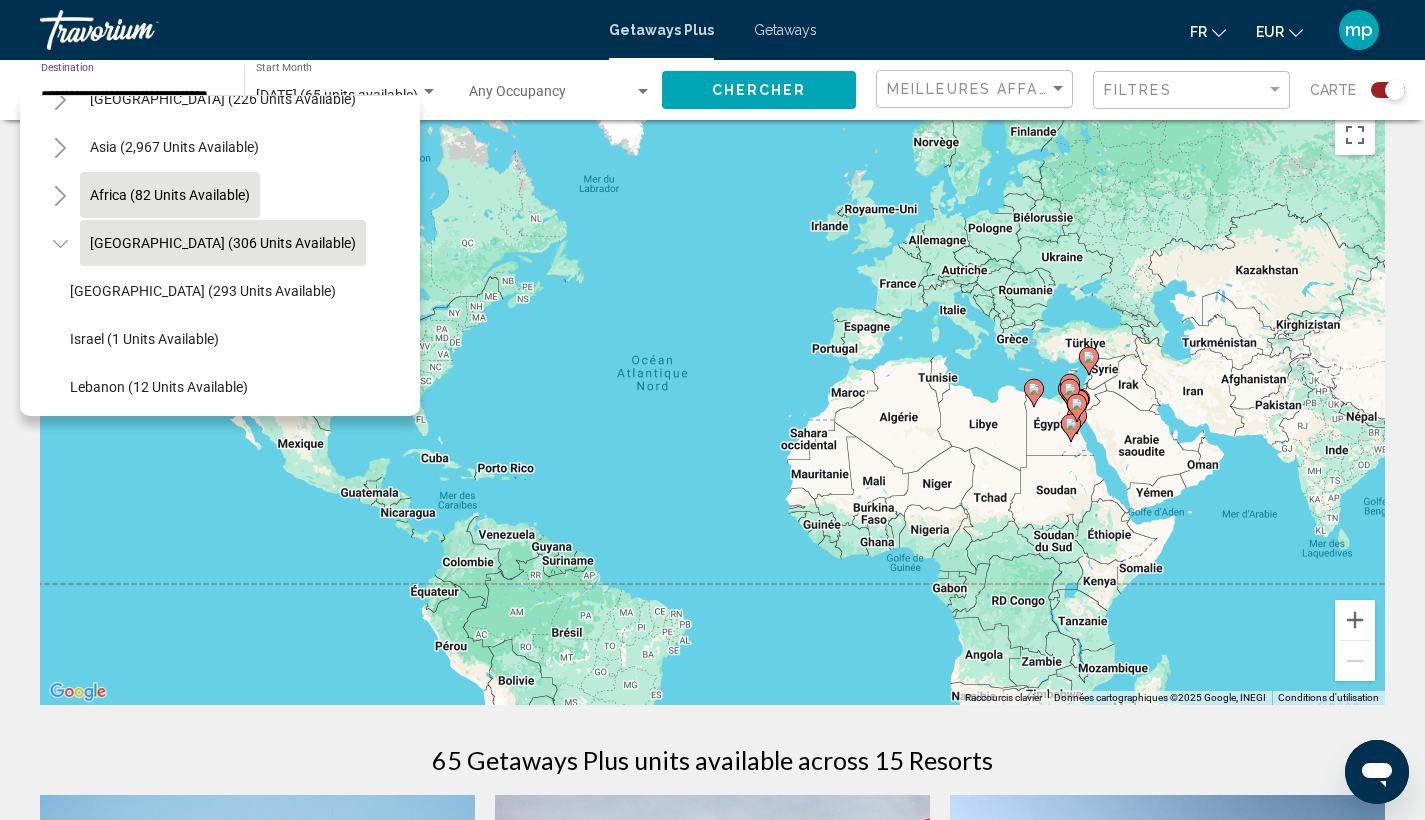scroll, scrollTop: 0, scrollLeft: 0, axis: both 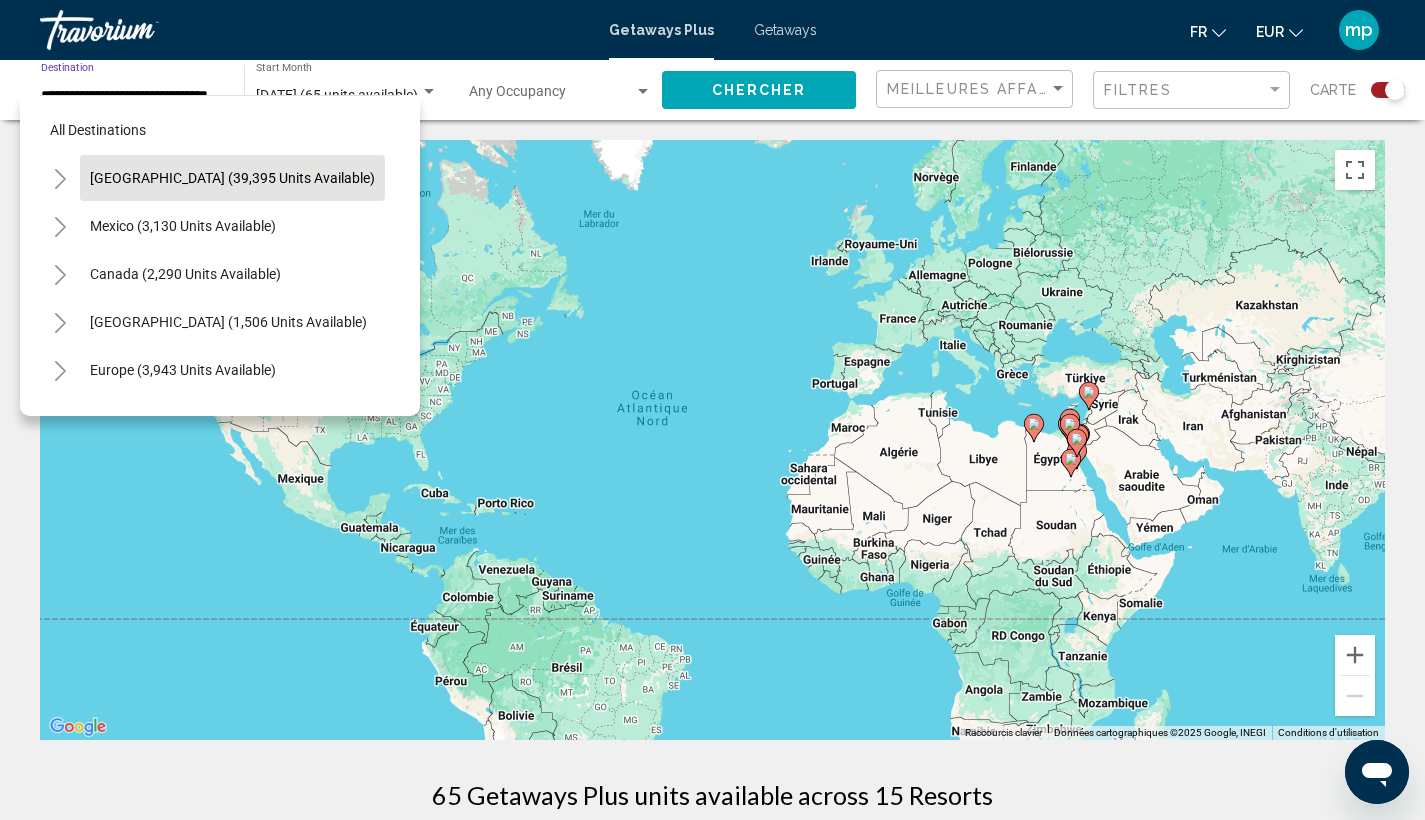 click on "[GEOGRAPHIC_DATA] (39,395 units available)" at bounding box center [183, 226] 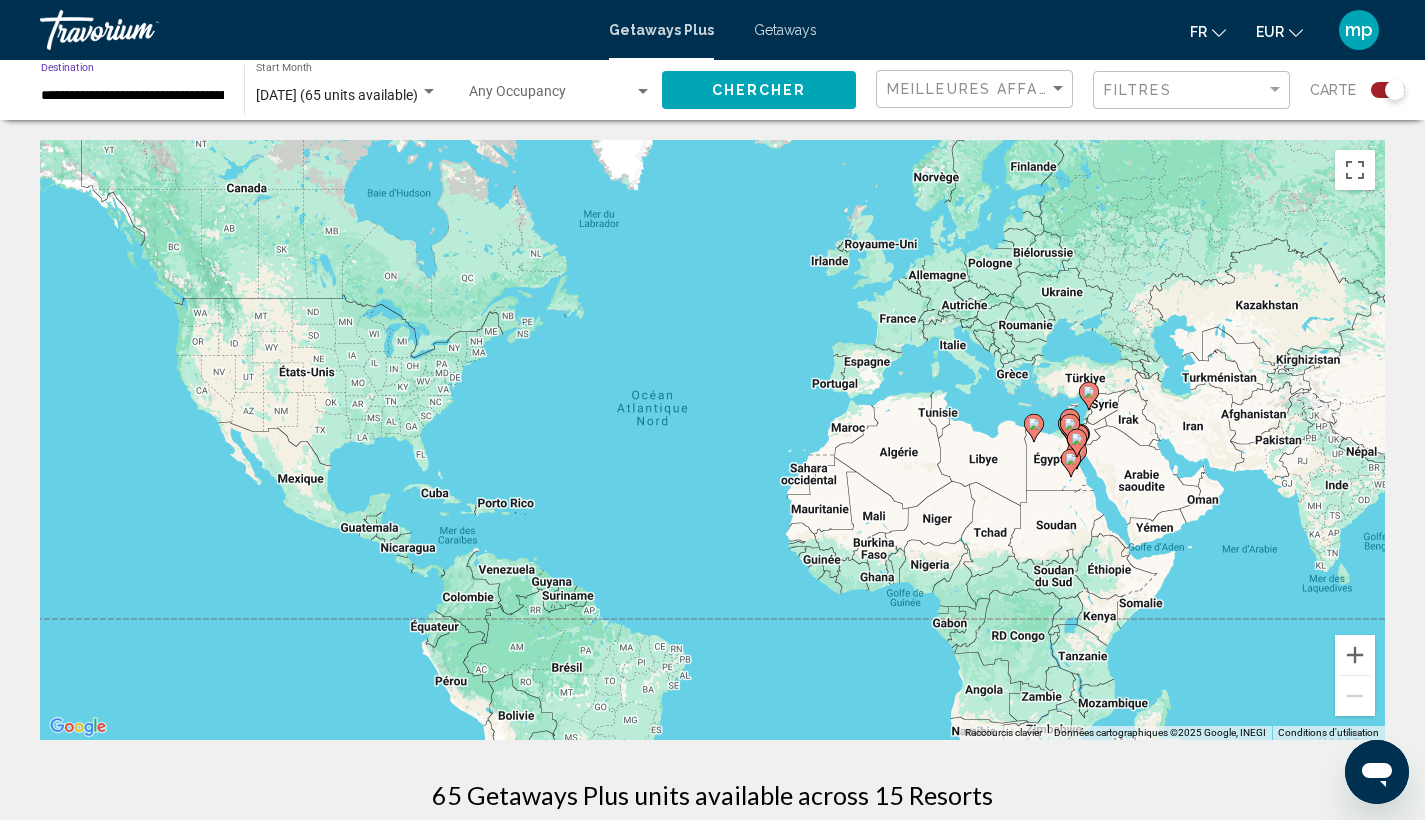 click on "Chercher" 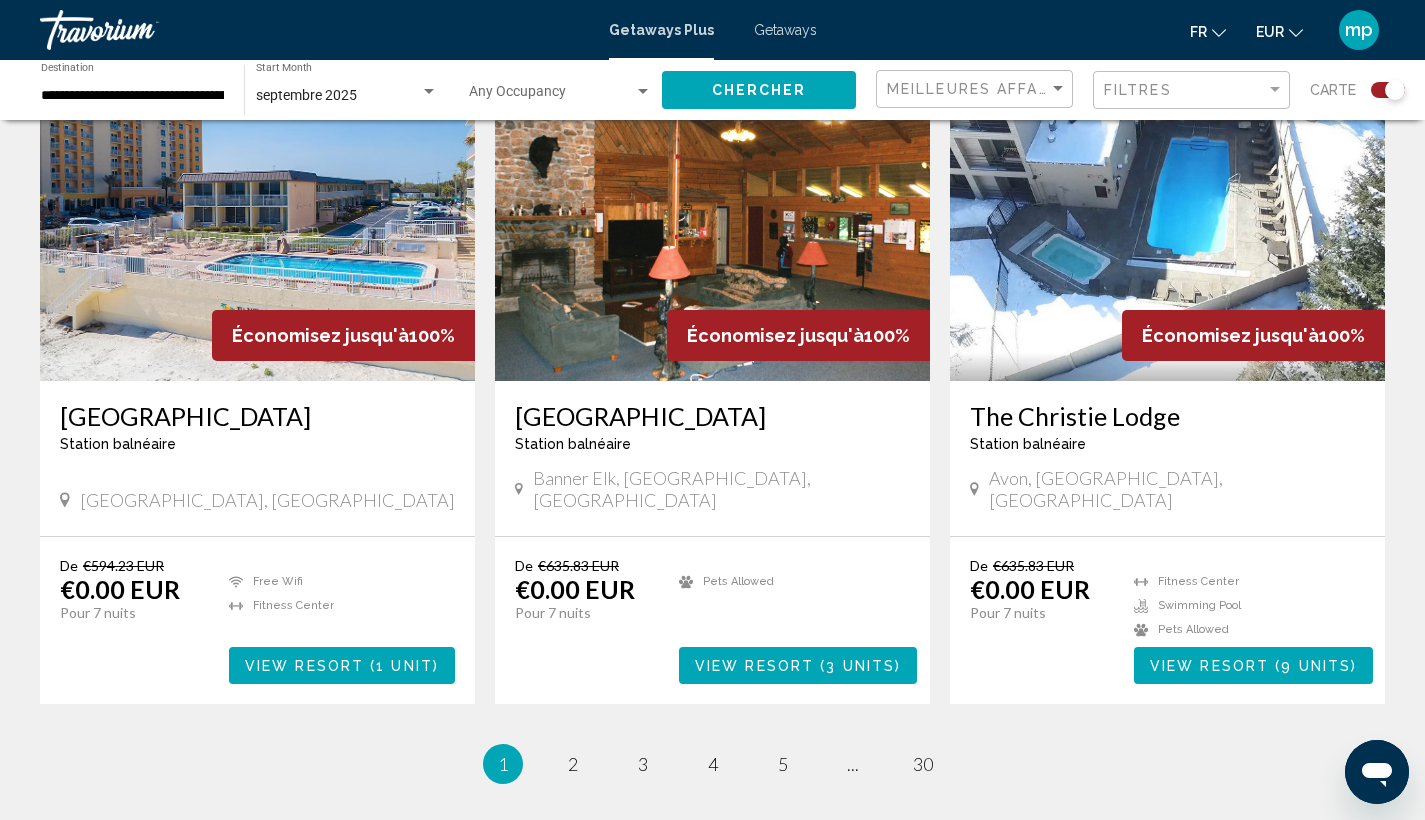 scroll, scrollTop: 2946, scrollLeft: 0, axis: vertical 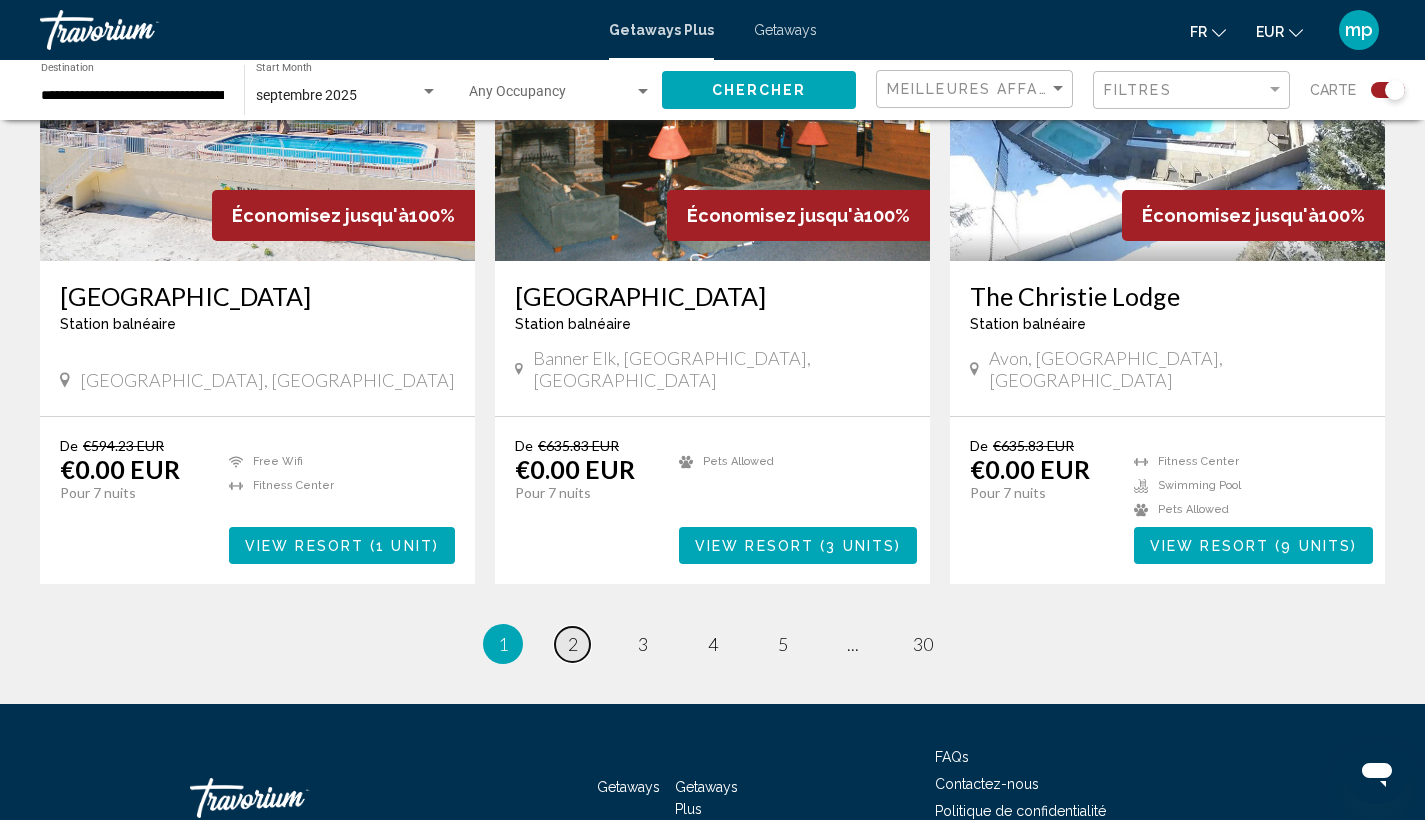 click on "2" at bounding box center (573, 644) 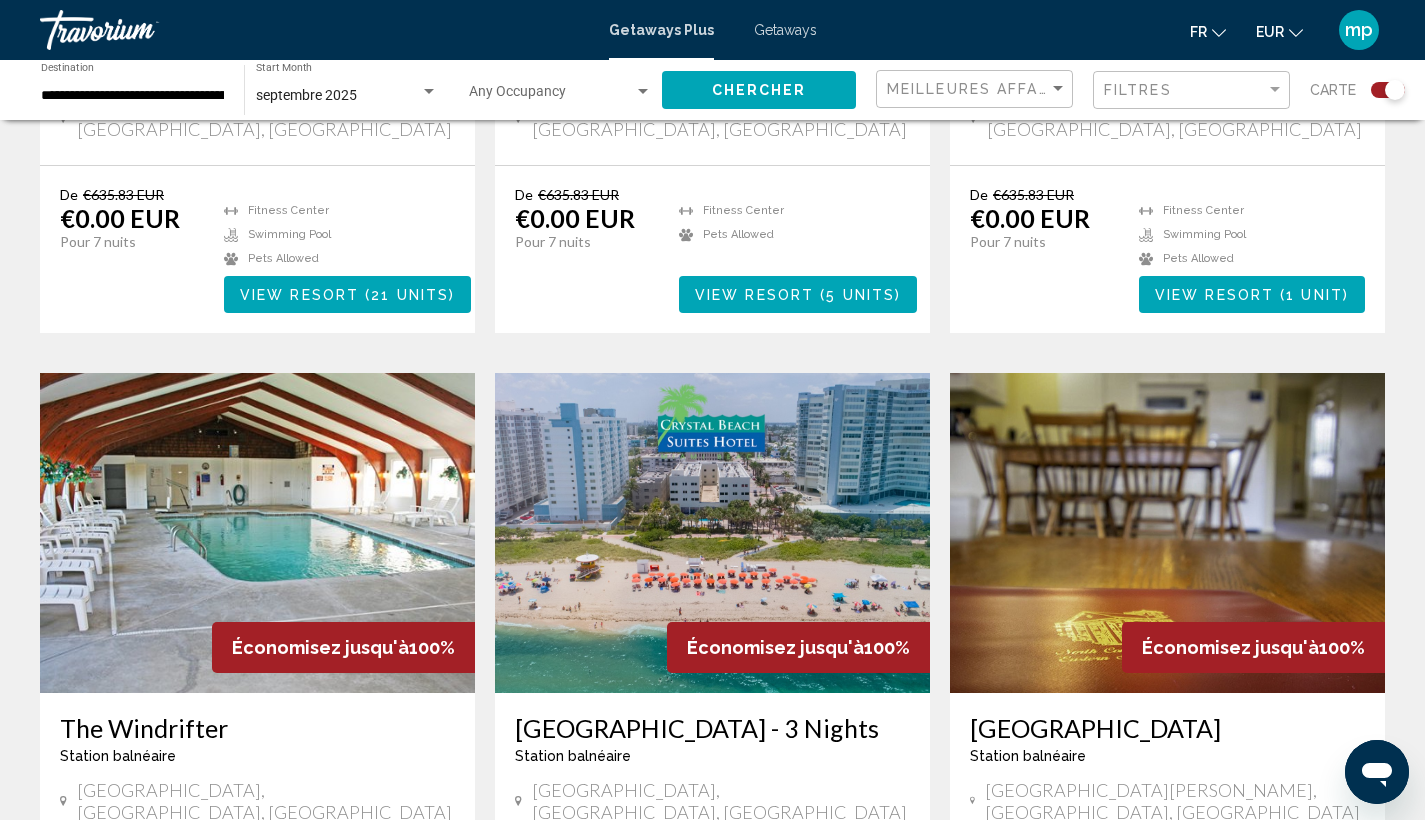 scroll, scrollTop: 1339, scrollLeft: 0, axis: vertical 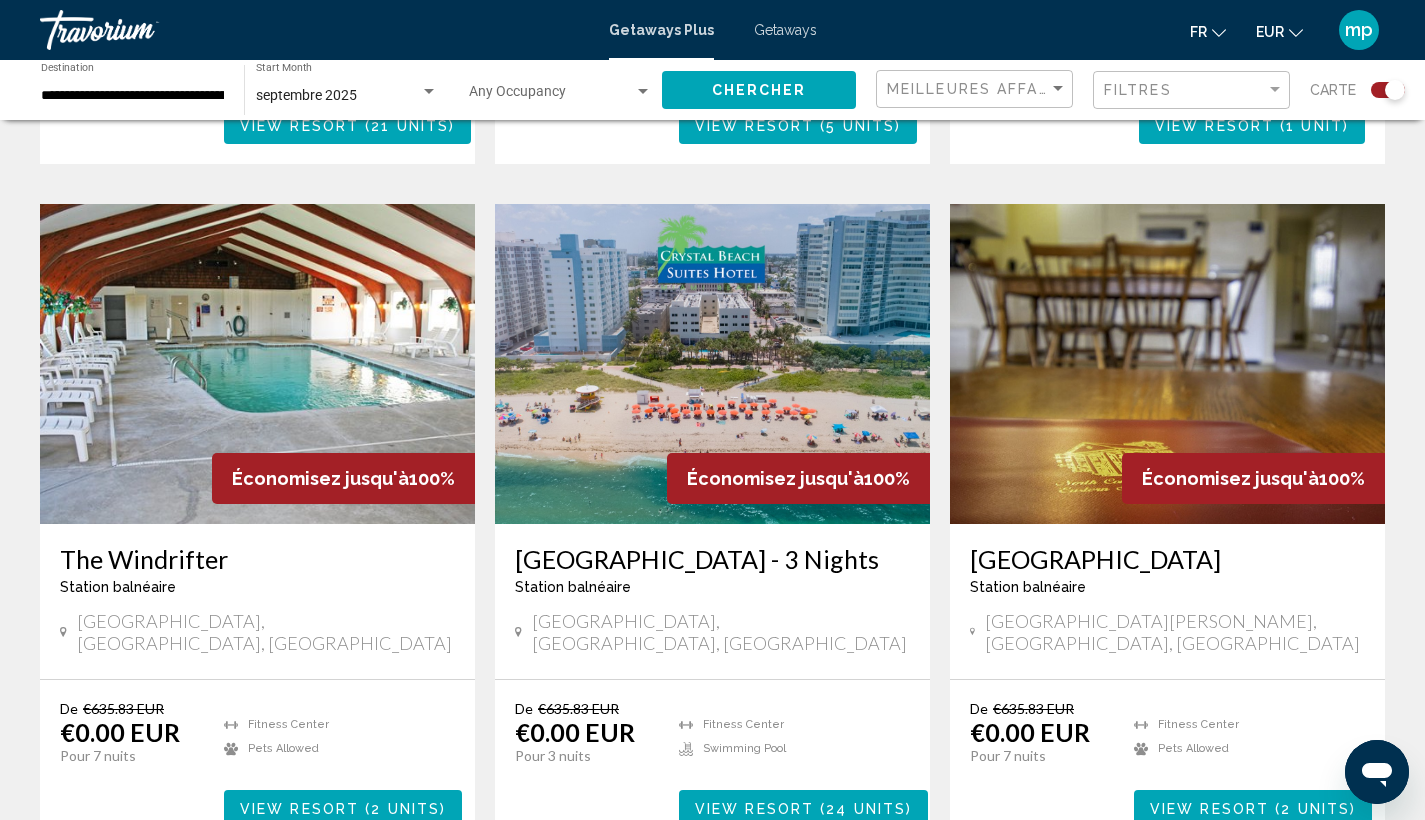 drag, startPoint x: 508, startPoint y: 513, endPoint x: 702, endPoint y: 547, distance: 196.95685 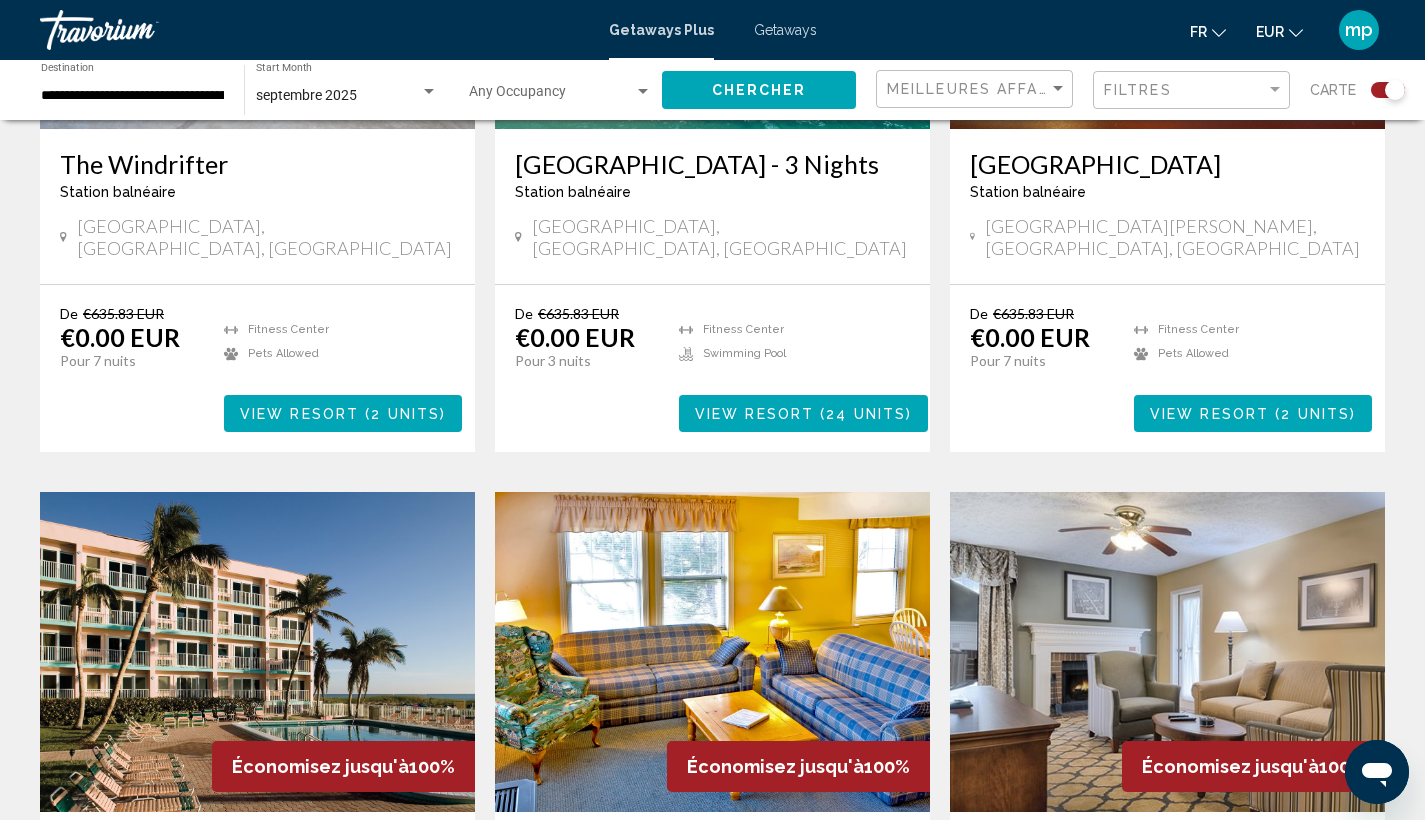 scroll, scrollTop: 2039, scrollLeft: 0, axis: vertical 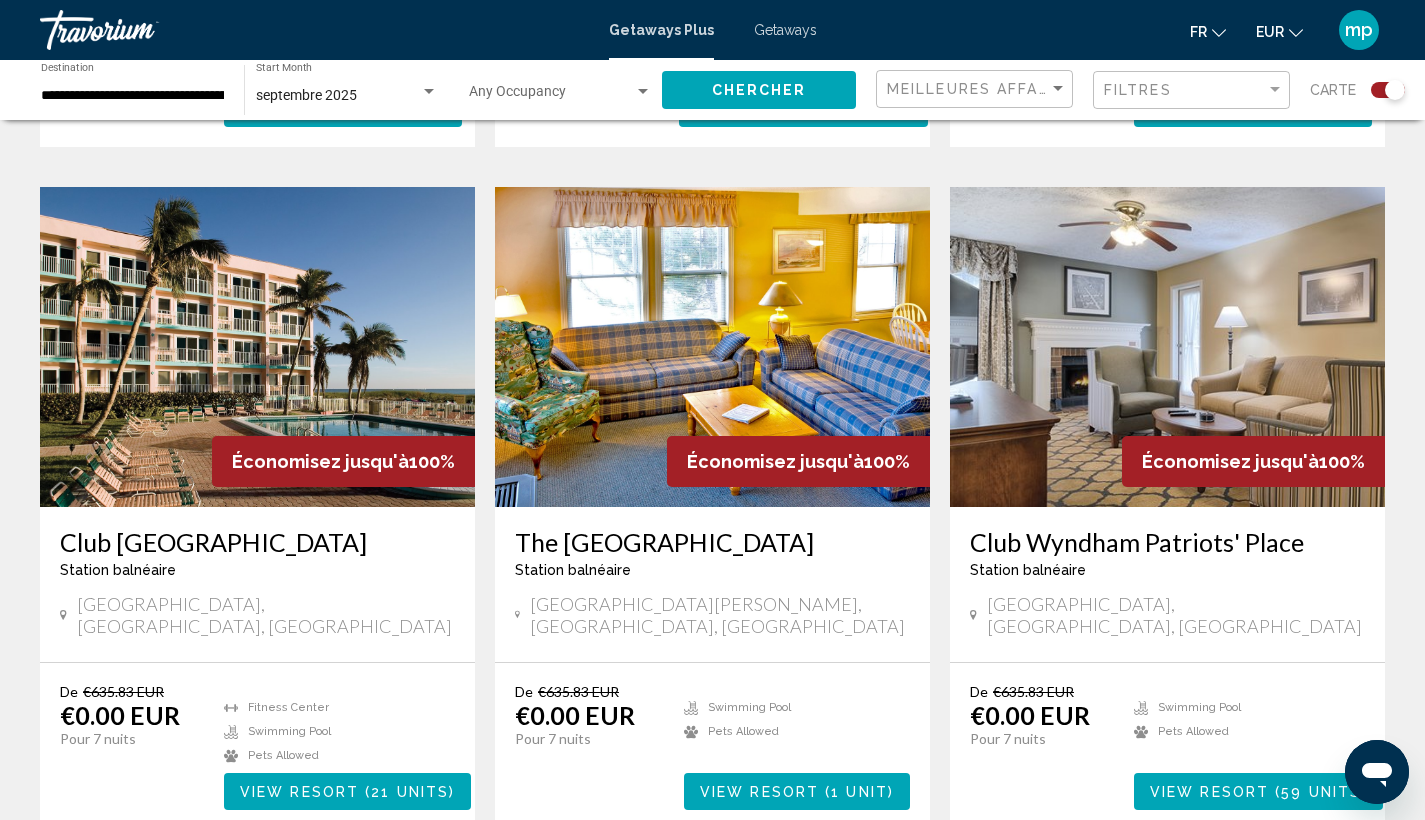drag, startPoint x: 52, startPoint y: 497, endPoint x: 410, endPoint y: 505, distance: 358.0894 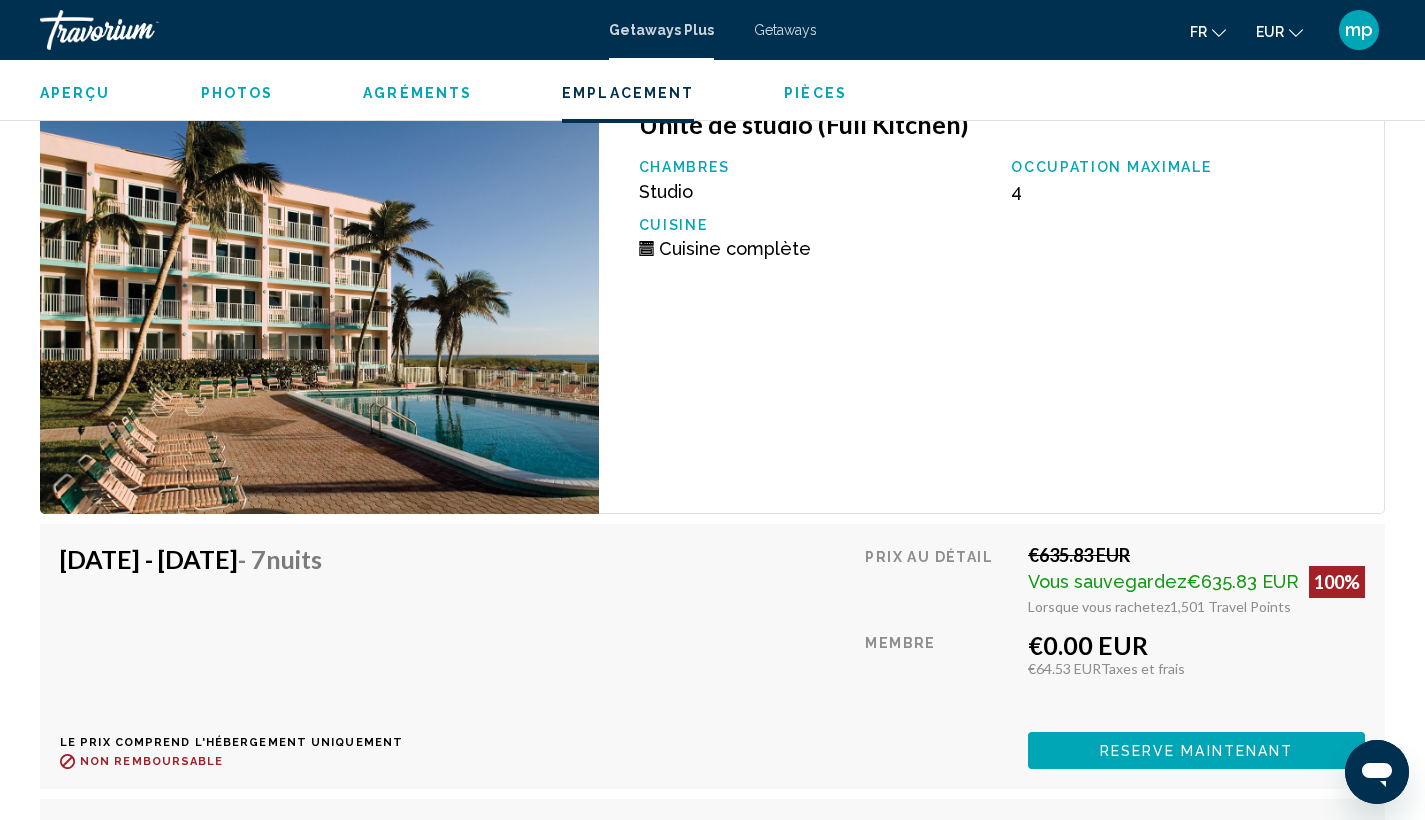scroll, scrollTop: 4351, scrollLeft: 0, axis: vertical 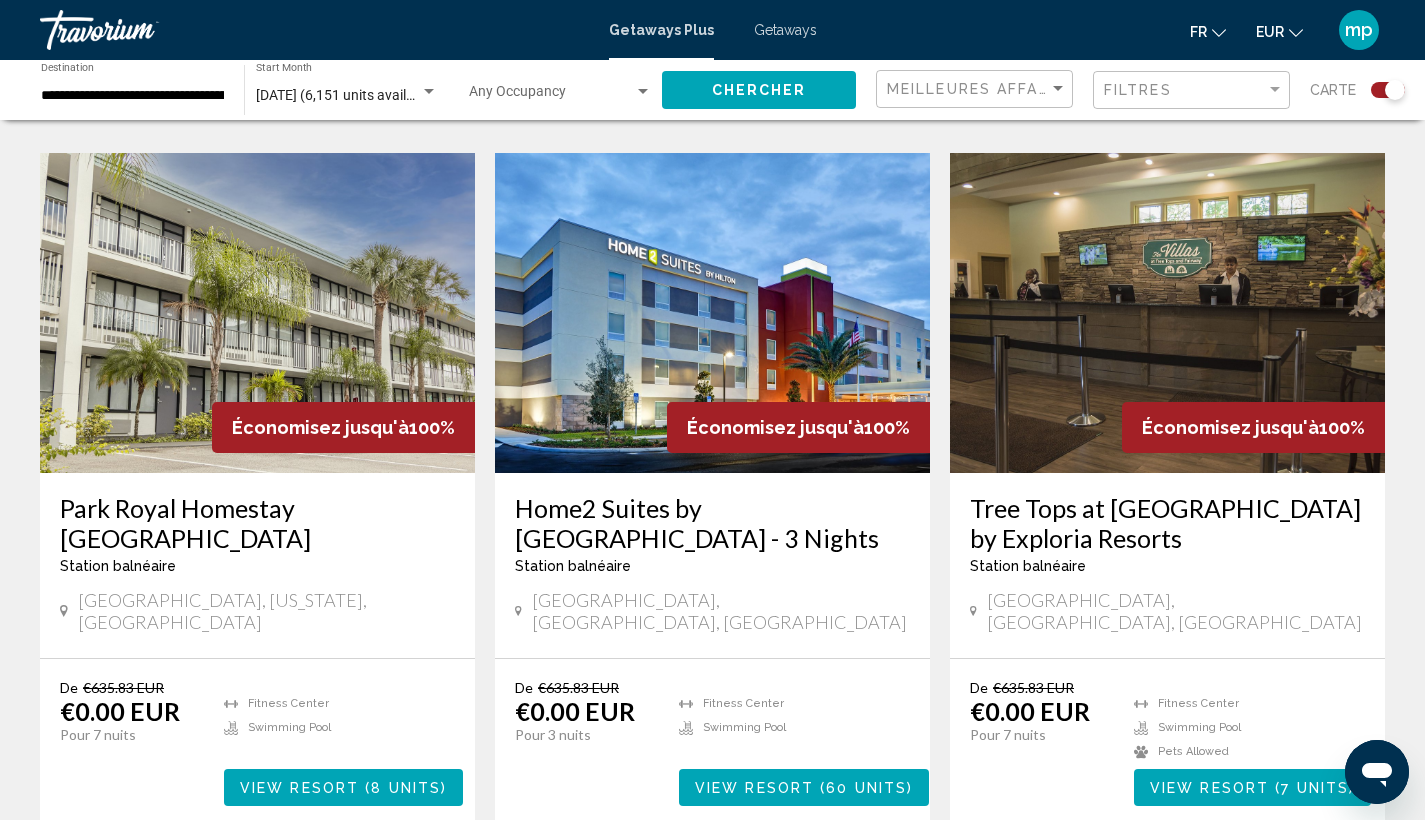 click on "page  3" at bounding box center [642, 886] 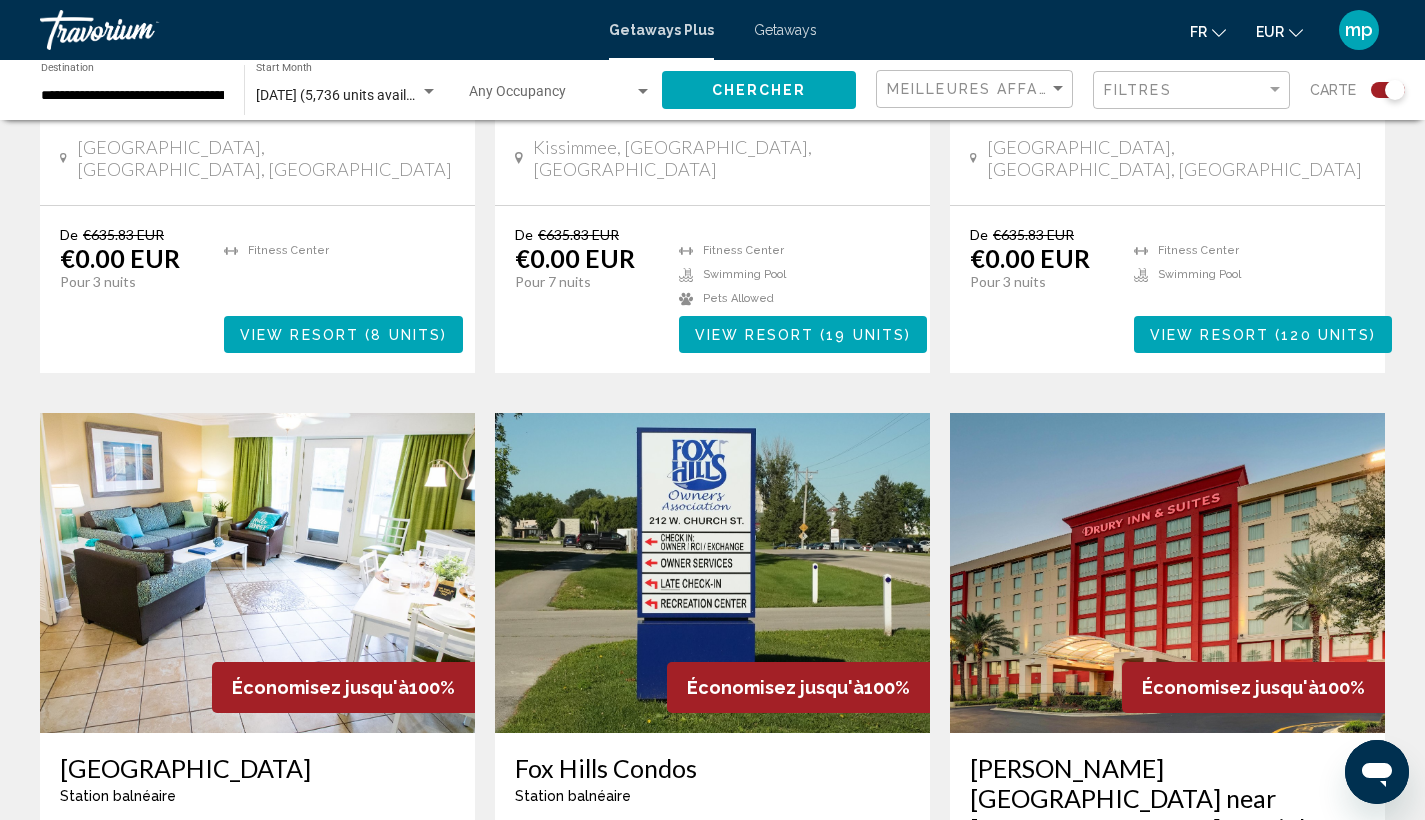scroll, scrollTop: 3066, scrollLeft: 0, axis: vertical 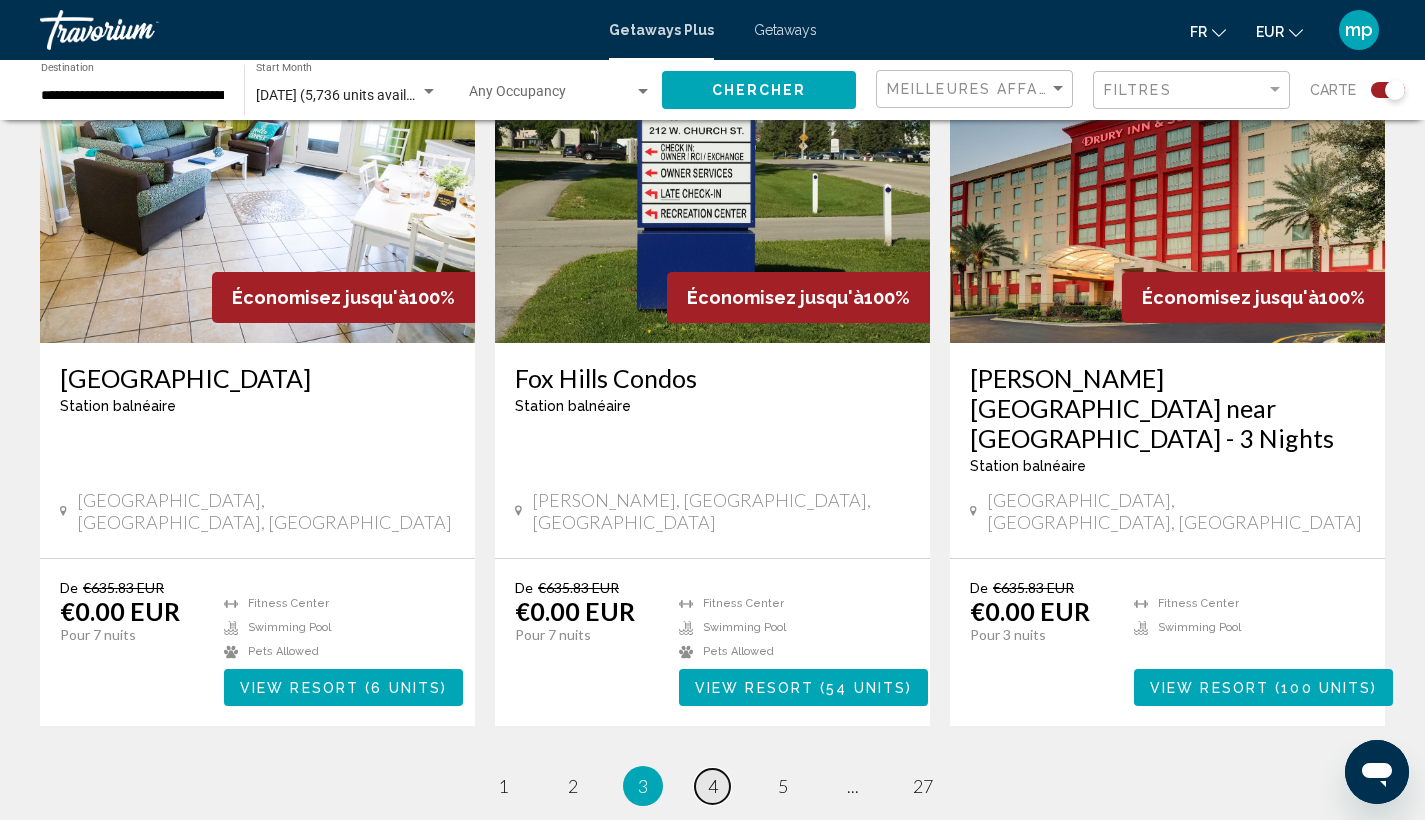 click on "page  4" at bounding box center [712, 786] 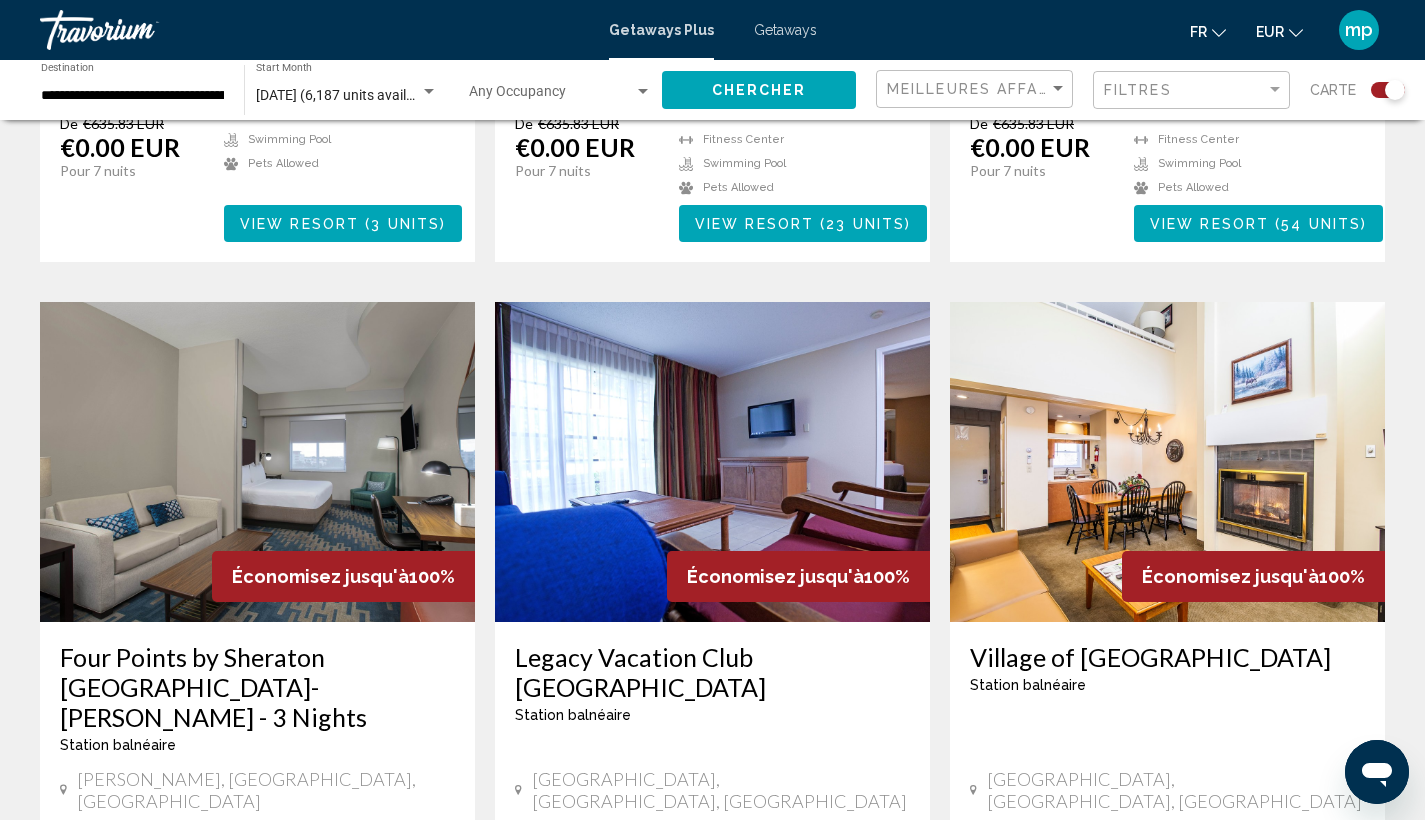 scroll, scrollTop: 2910, scrollLeft: 0, axis: vertical 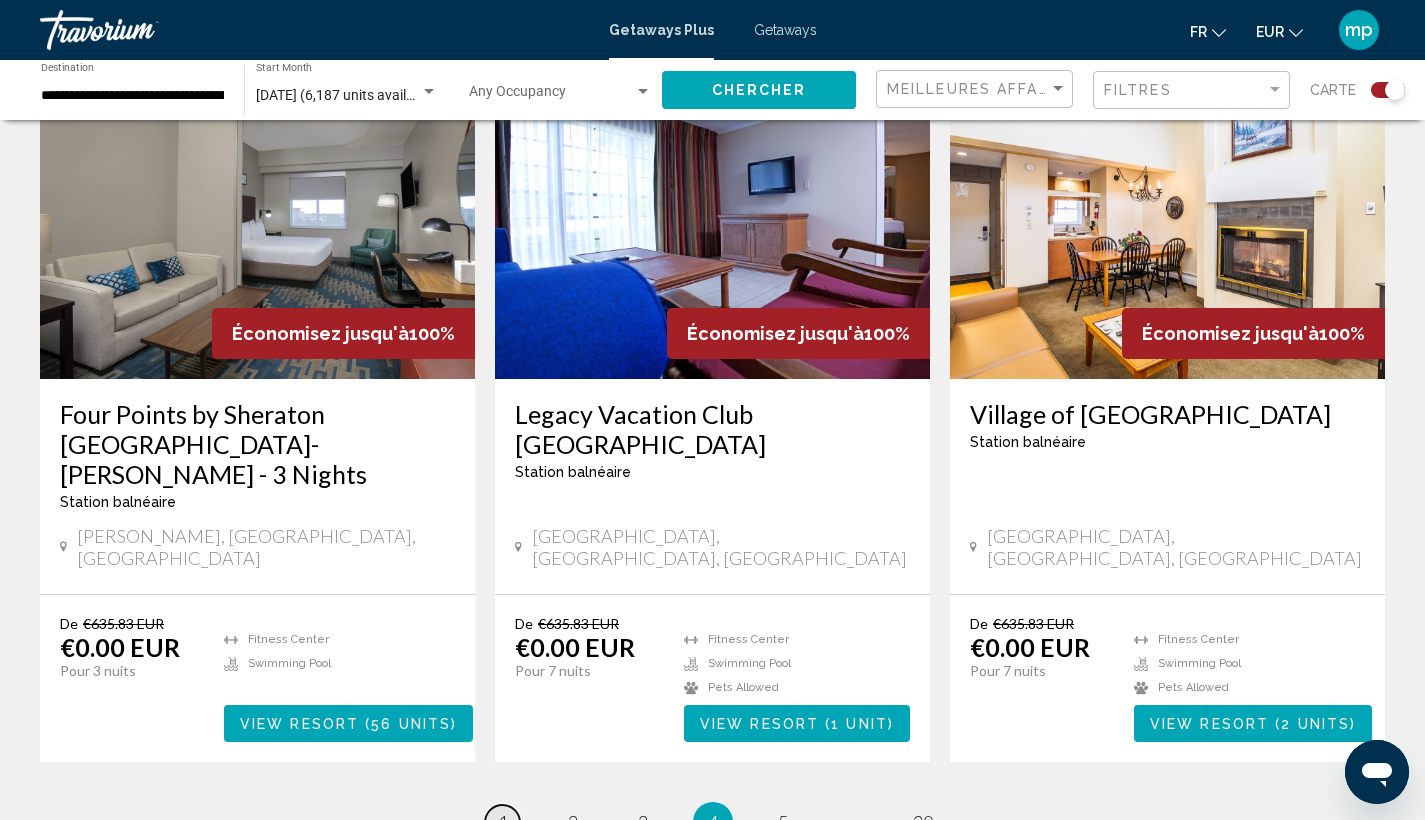 click on "1" at bounding box center (503, 822) 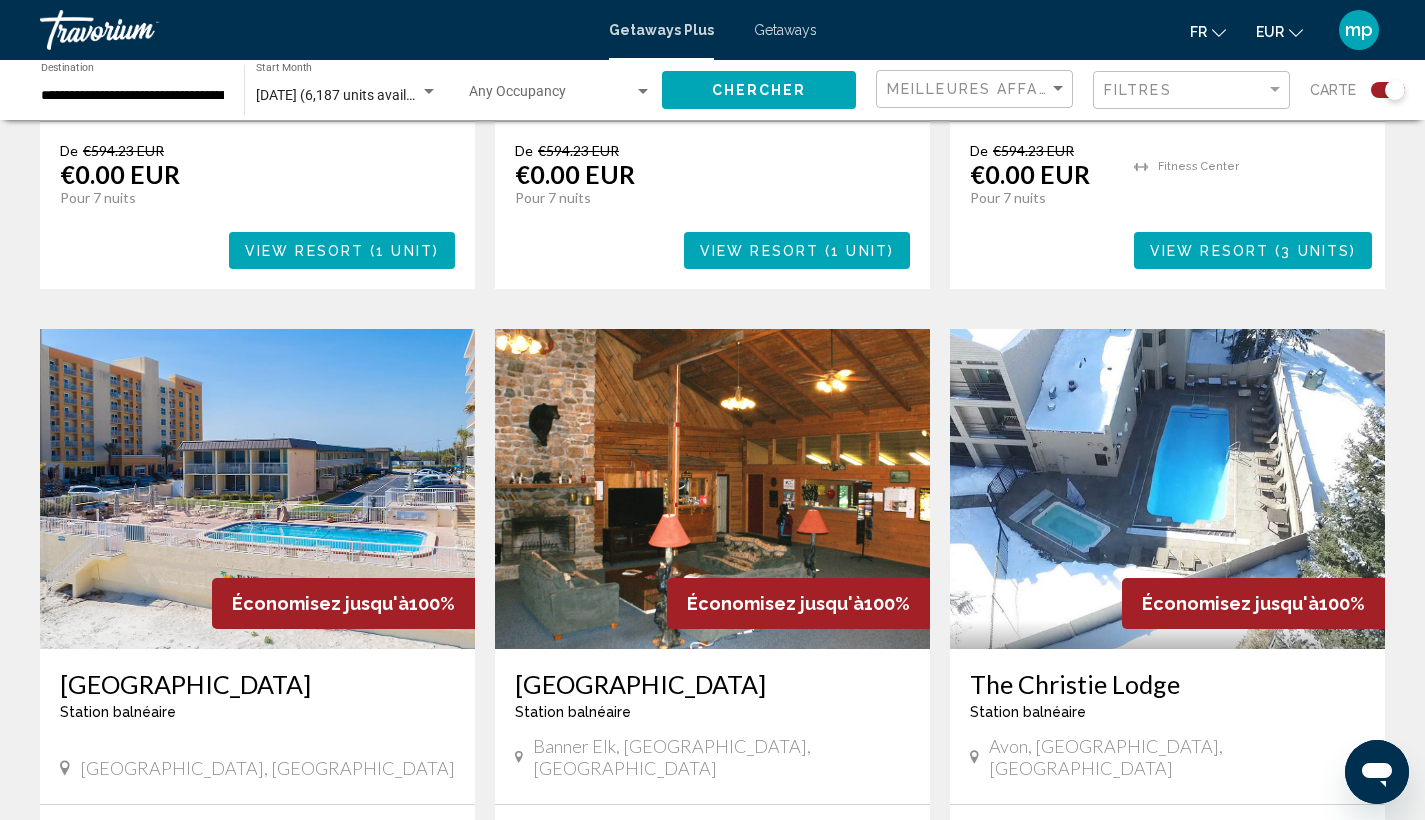 scroll, scrollTop: 2734, scrollLeft: 0, axis: vertical 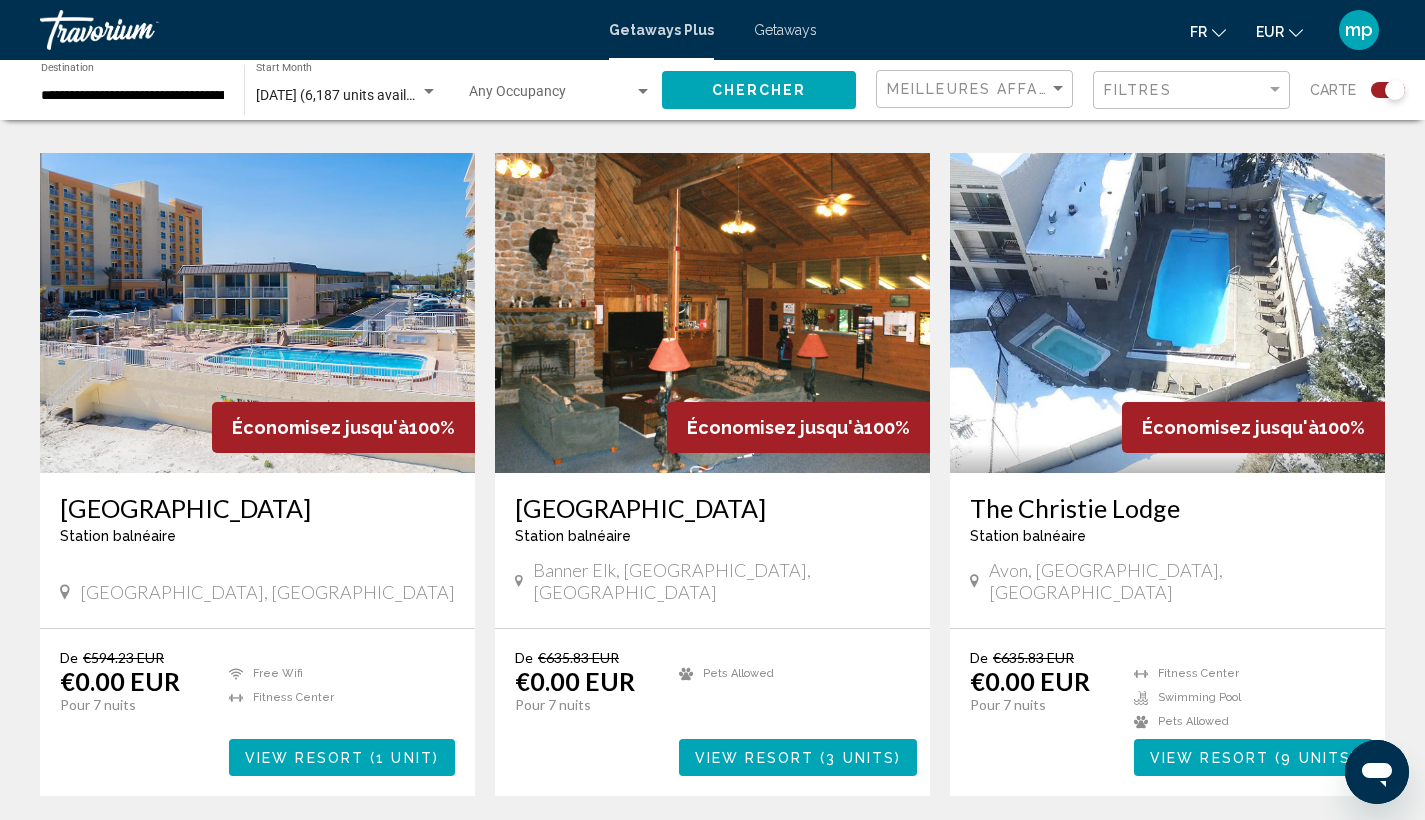 click on "page  2" at bounding box center (572, 856) 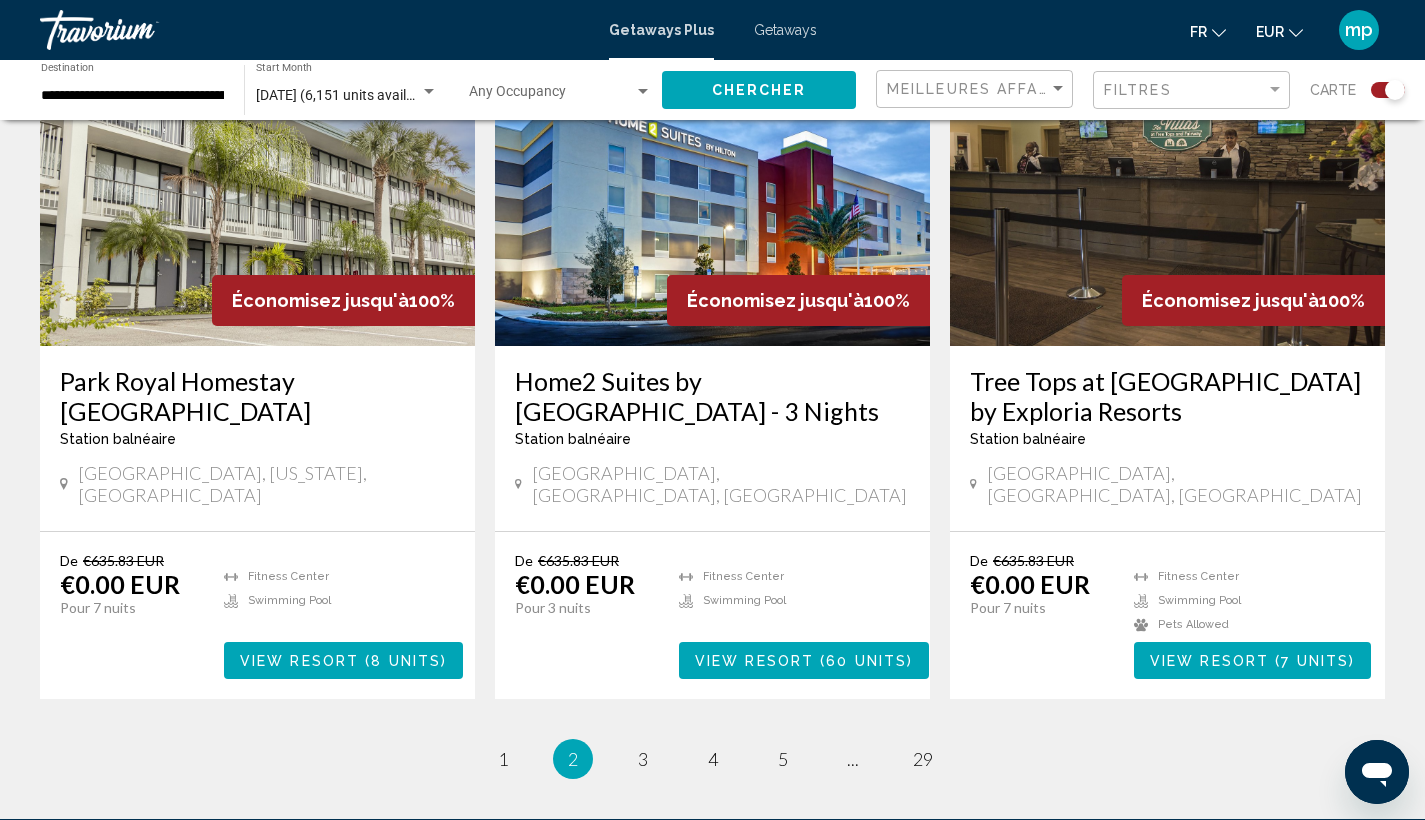 scroll, scrollTop: 3006, scrollLeft: 0, axis: vertical 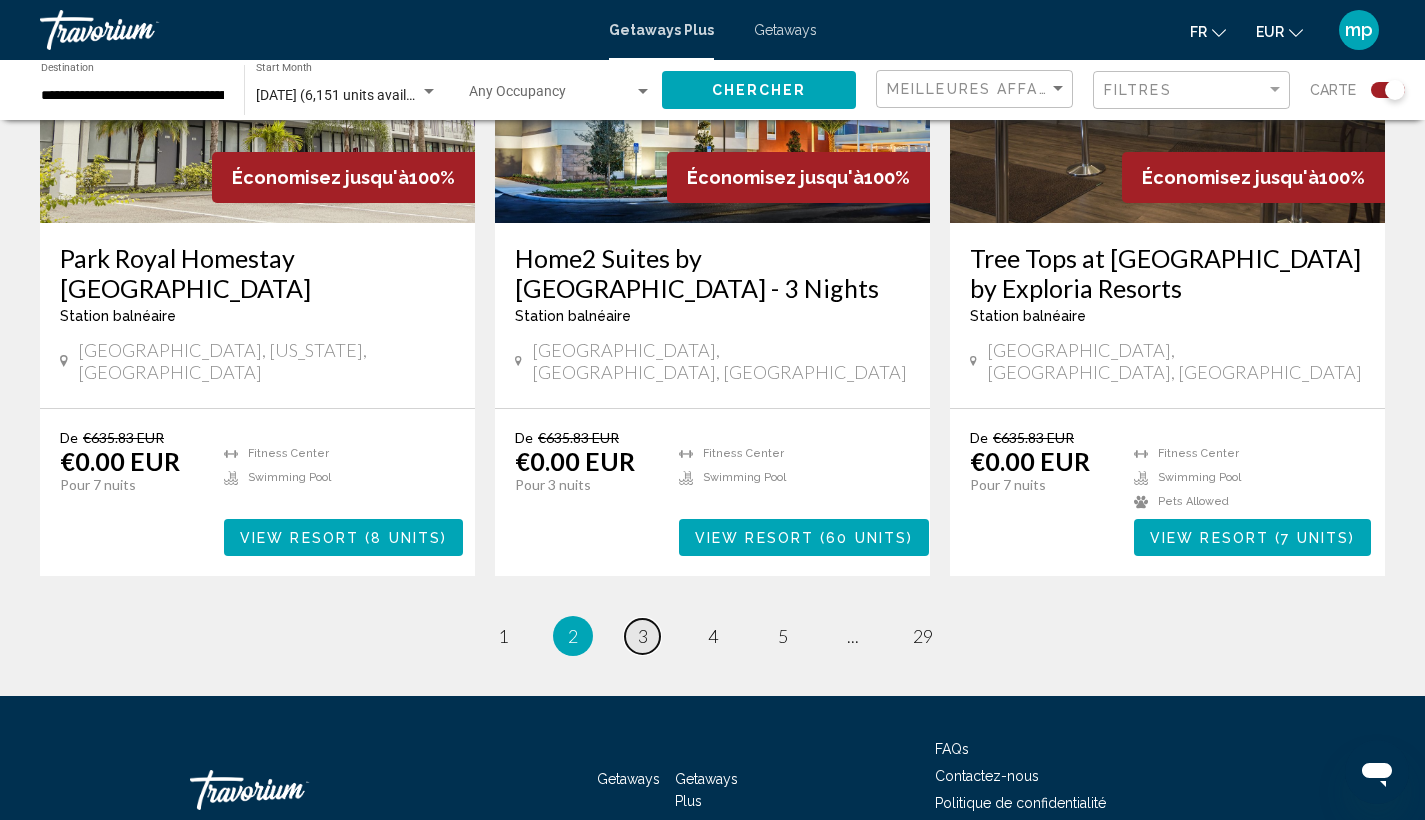 click on "page  3" at bounding box center [642, 636] 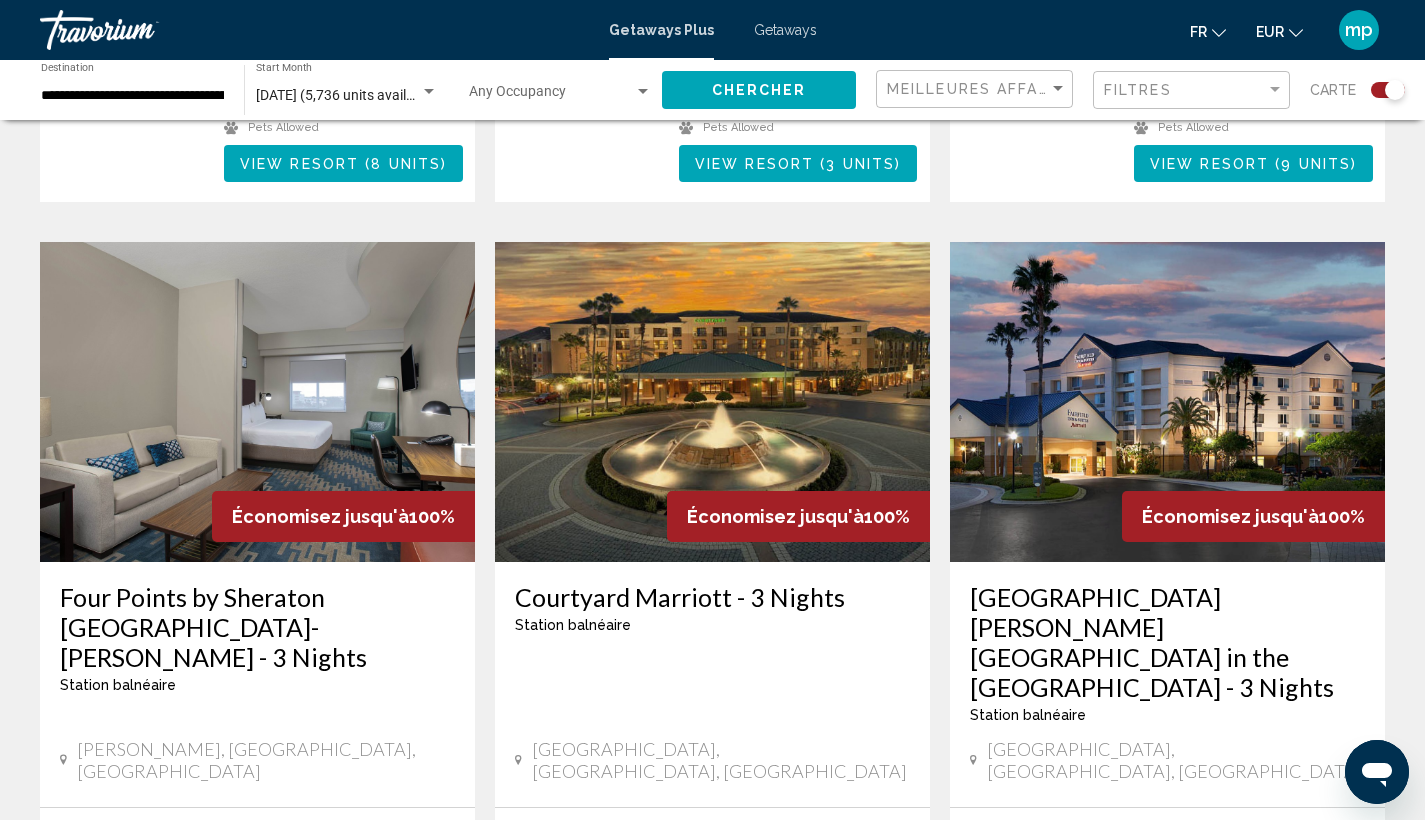 scroll, scrollTop: 2992, scrollLeft: 0, axis: vertical 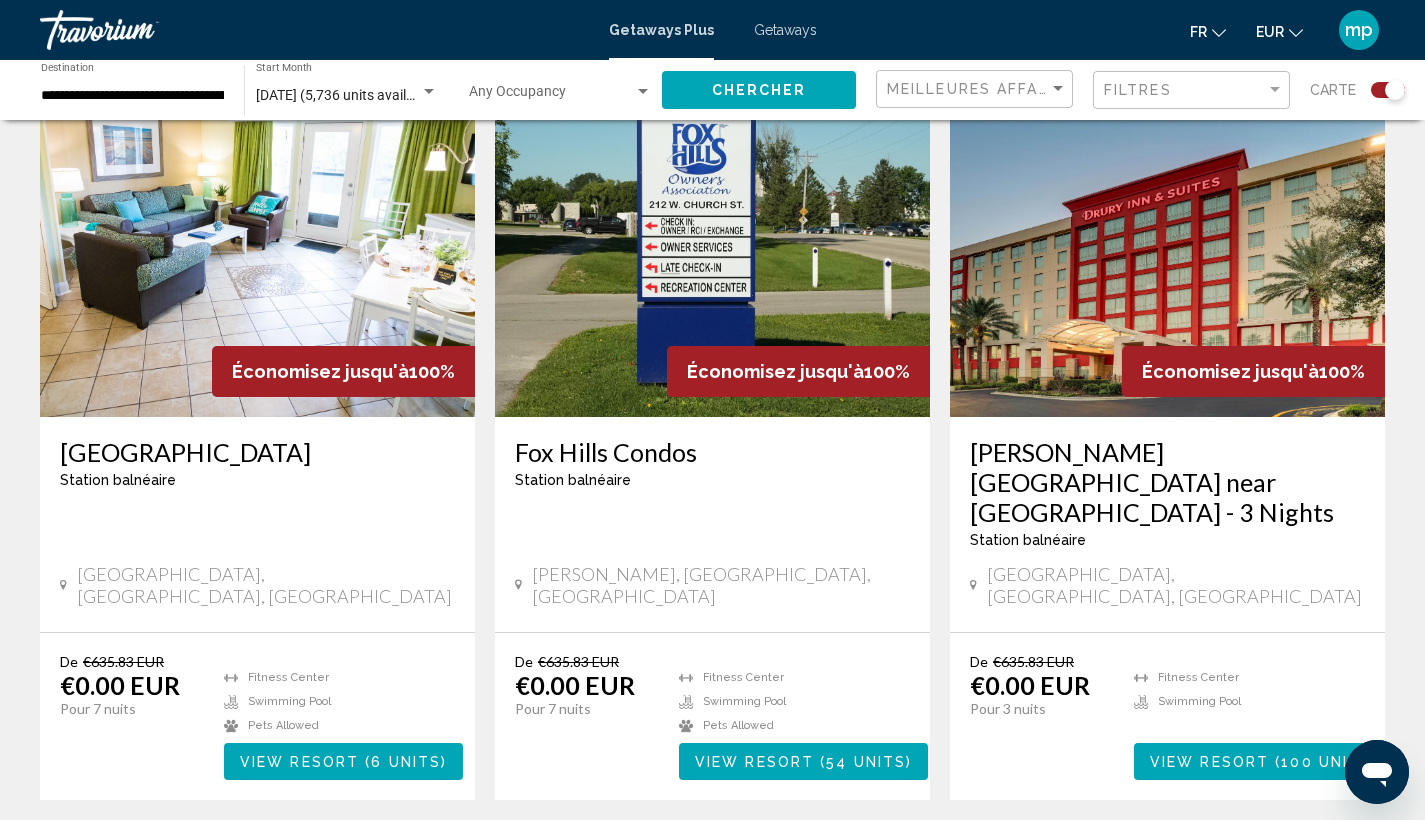 click on "page  1" at bounding box center (502, 860) 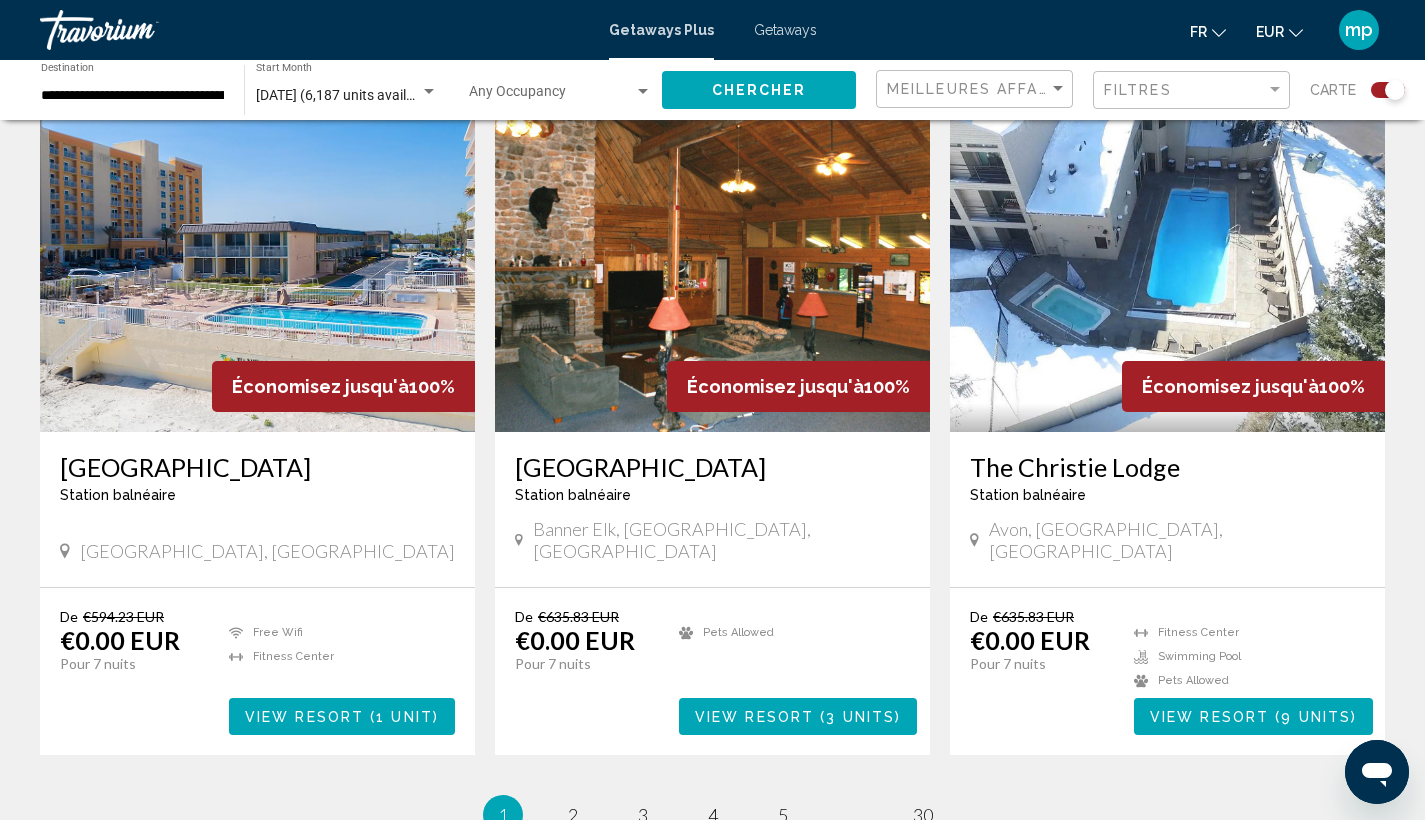 scroll, scrollTop: 2921, scrollLeft: 0, axis: vertical 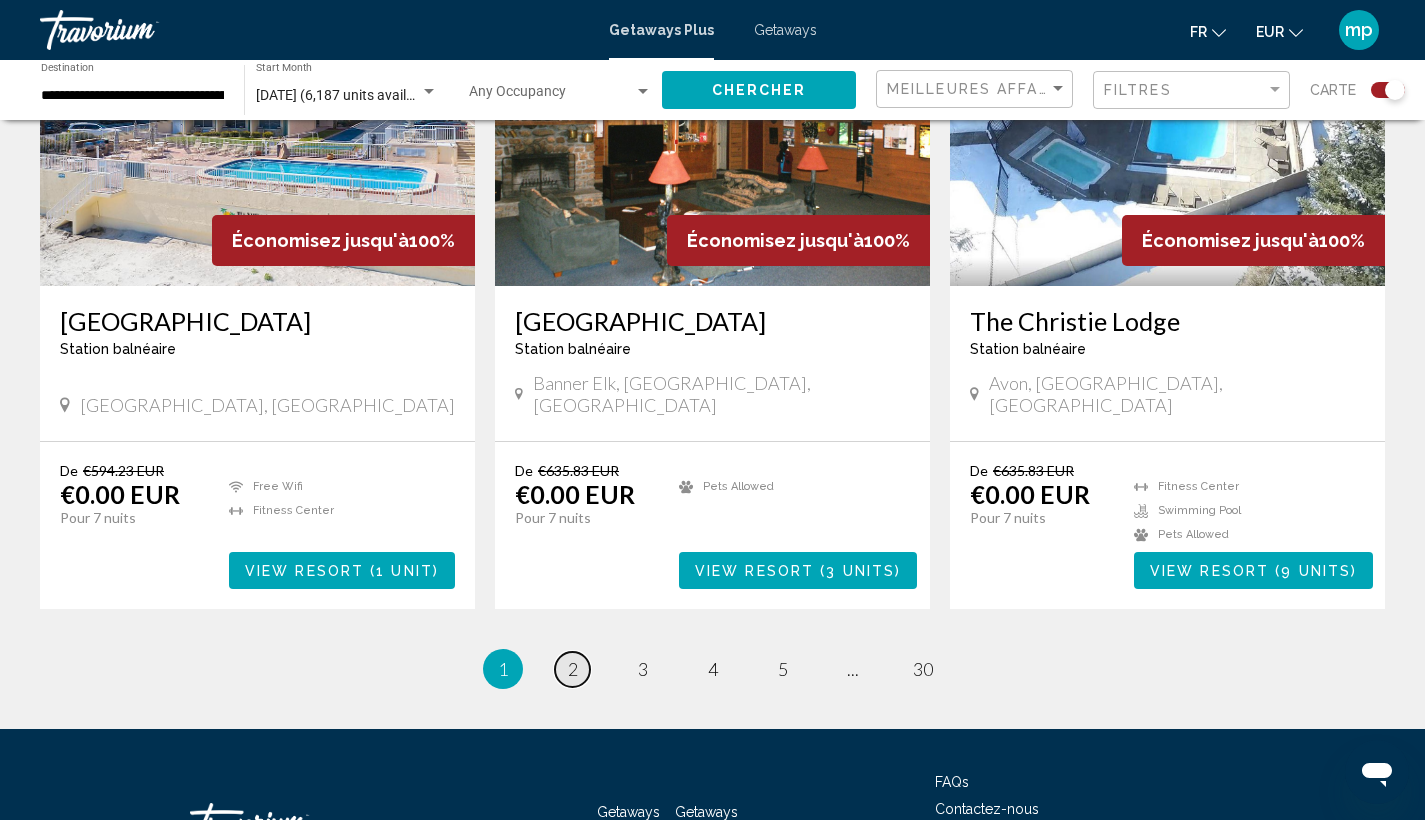click on "2" at bounding box center (573, 669) 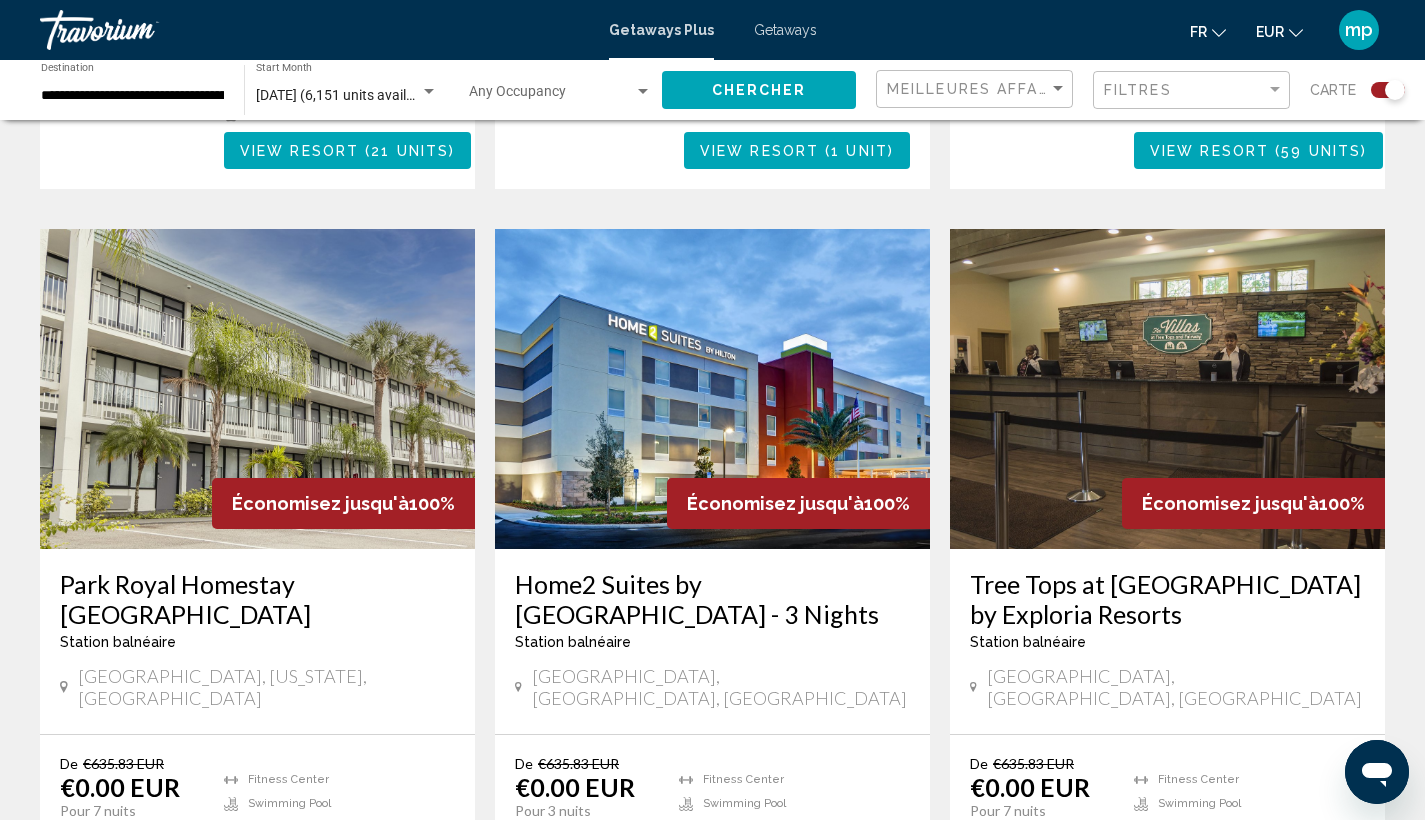 scroll, scrollTop: 2794, scrollLeft: 0, axis: vertical 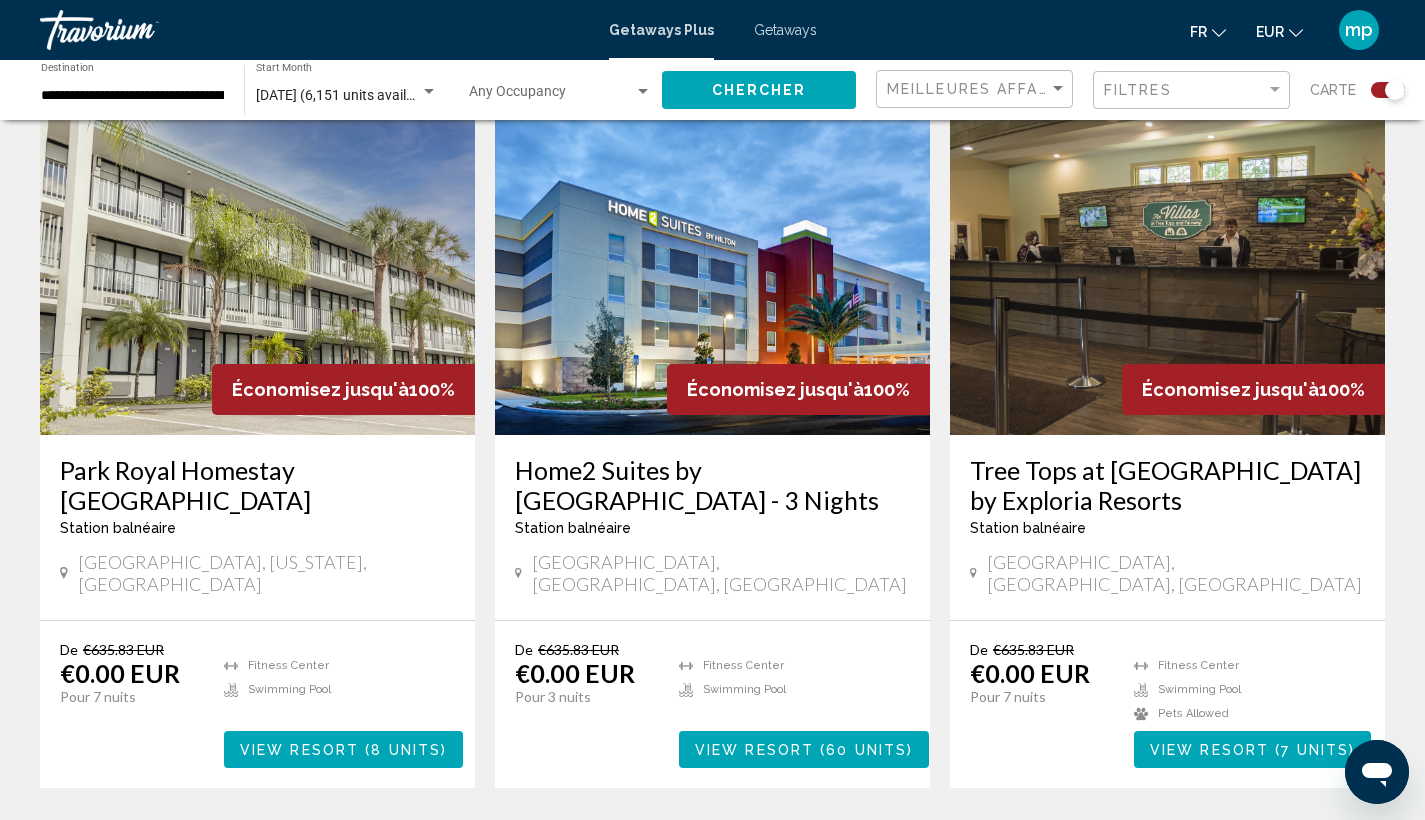 click on "page  3" at bounding box center (642, 848) 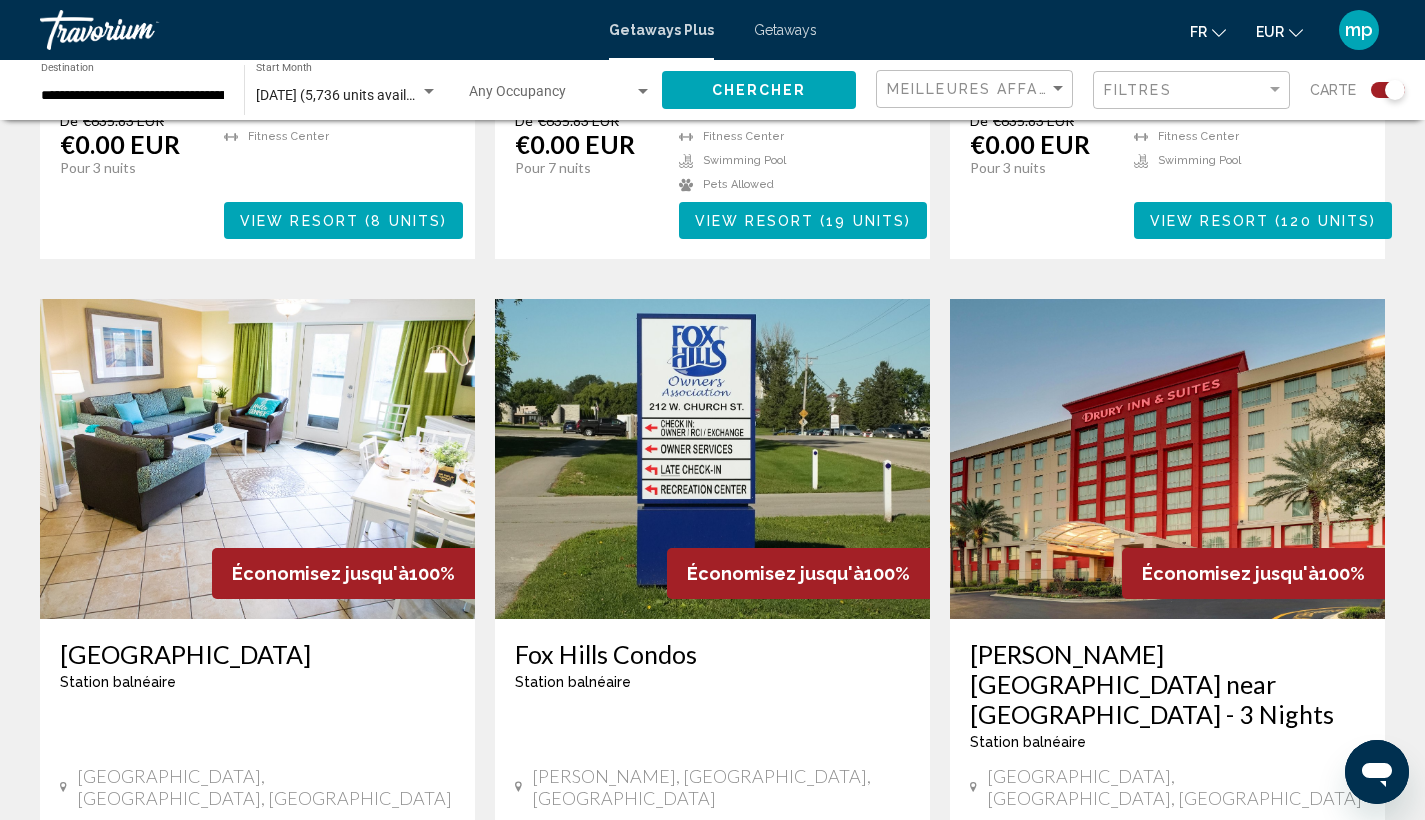 scroll, scrollTop: 2882, scrollLeft: 0, axis: vertical 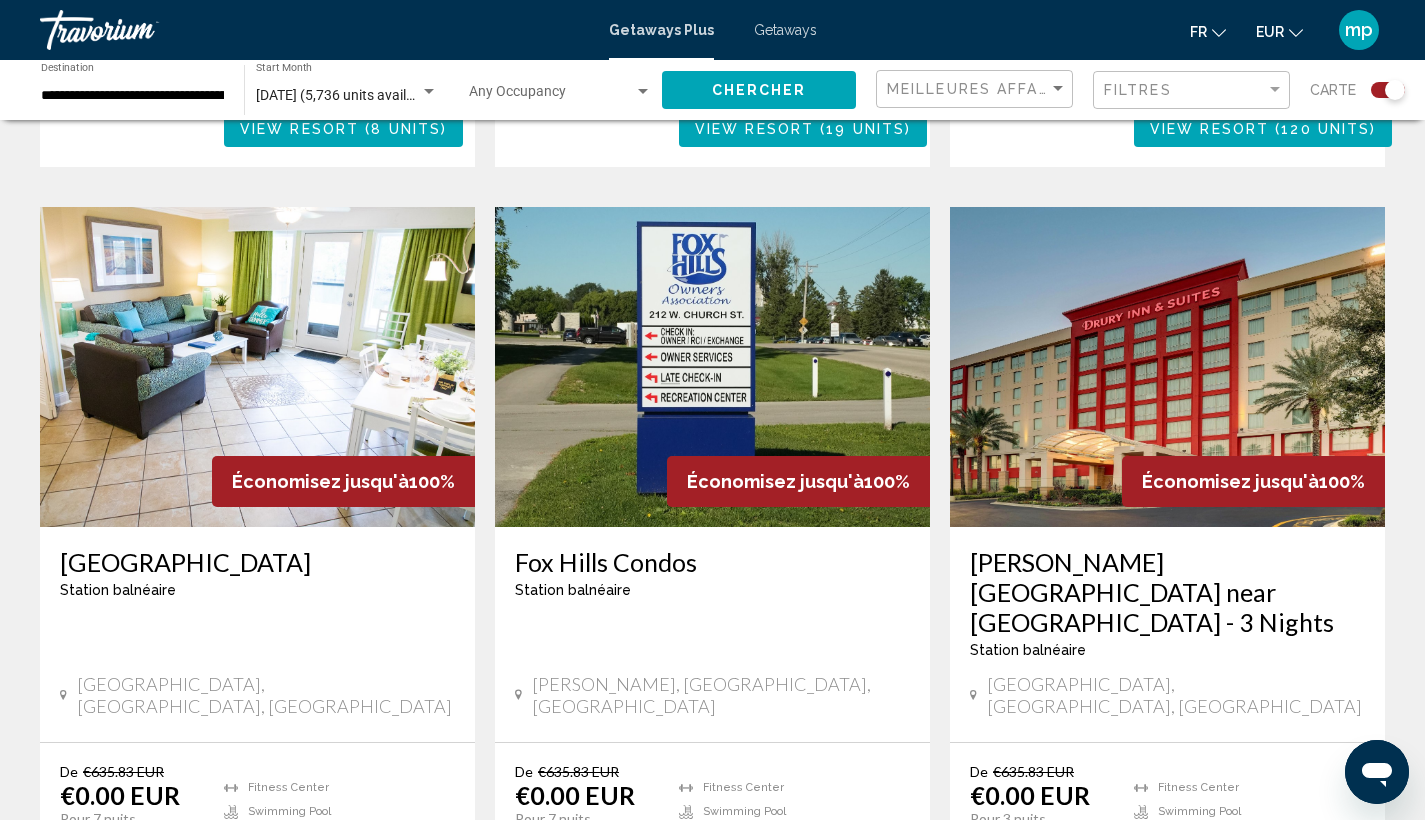 click on "page  1" at bounding box center [502, 970] 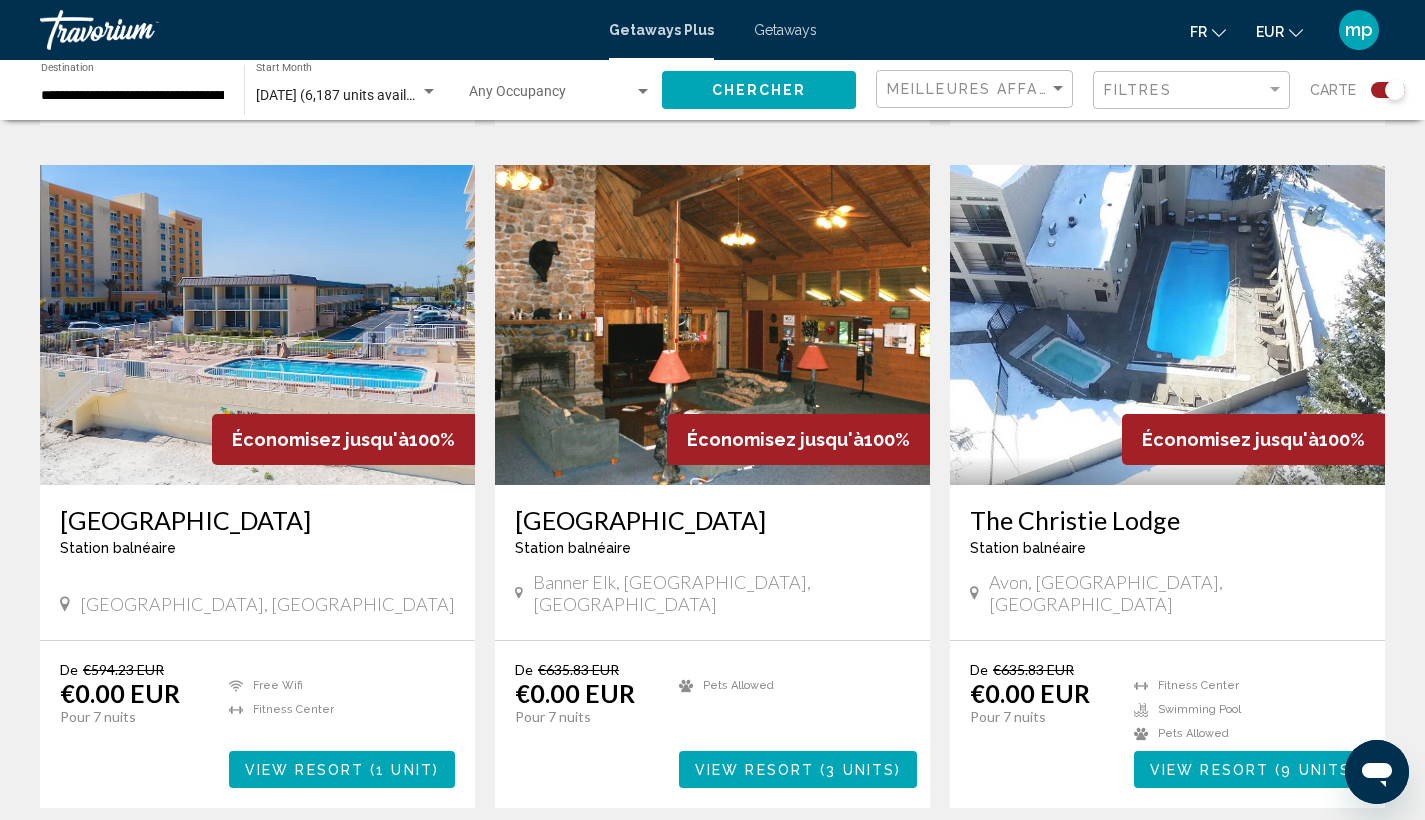 scroll, scrollTop: 2946, scrollLeft: 0, axis: vertical 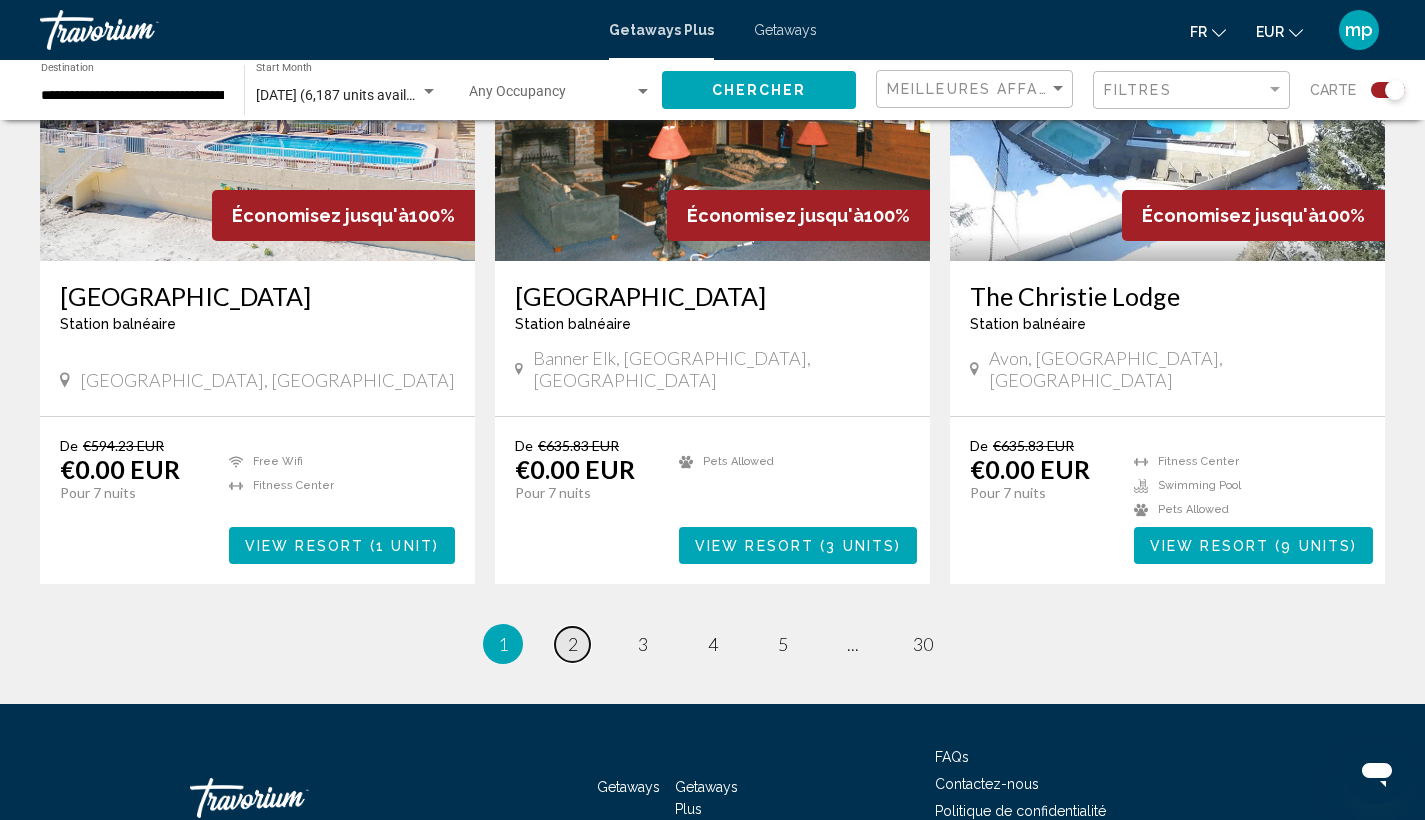 click on "page  2" at bounding box center (572, 644) 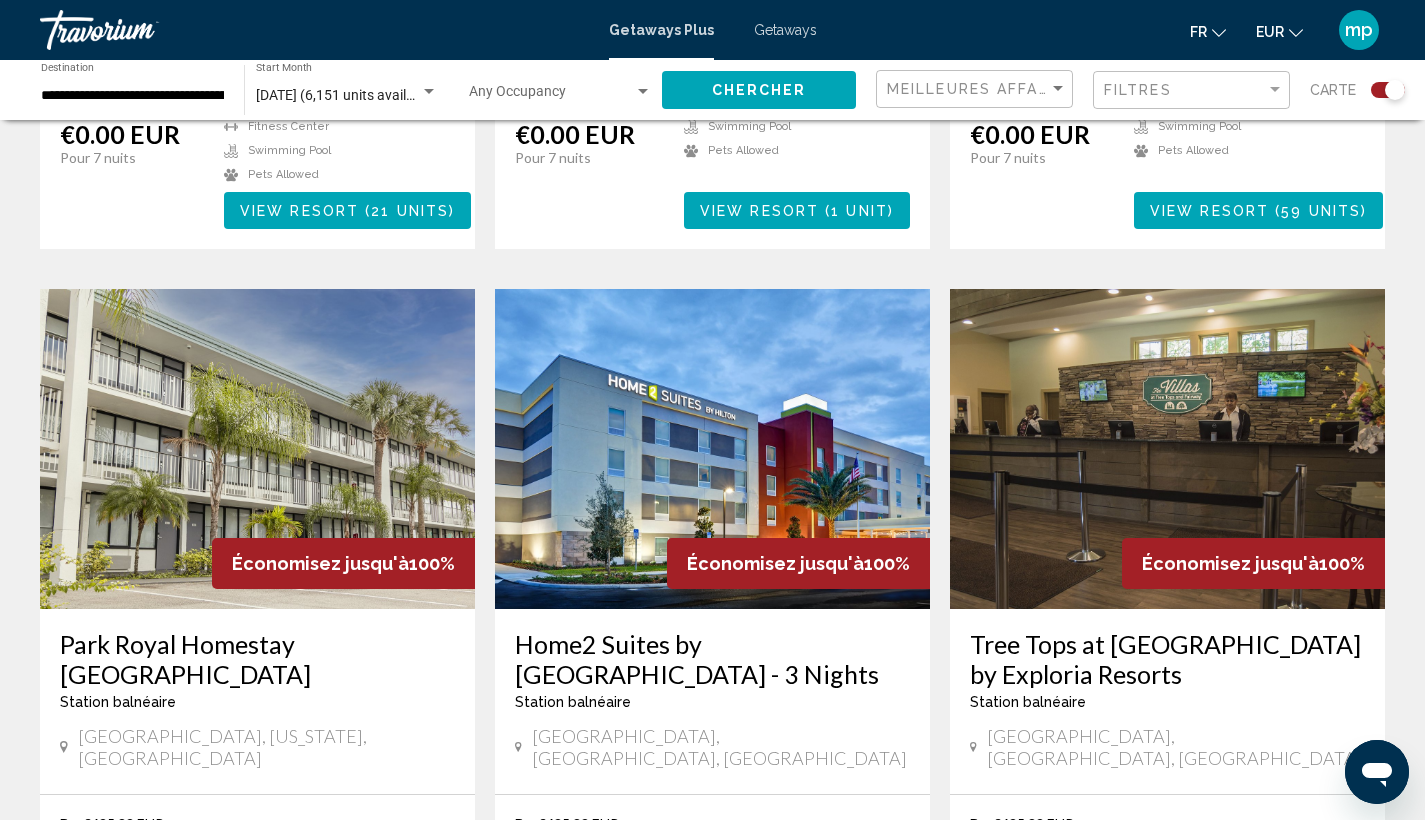 scroll, scrollTop: 2983, scrollLeft: 0, axis: vertical 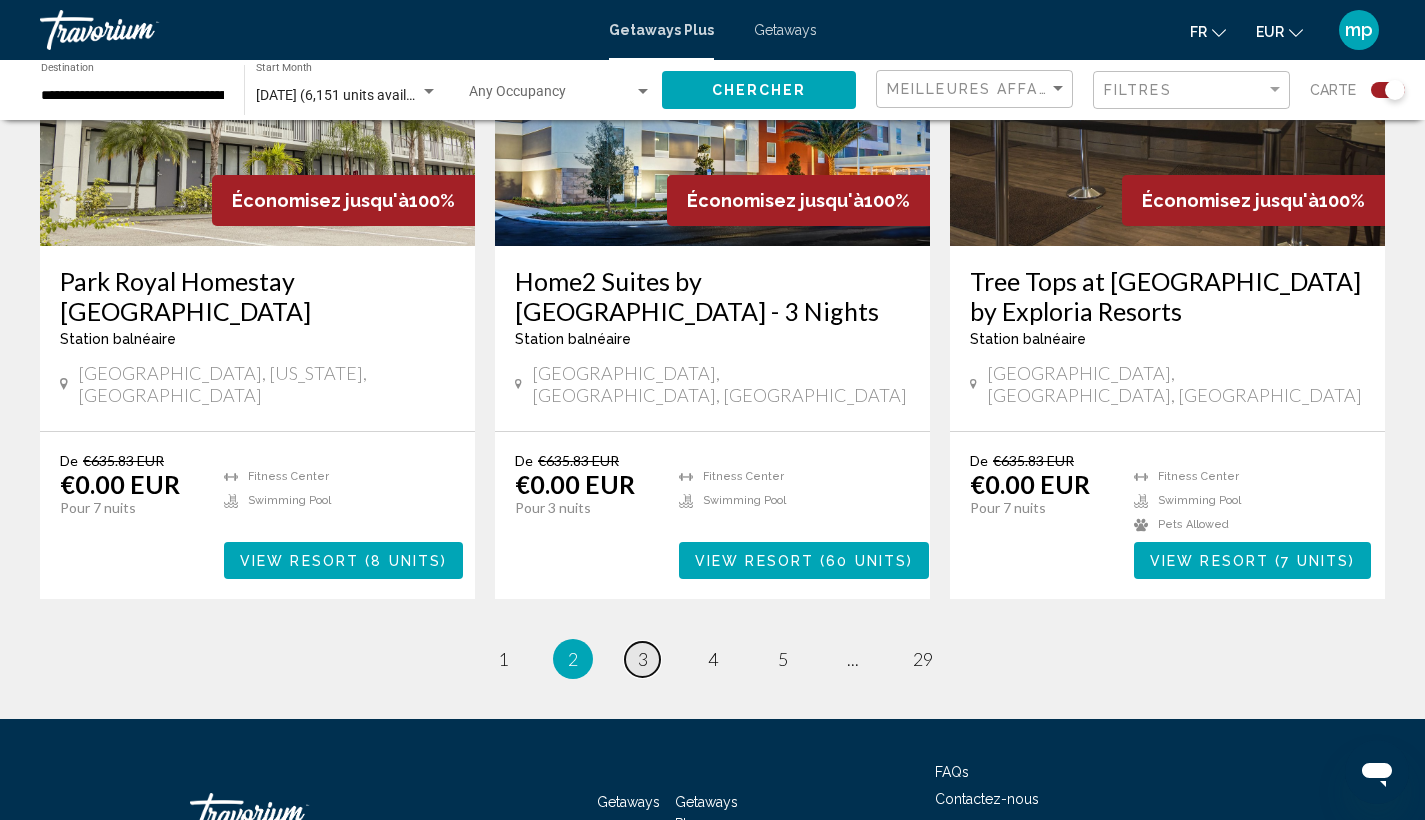 click on "page  3" at bounding box center (642, 659) 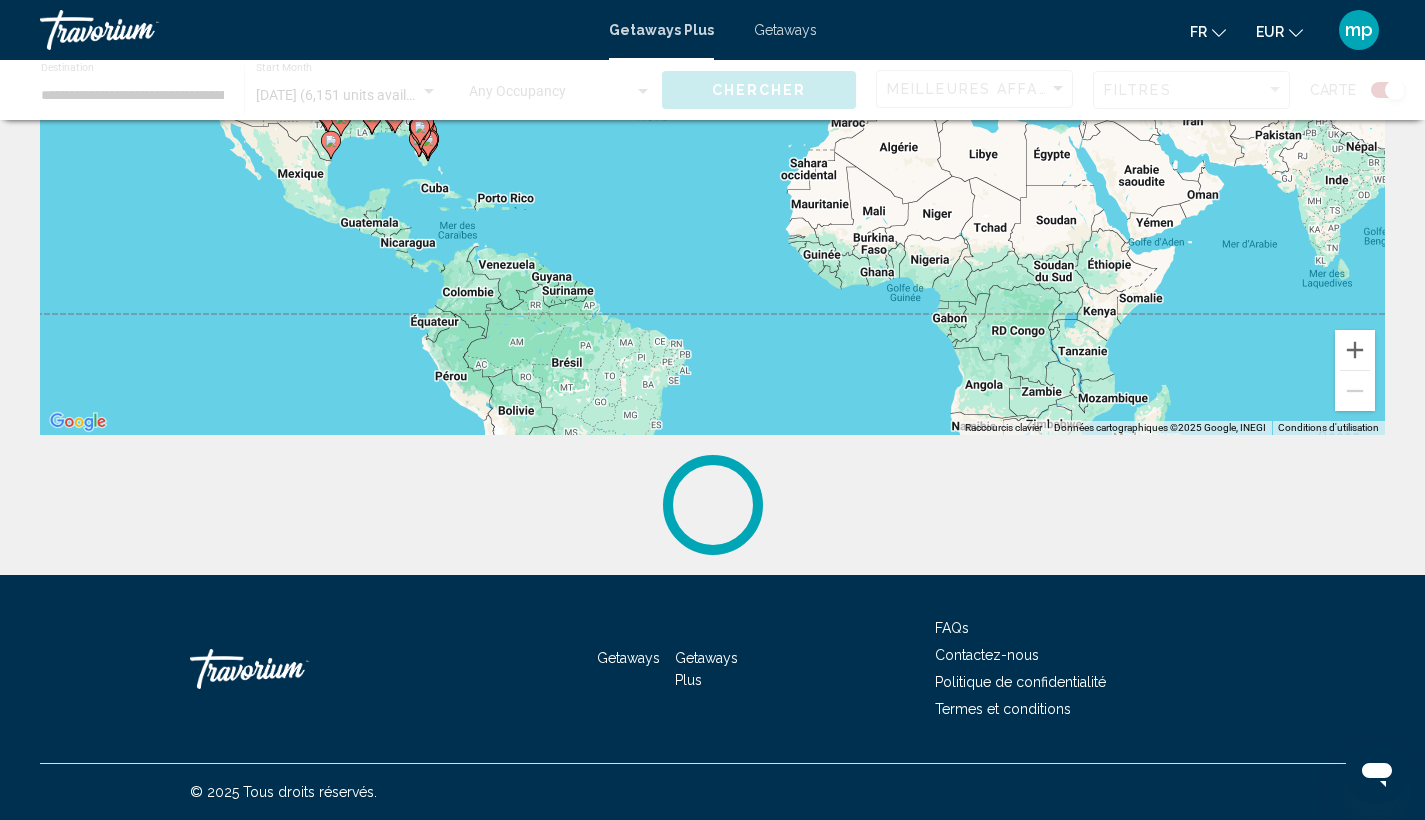 scroll, scrollTop: 0, scrollLeft: 0, axis: both 